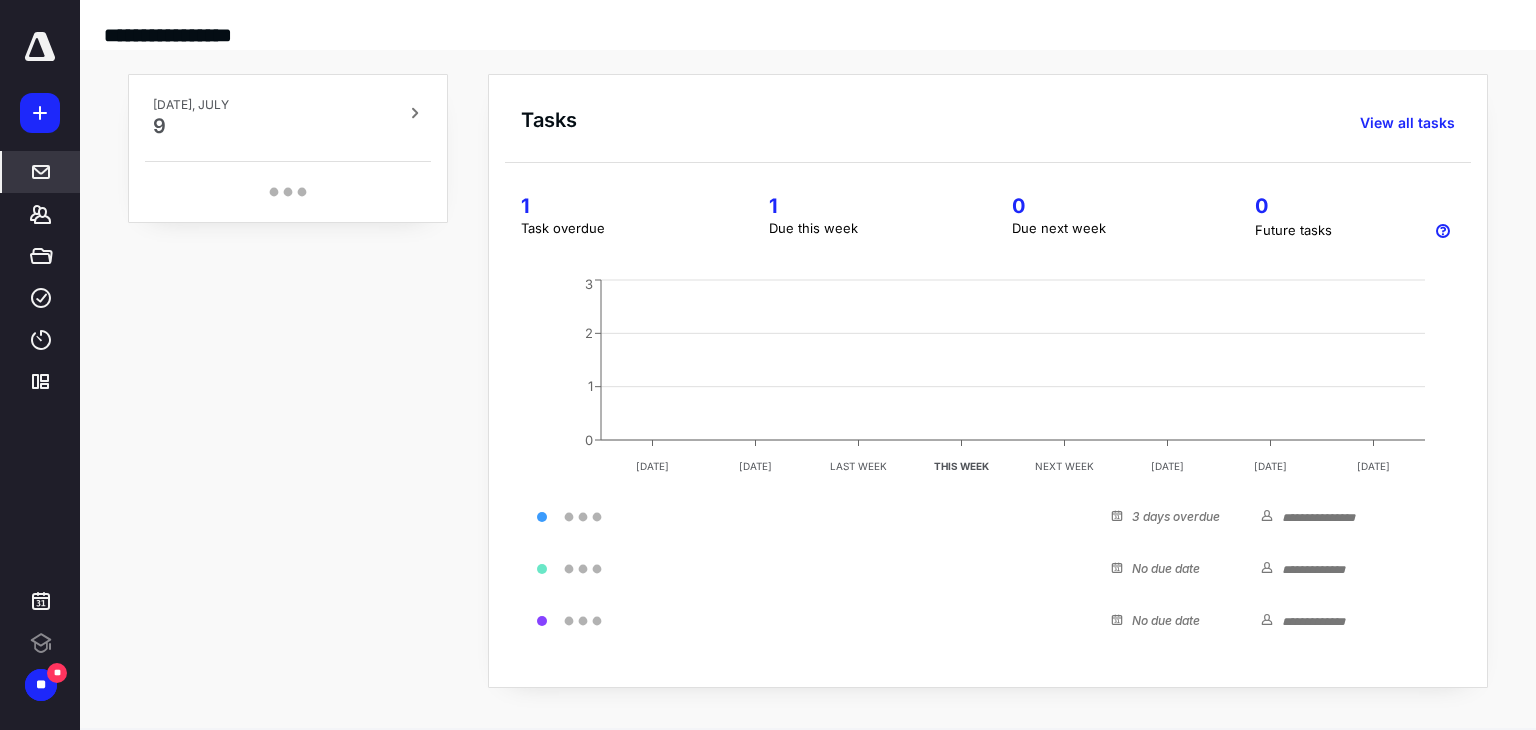 scroll, scrollTop: 0, scrollLeft: 0, axis: both 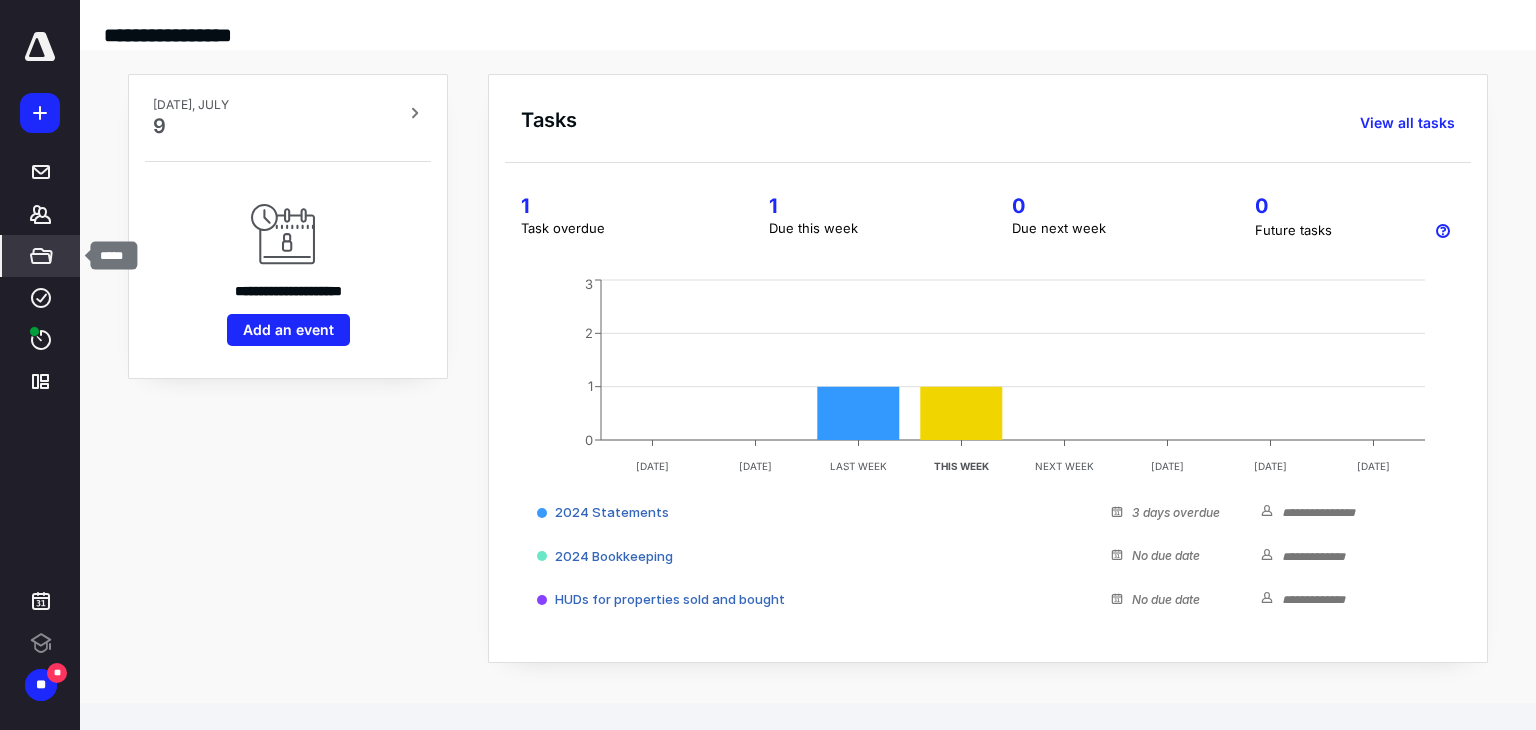 click 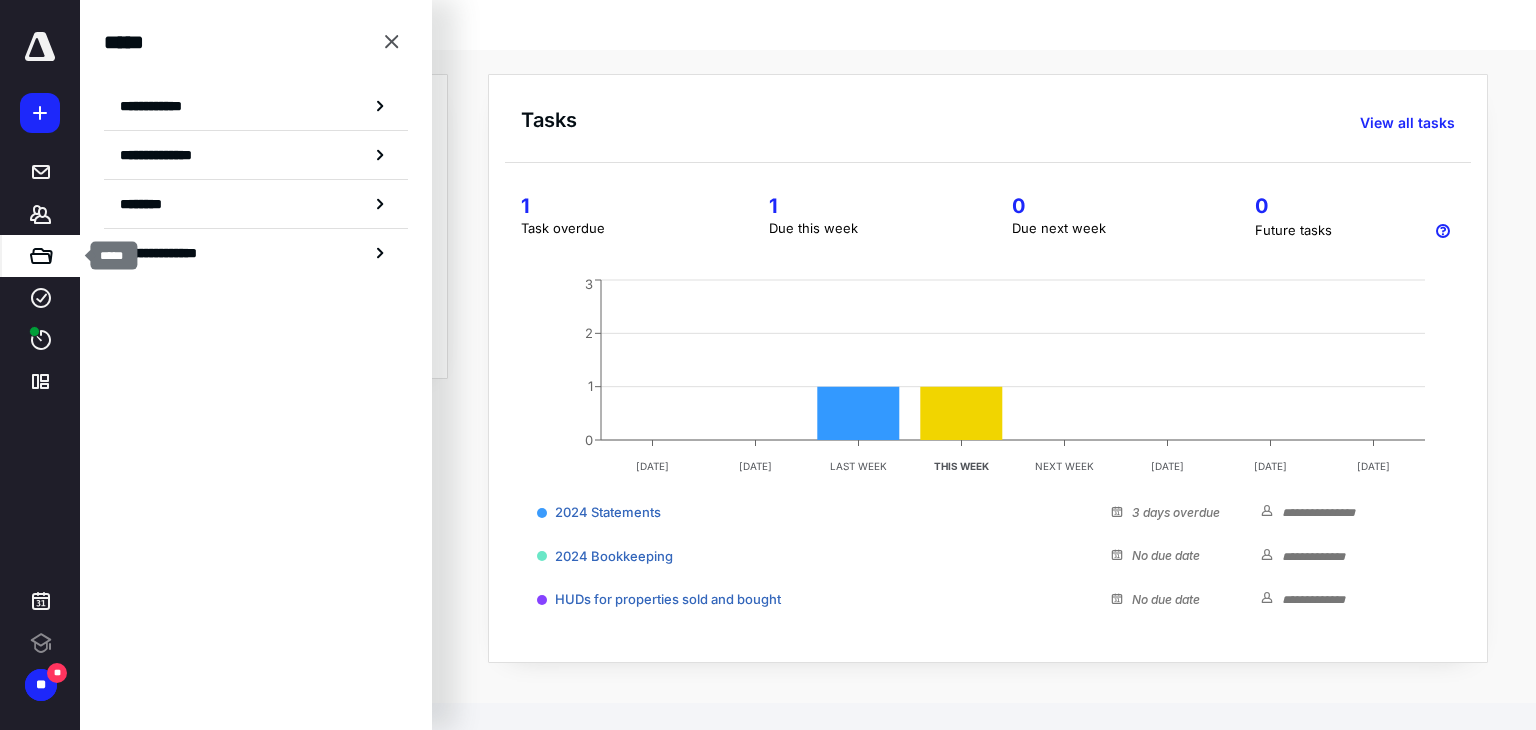 scroll, scrollTop: 0, scrollLeft: 0, axis: both 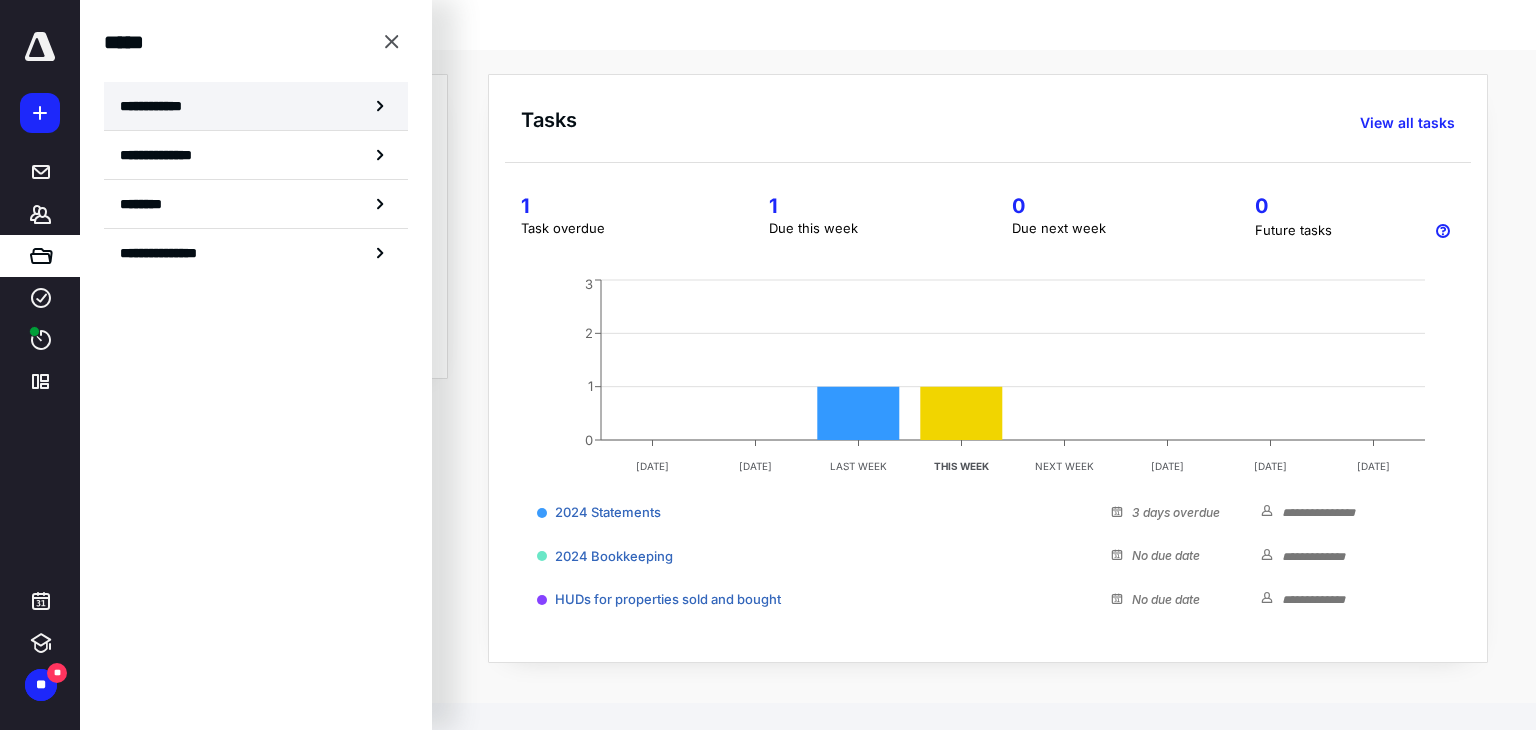 click on "**********" at bounding box center [157, 106] 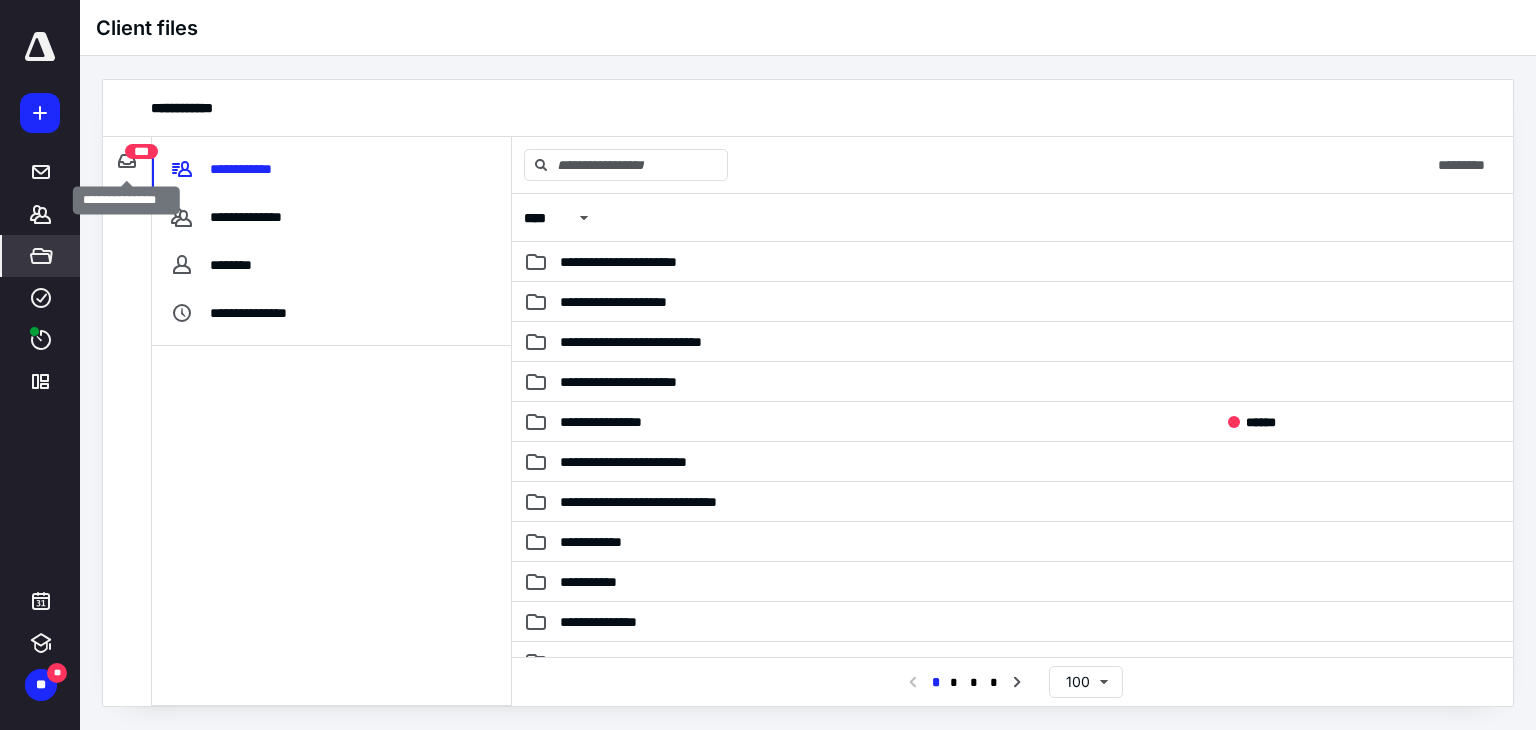 click on "***" at bounding box center (141, 151) 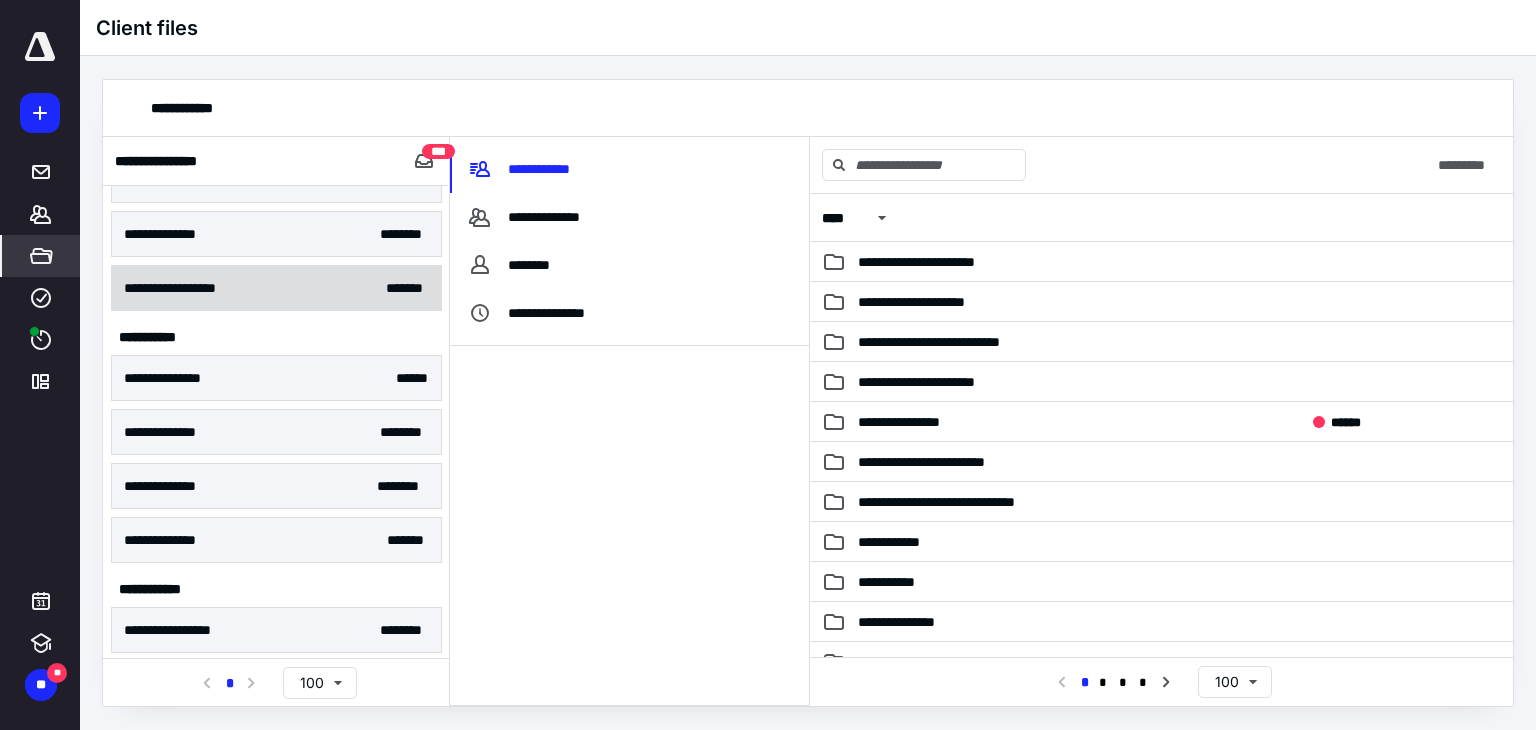 scroll, scrollTop: 100, scrollLeft: 0, axis: vertical 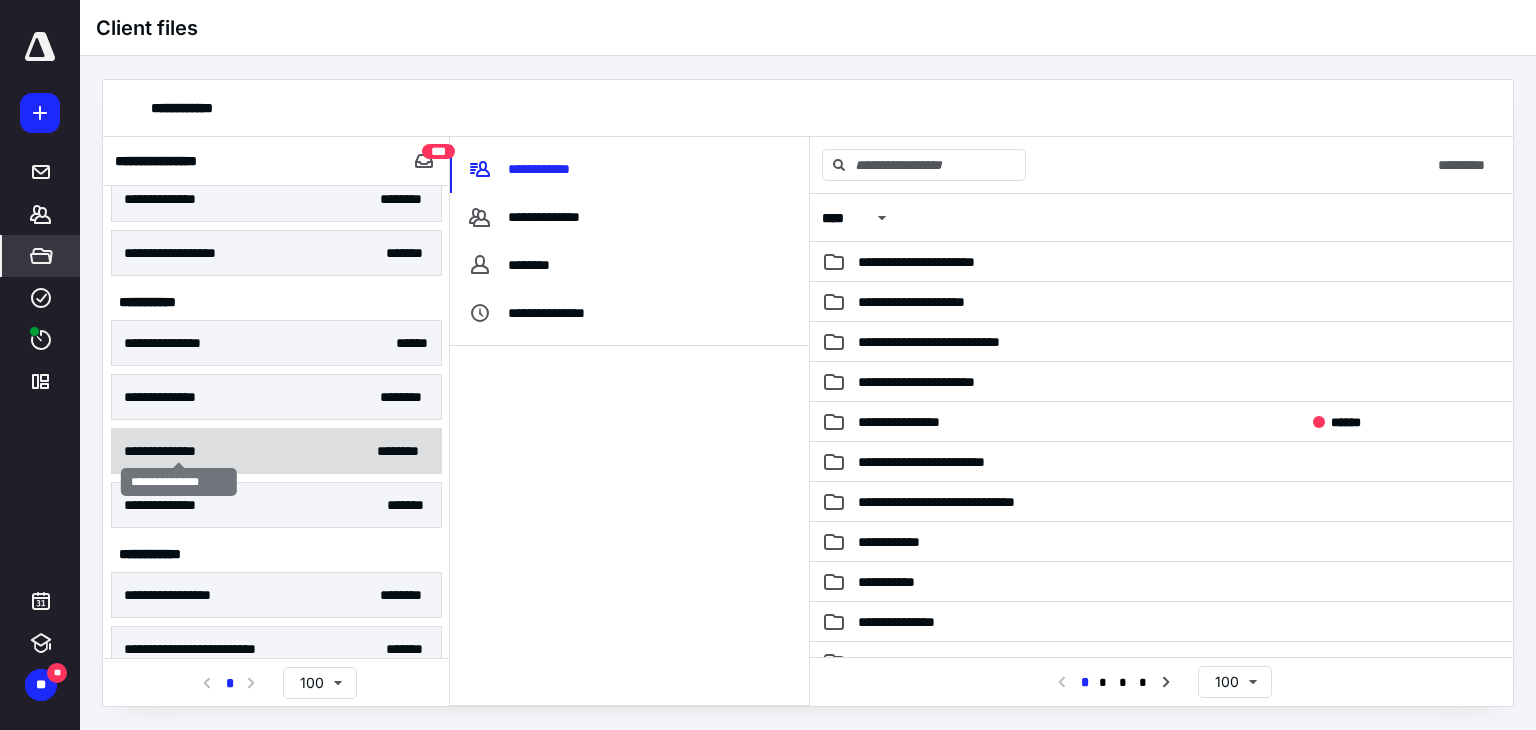click on "**********" at bounding box center (179, 451) 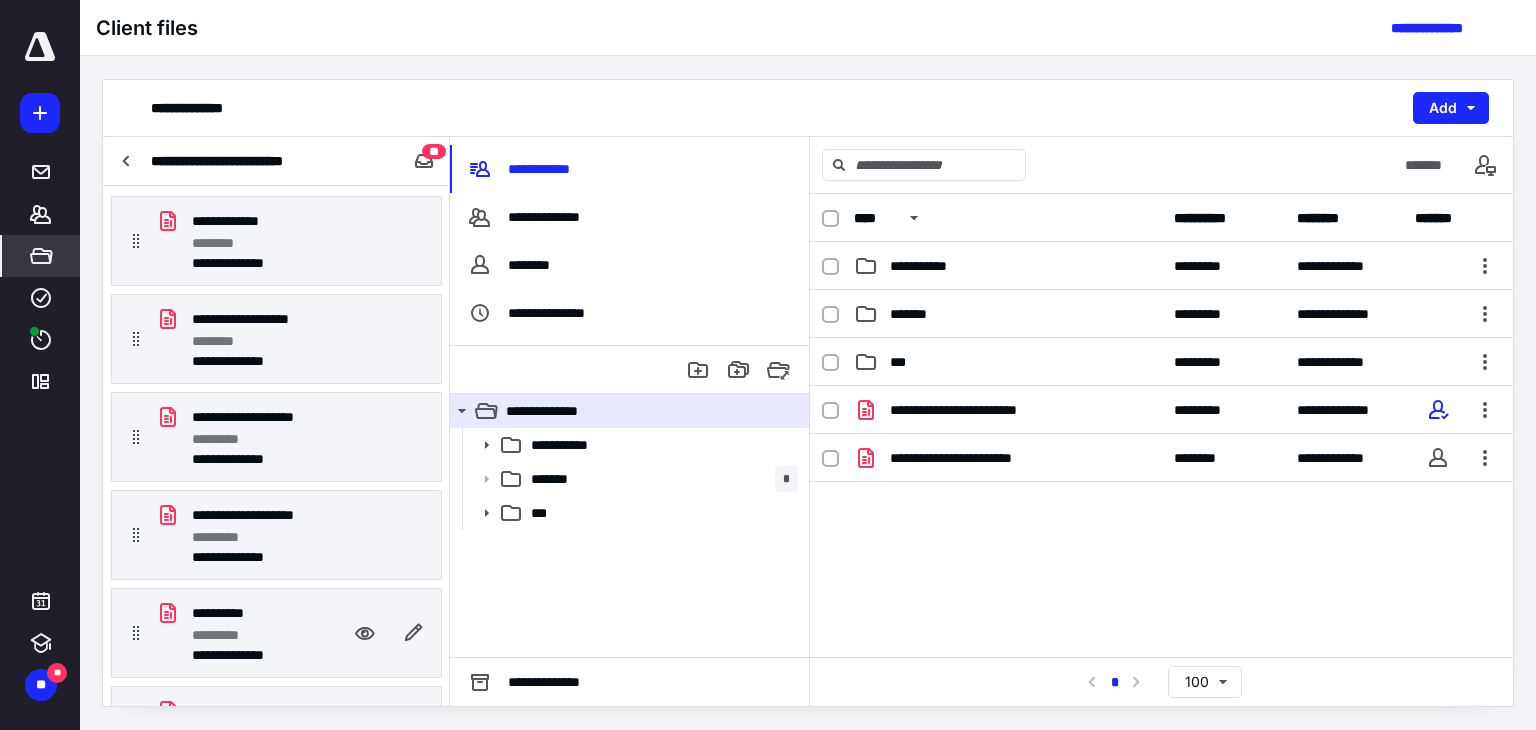 scroll, scrollTop: 0, scrollLeft: 0, axis: both 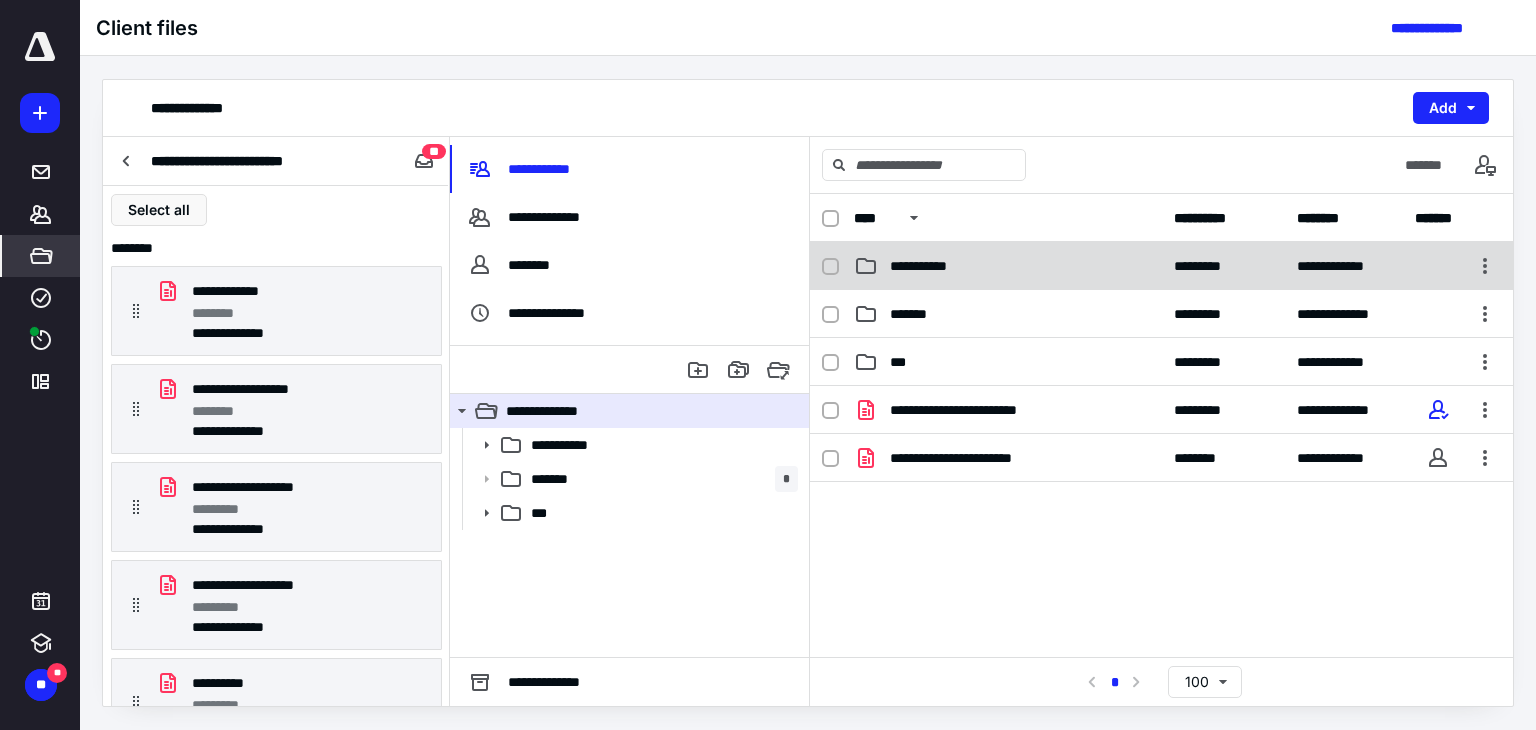 click on "**********" at bounding box center (933, 266) 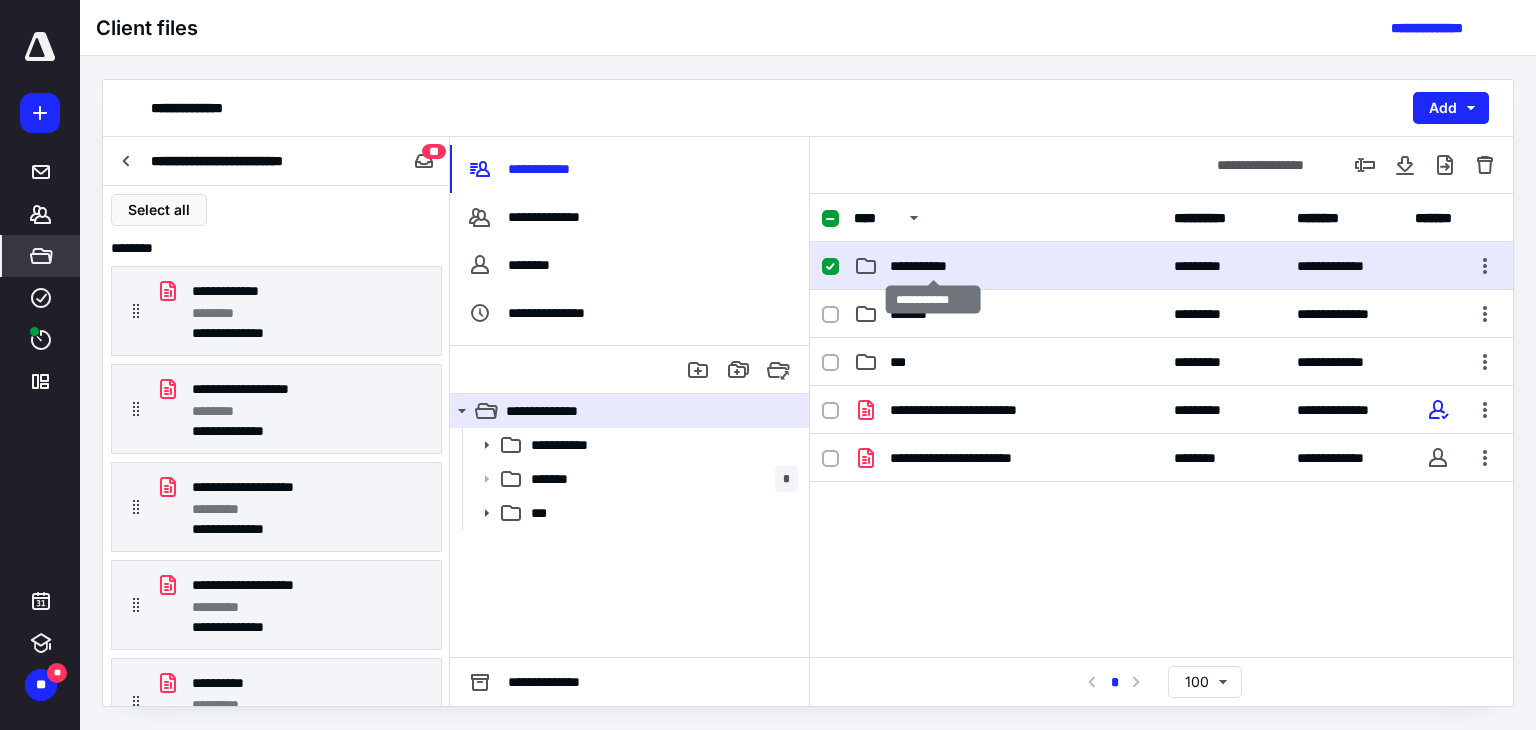 click on "**********" at bounding box center (933, 266) 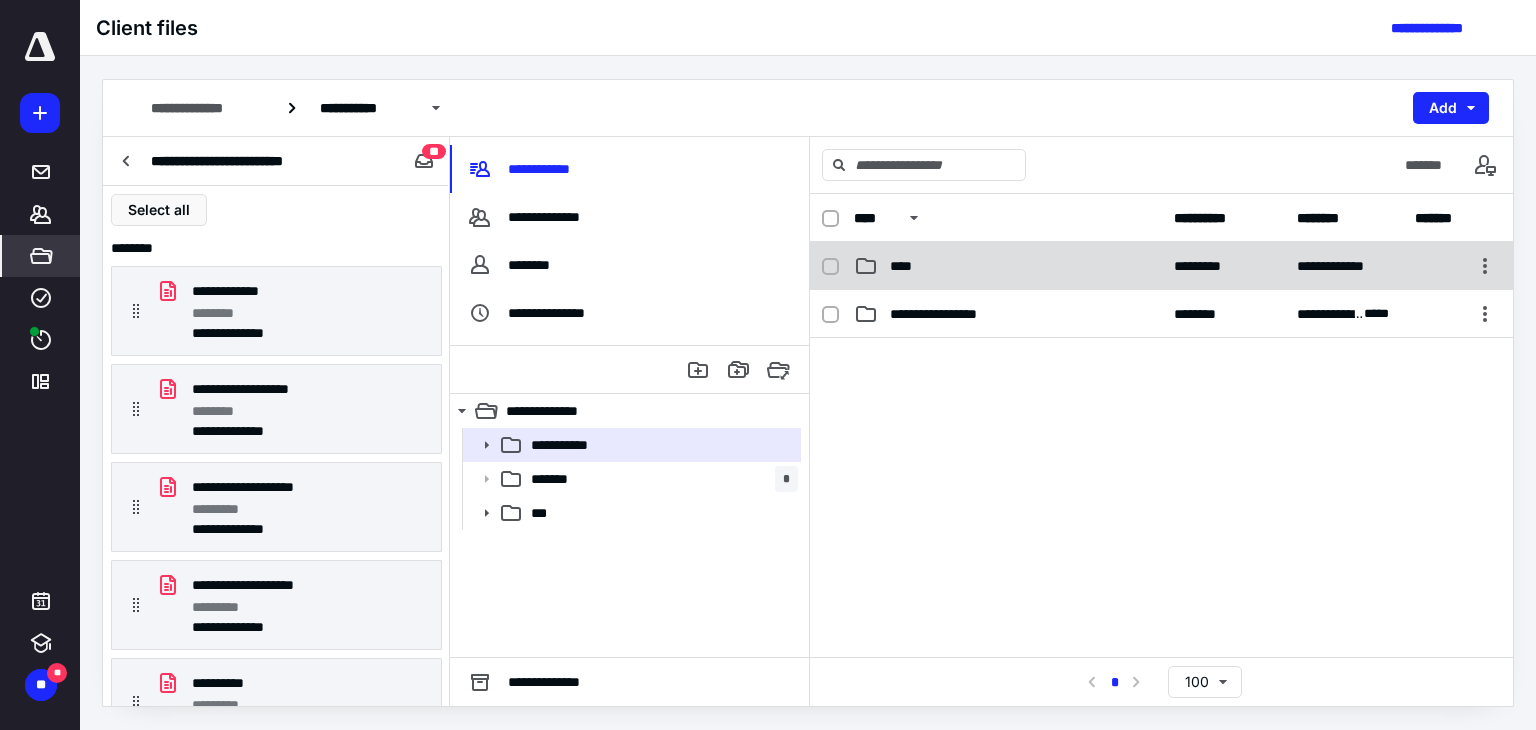 click on "****" at bounding box center (1008, 266) 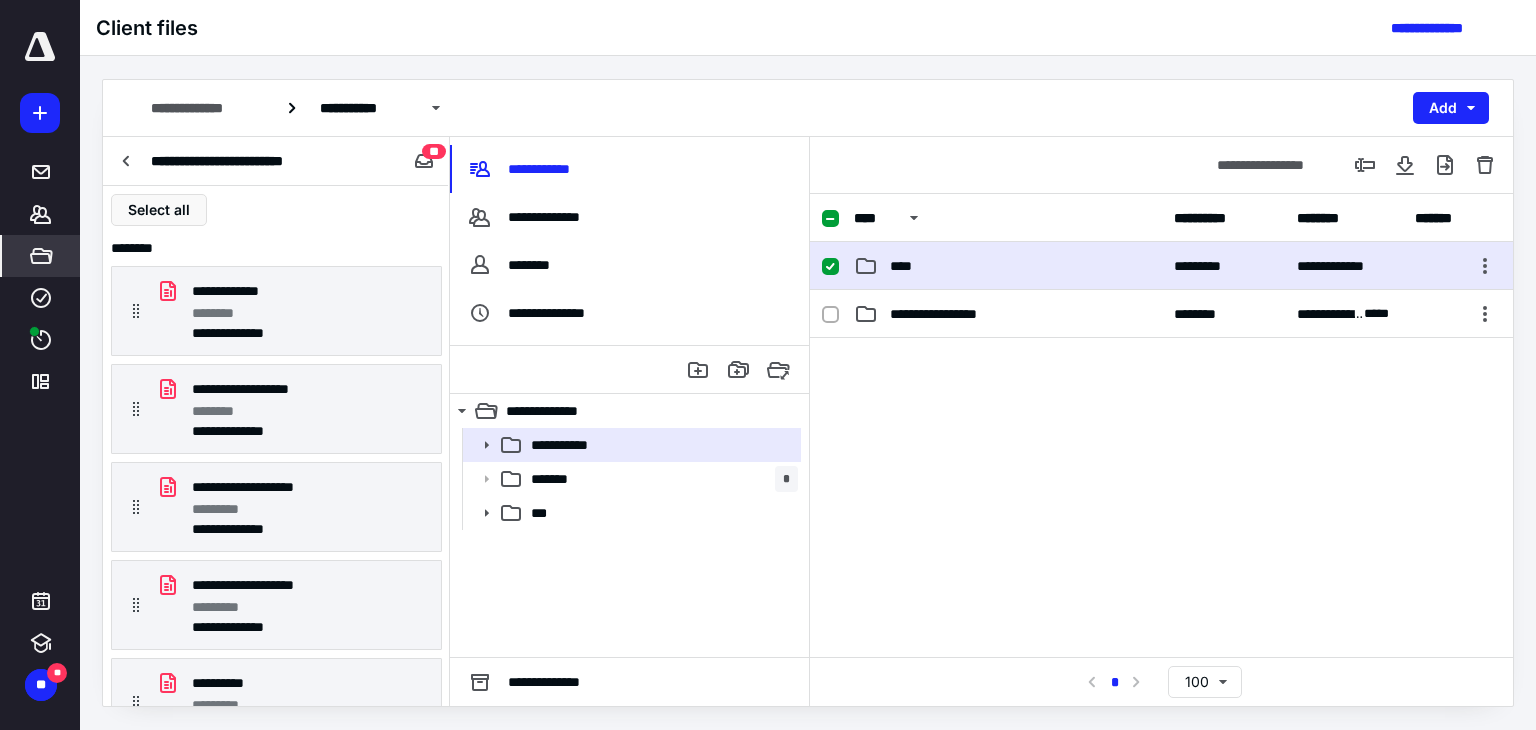 click on "****" at bounding box center (1008, 266) 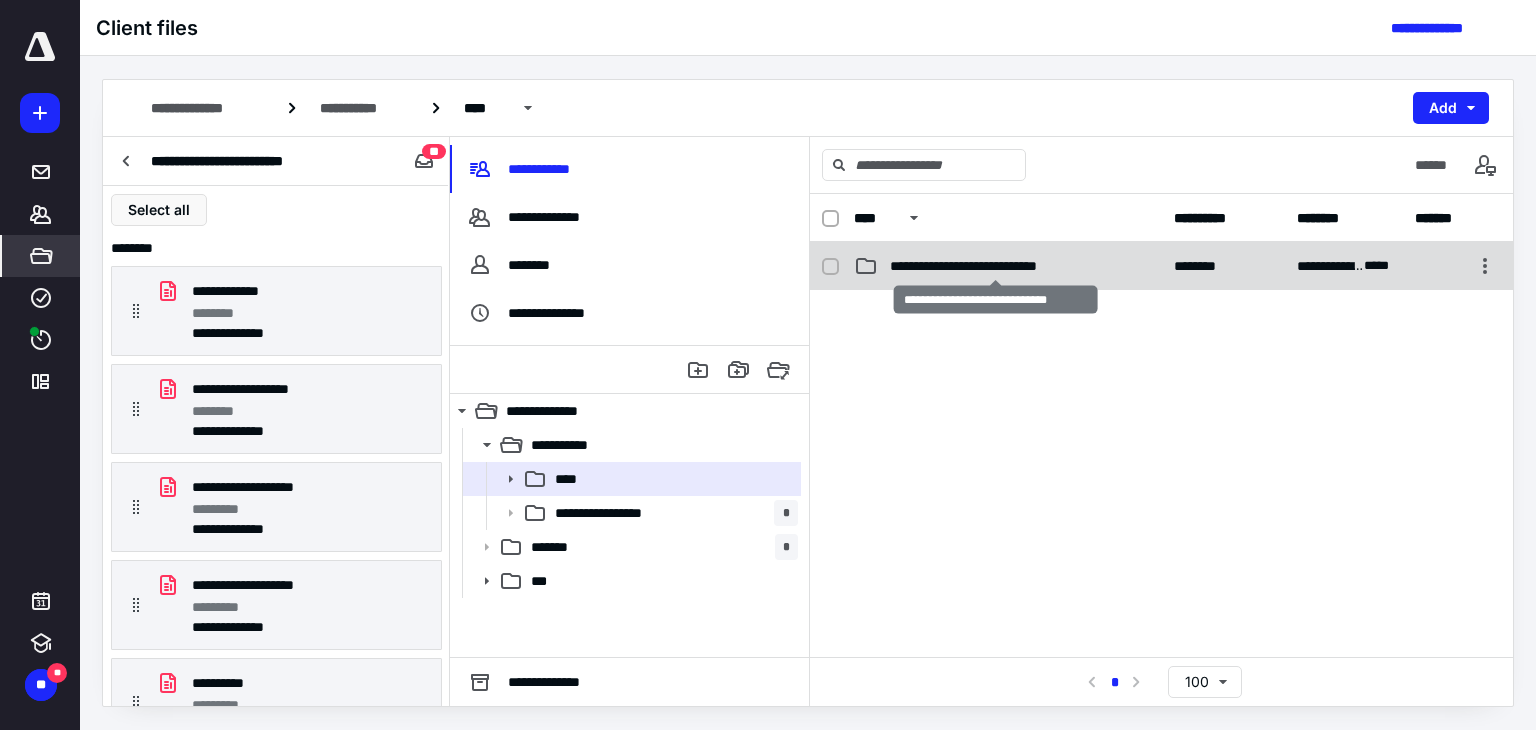 click on "**********" at bounding box center (996, 266) 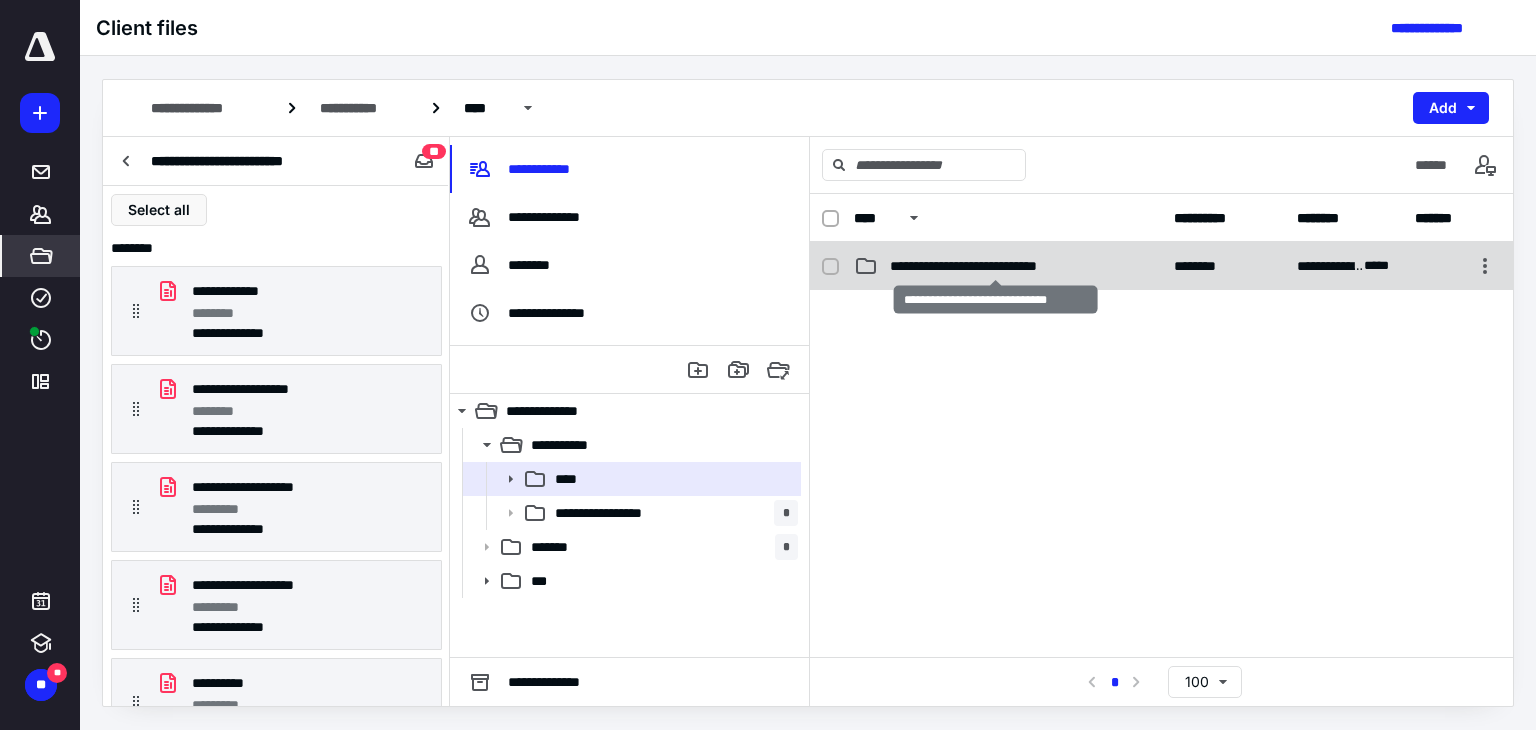 checkbox on "false" 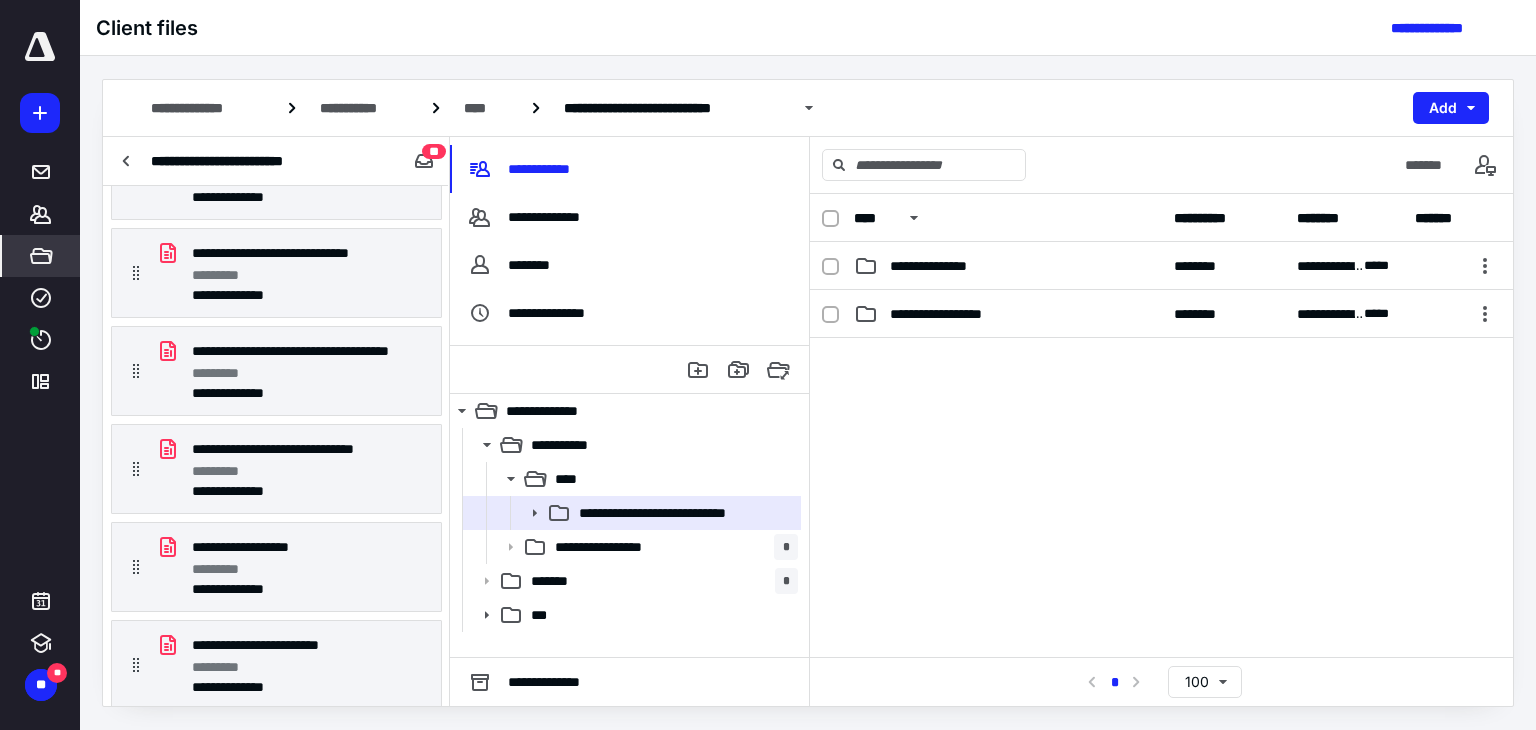 scroll, scrollTop: 2258, scrollLeft: 0, axis: vertical 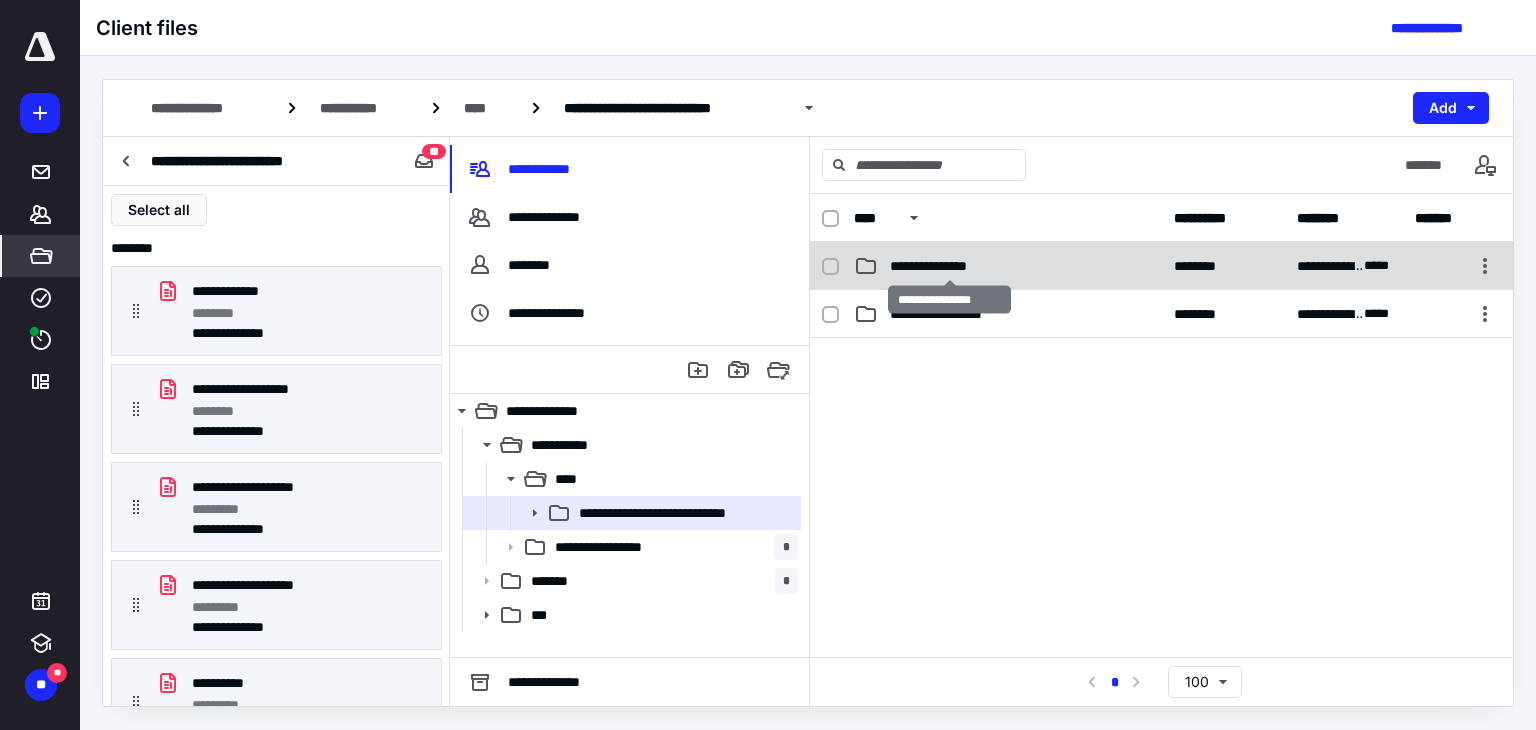 click on "**********" at bounding box center [950, 266] 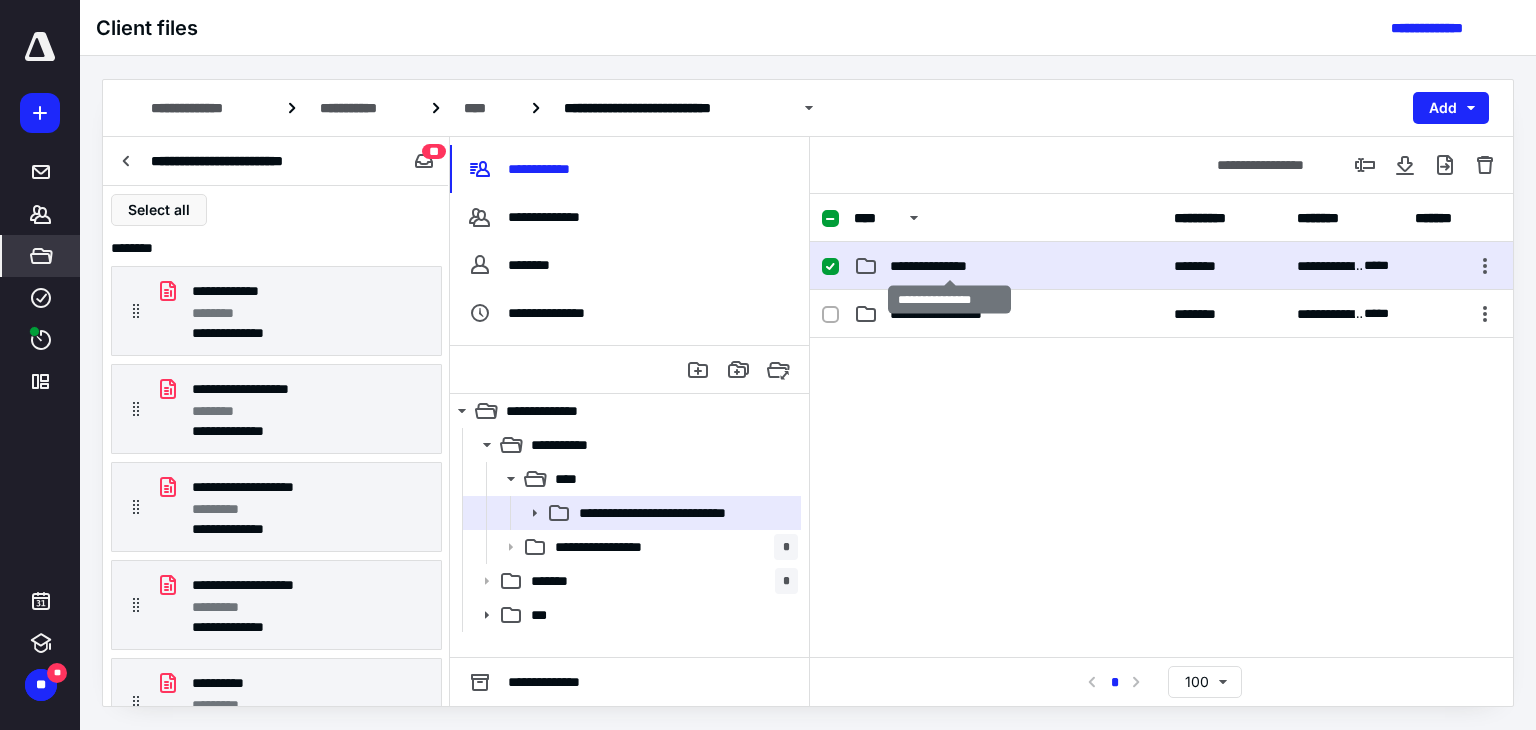 click on "**********" at bounding box center (950, 266) 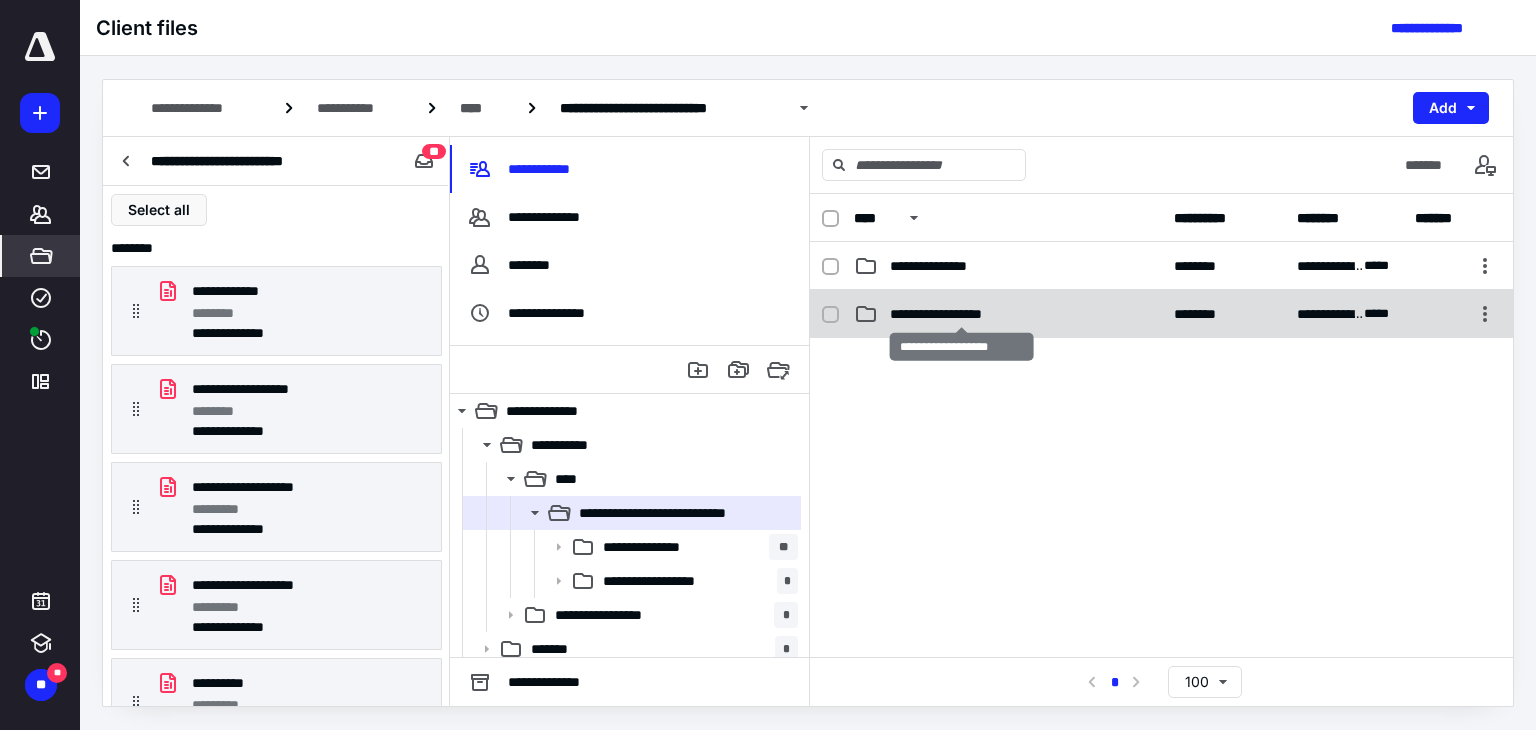 click on "**********" at bounding box center [961, 314] 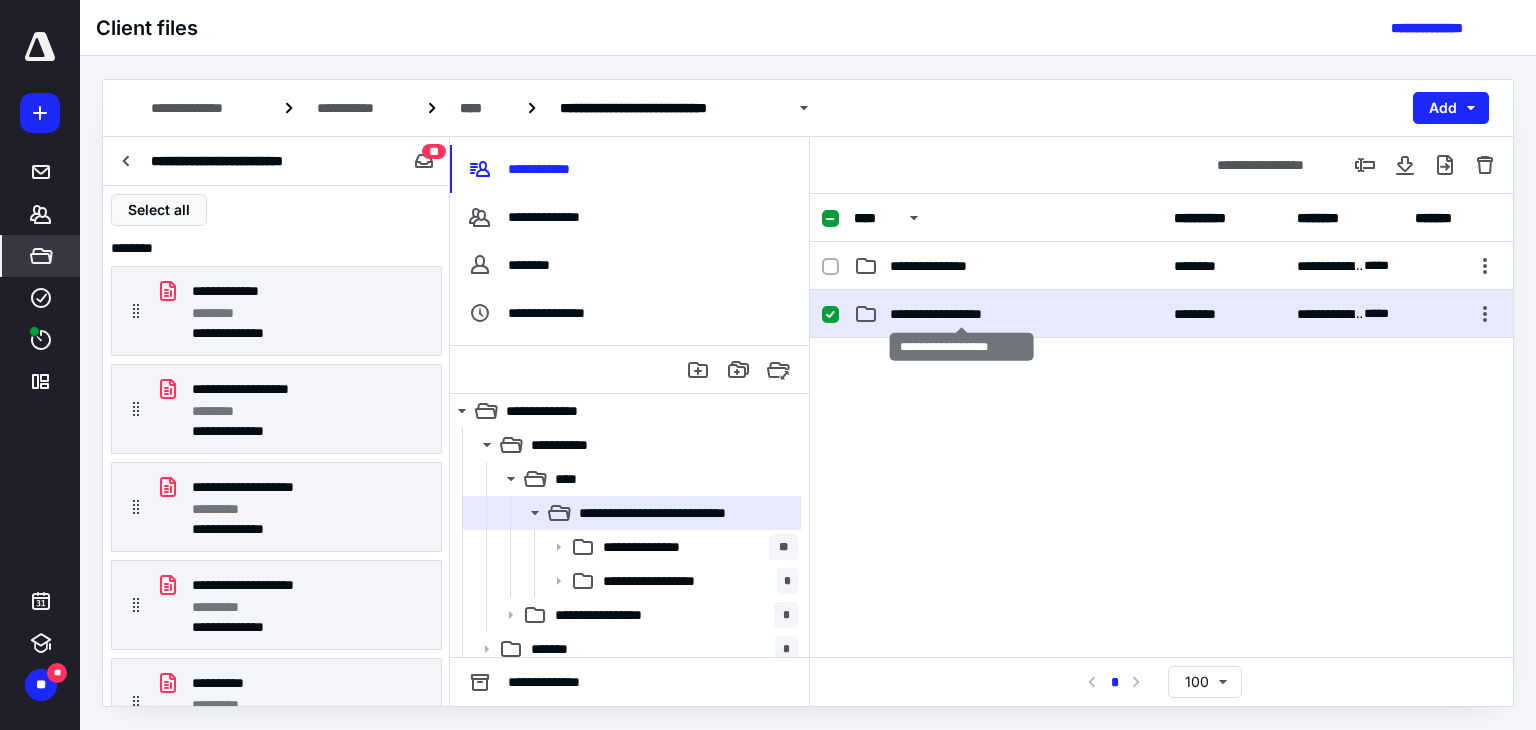 click on "**********" at bounding box center (961, 314) 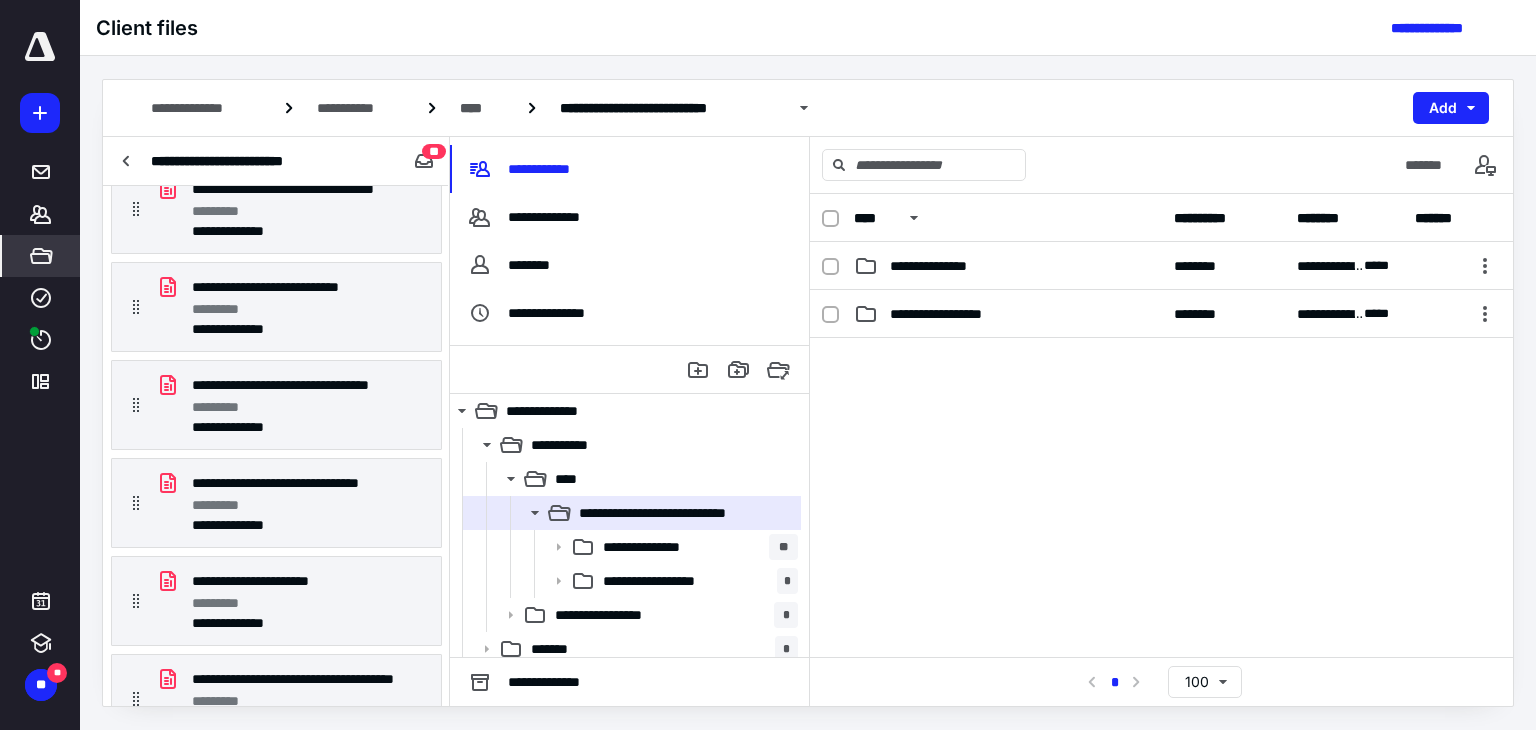 scroll, scrollTop: 0, scrollLeft: 0, axis: both 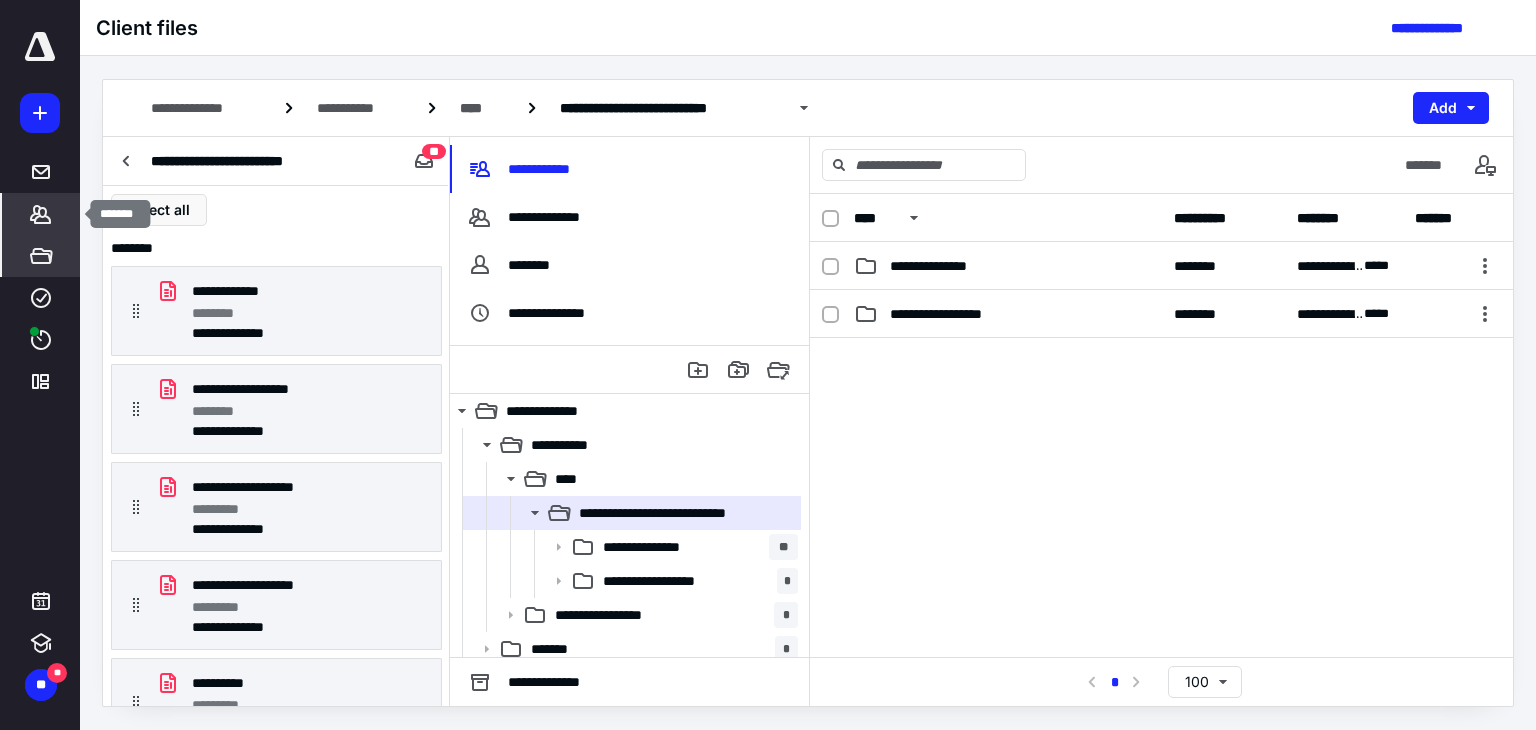 click 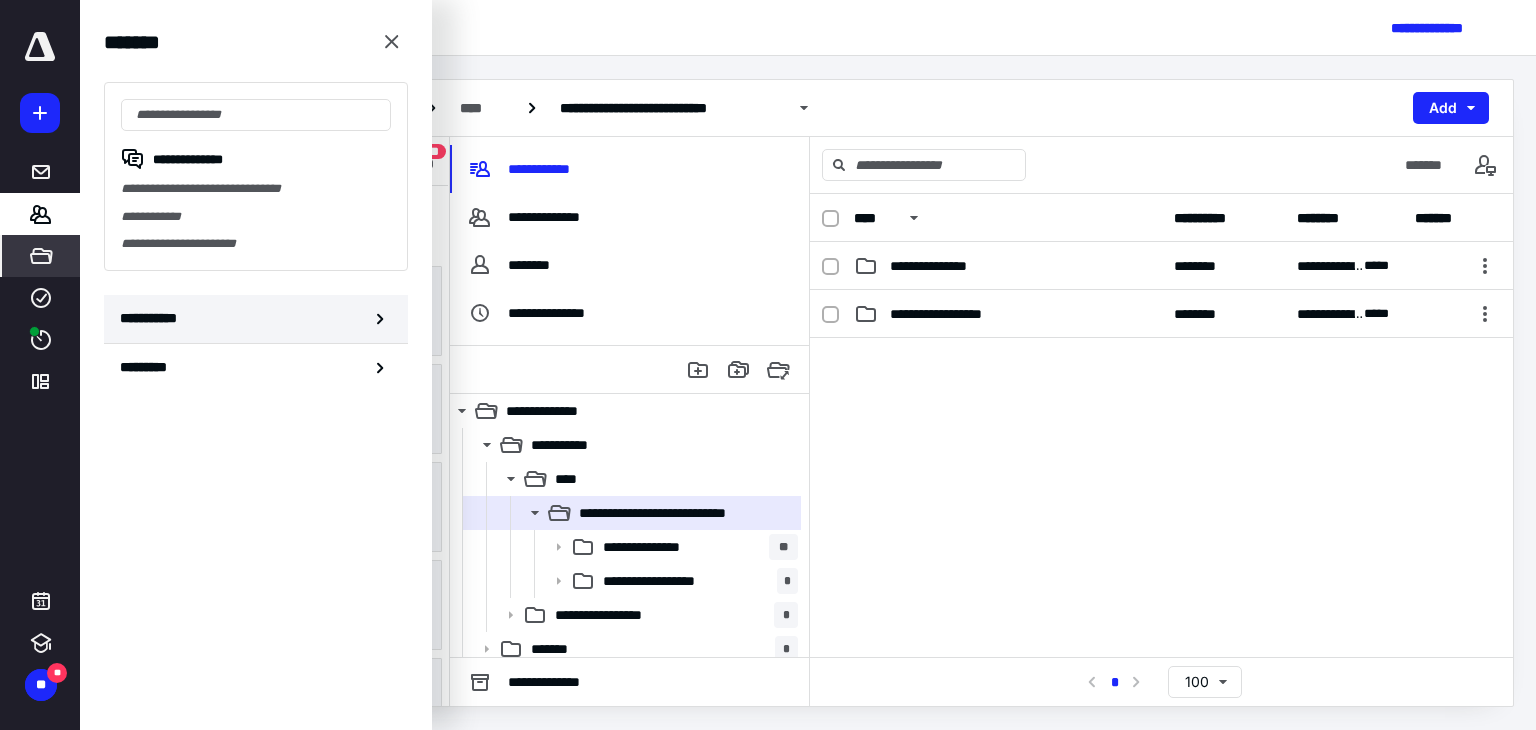 click on "**********" at bounding box center [153, 318] 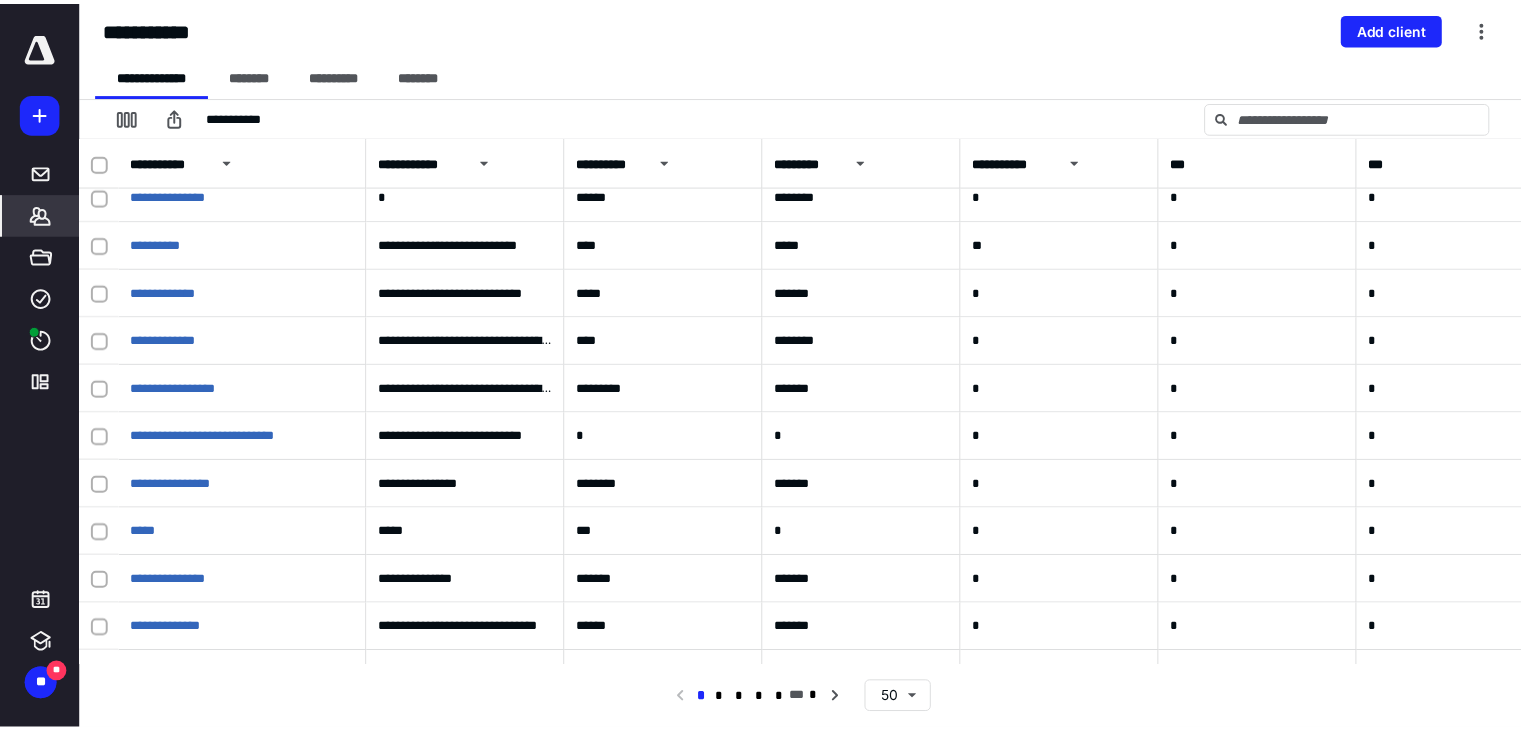 scroll, scrollTop: 1900, scrollLeft: 0, axis: vertical 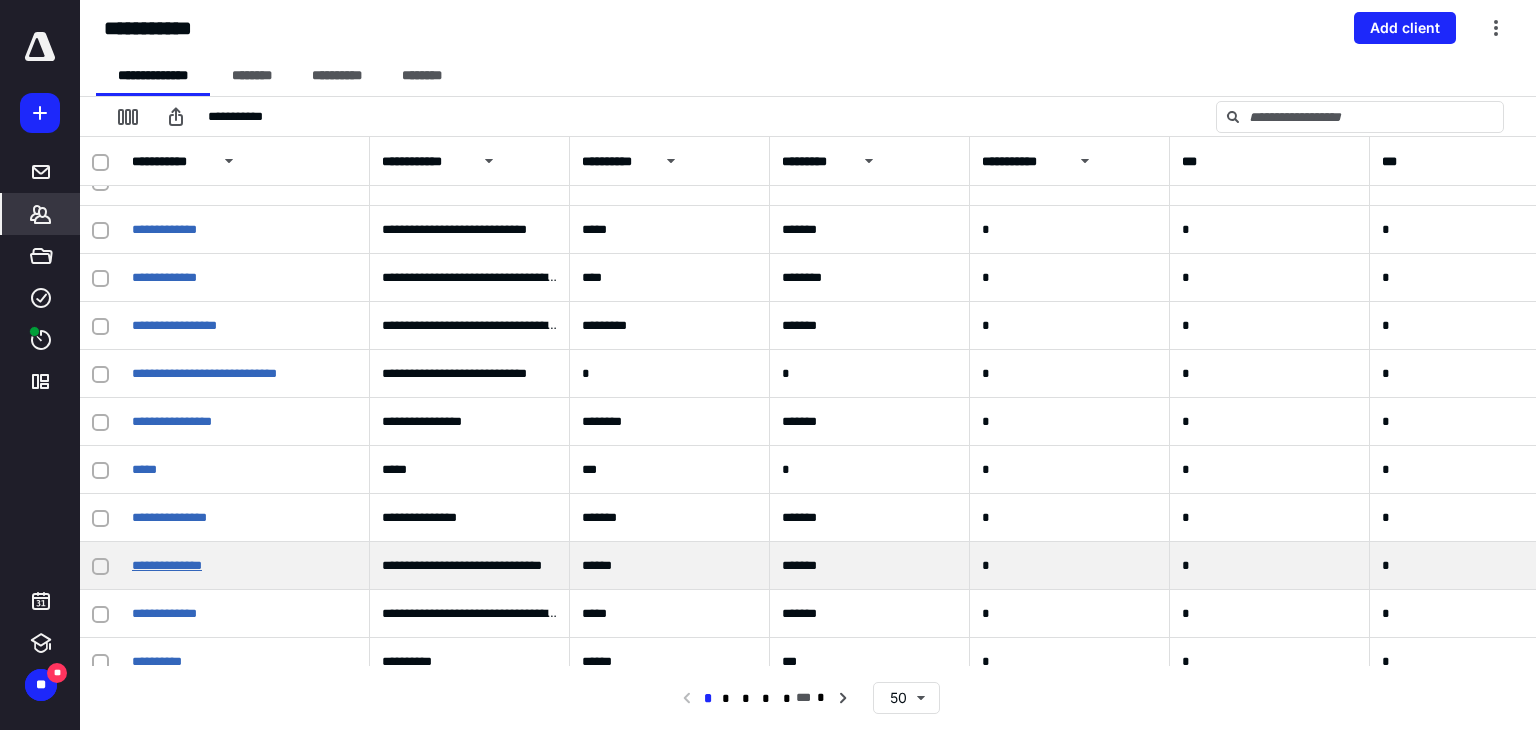 click on "**********" at bounding box center (167, 565) 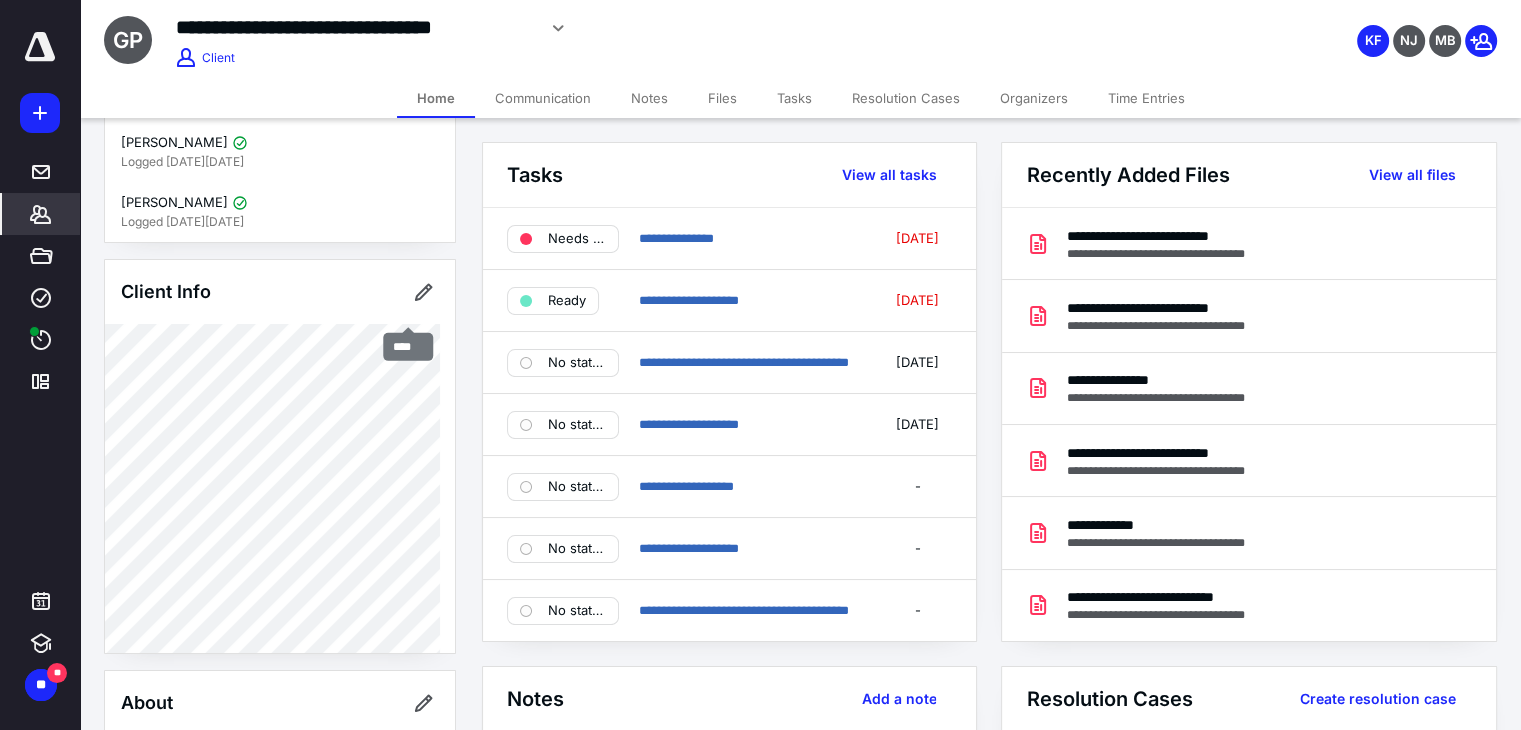 scroll, scrollTop: 200, scrollLeft: 0, axis: vertical 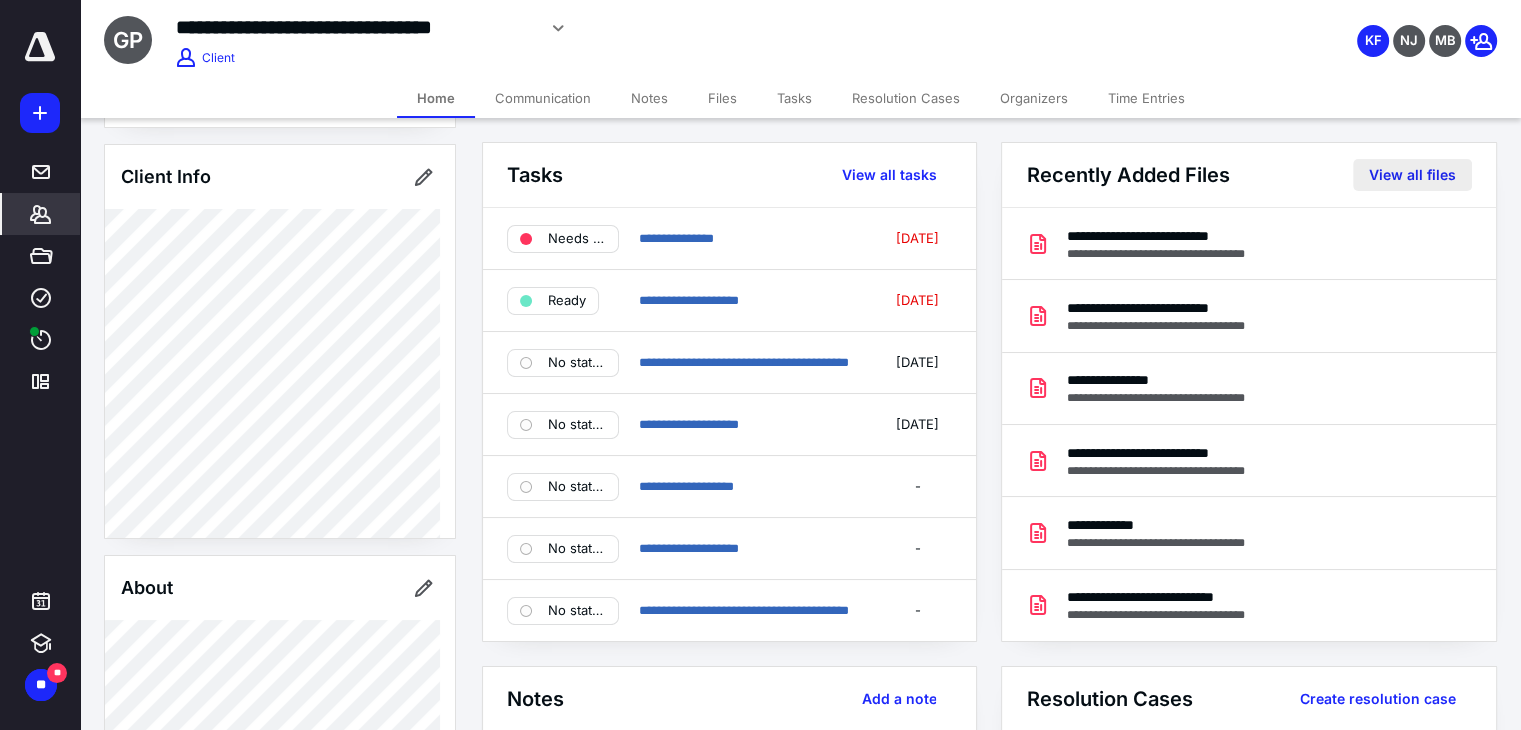 click on "View all files" at bounding box center (1412, 175) 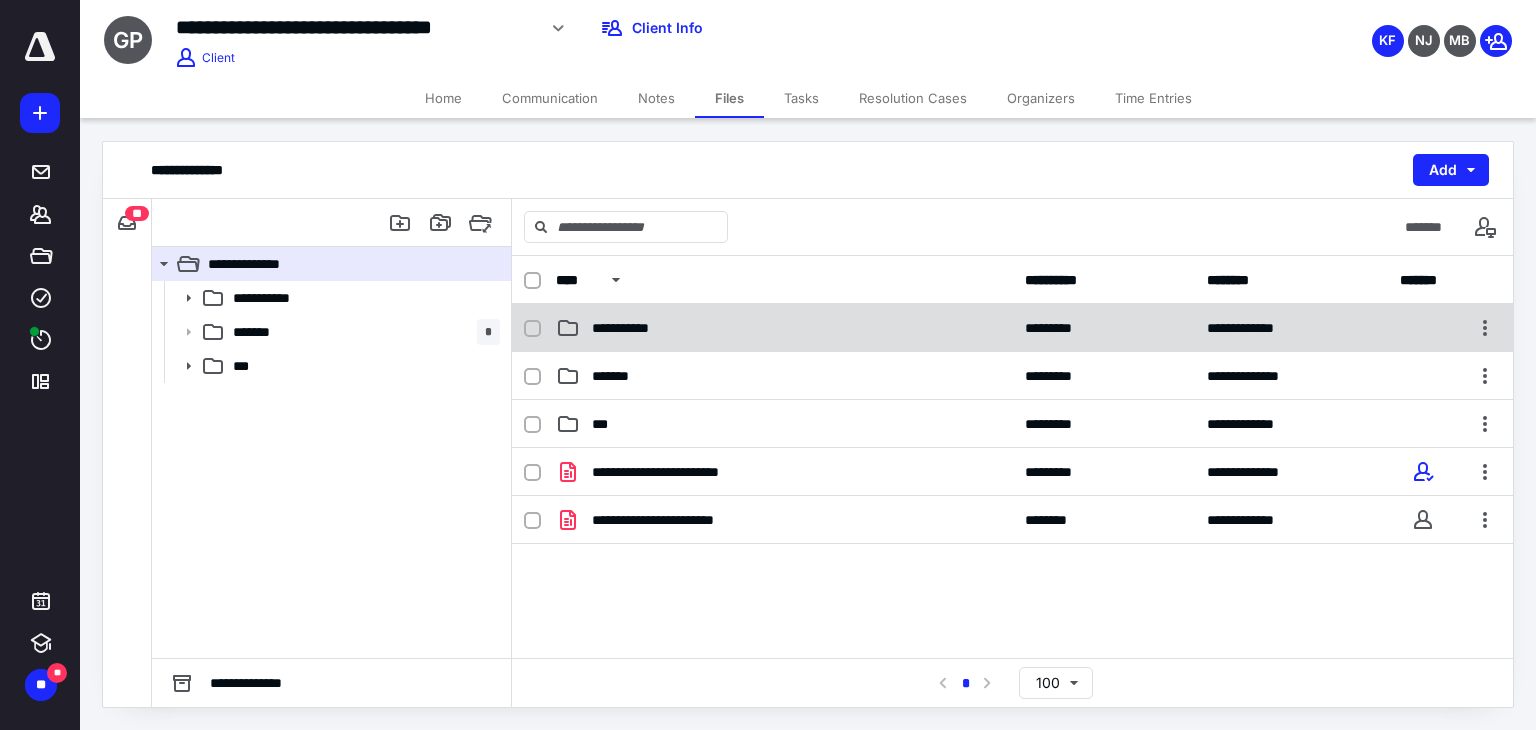 click on "**********" at bounding box center (635, 328) 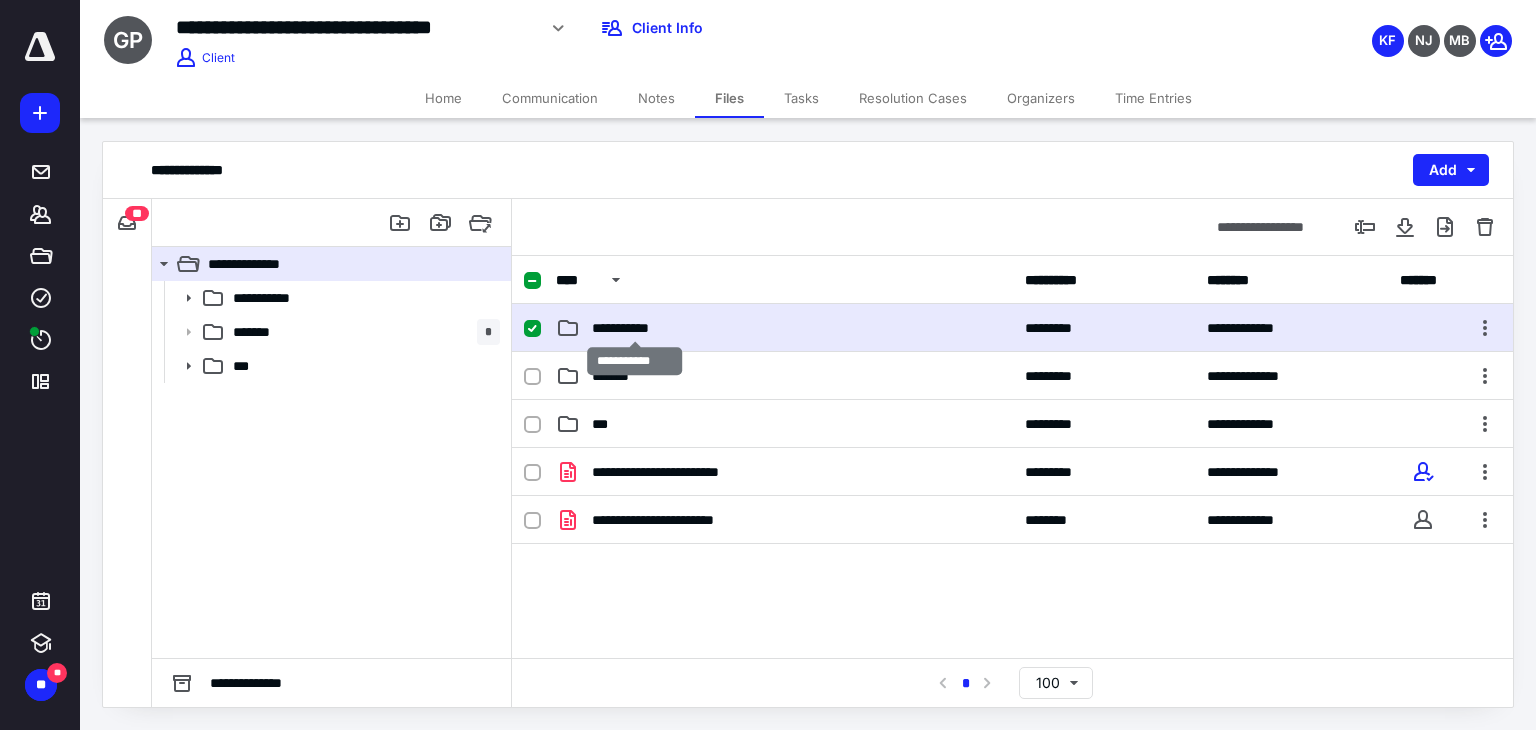 click on "**********" at bounding box center (635, 328) 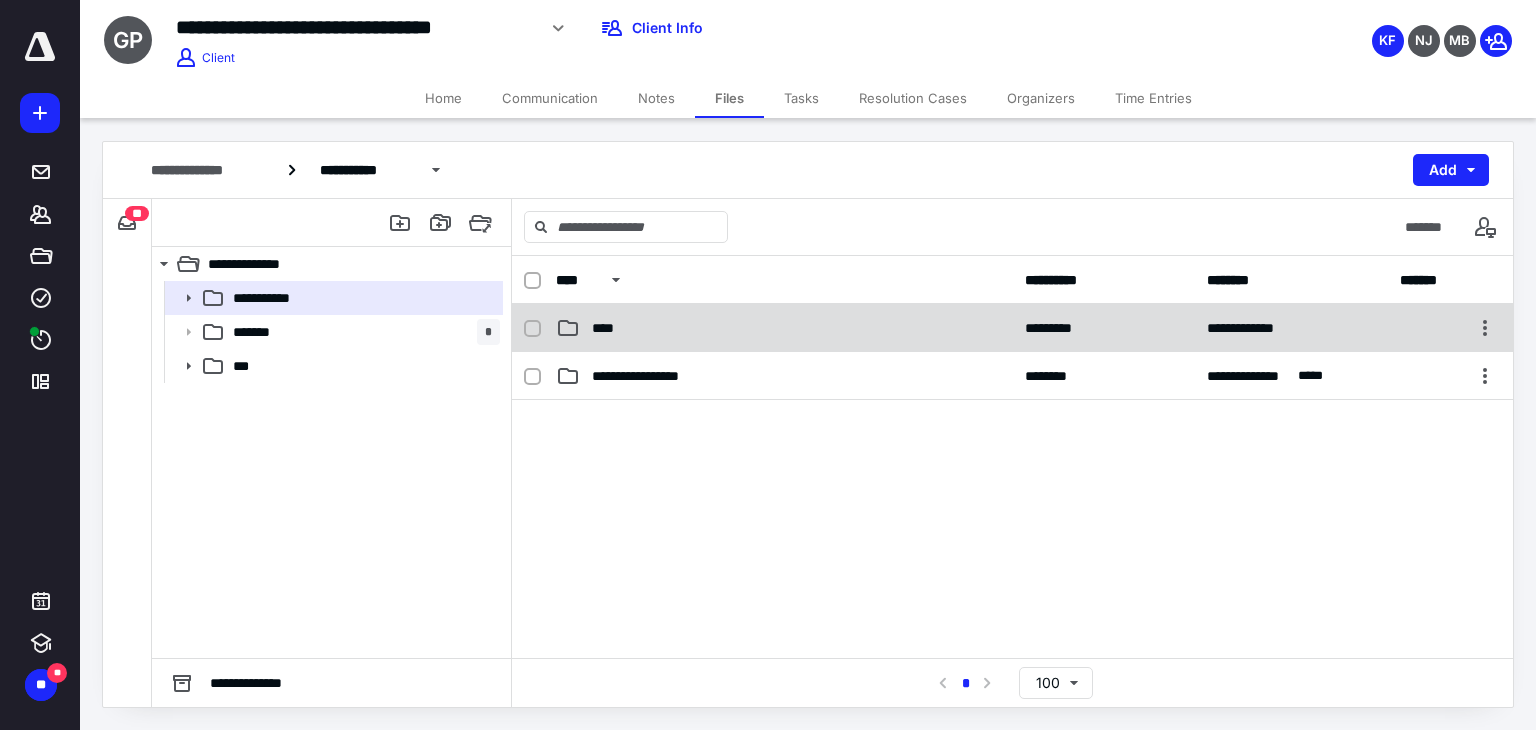 click on "****" at bounding box center (784, 328) 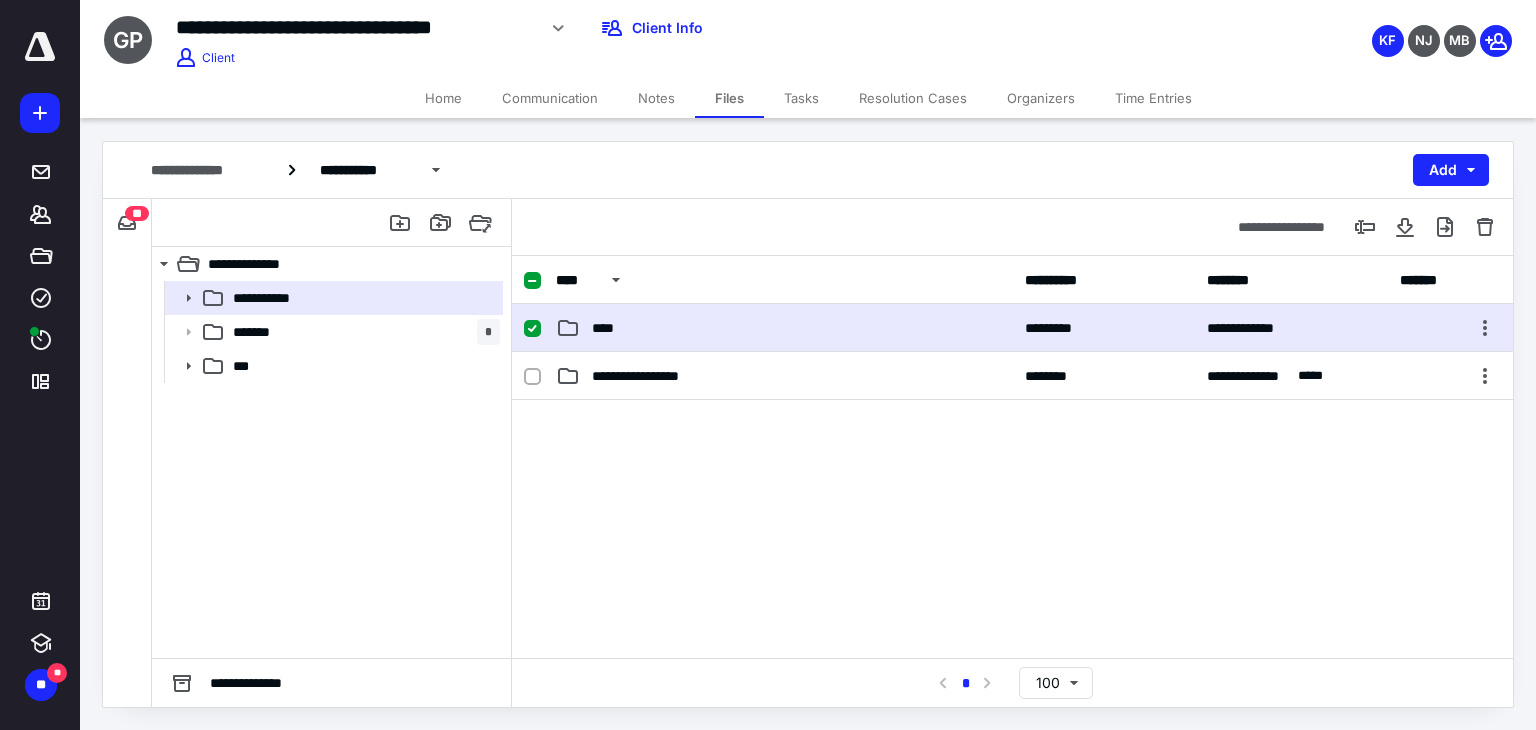 click on "****" at bounding box center [784, 328] 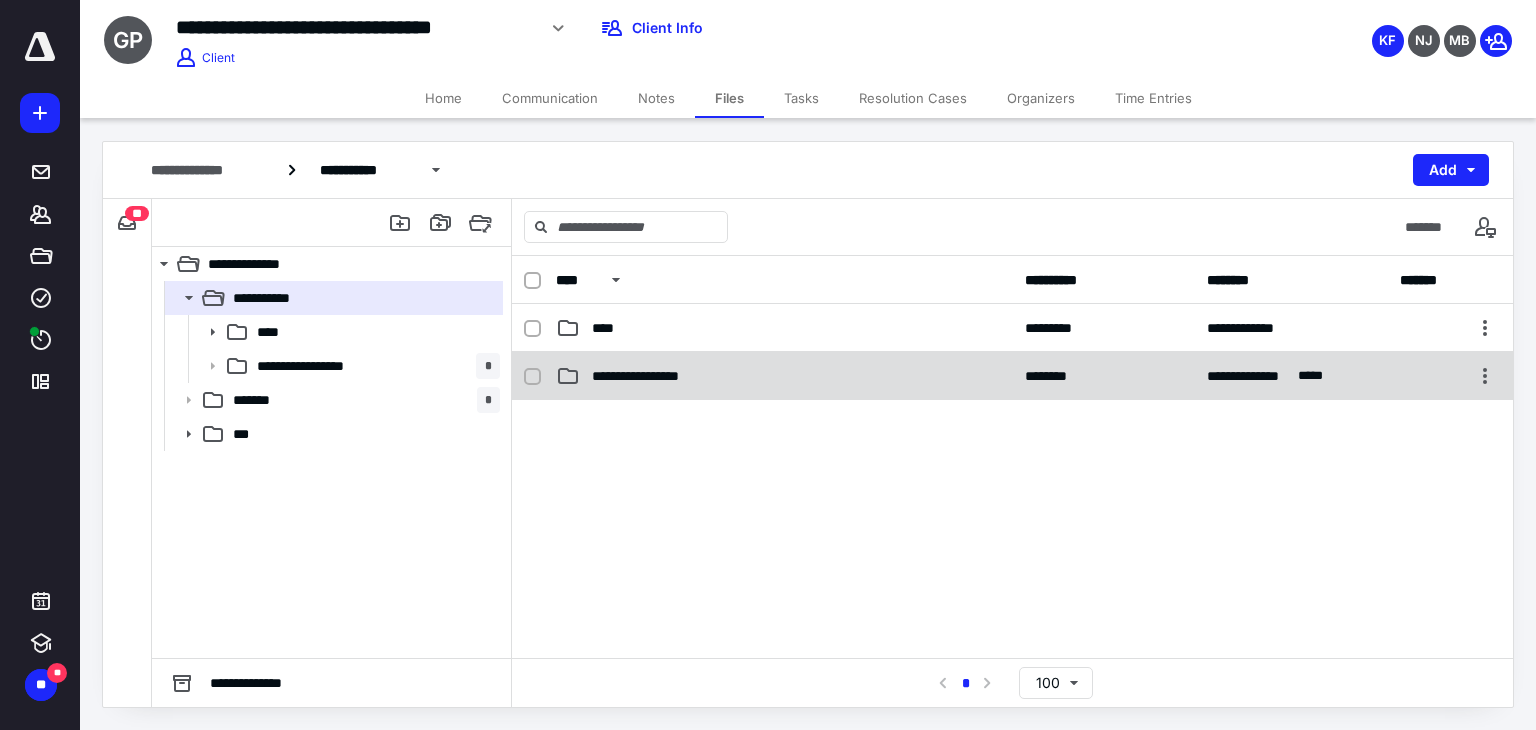 click on "**********" at bounding box center (654, 376) 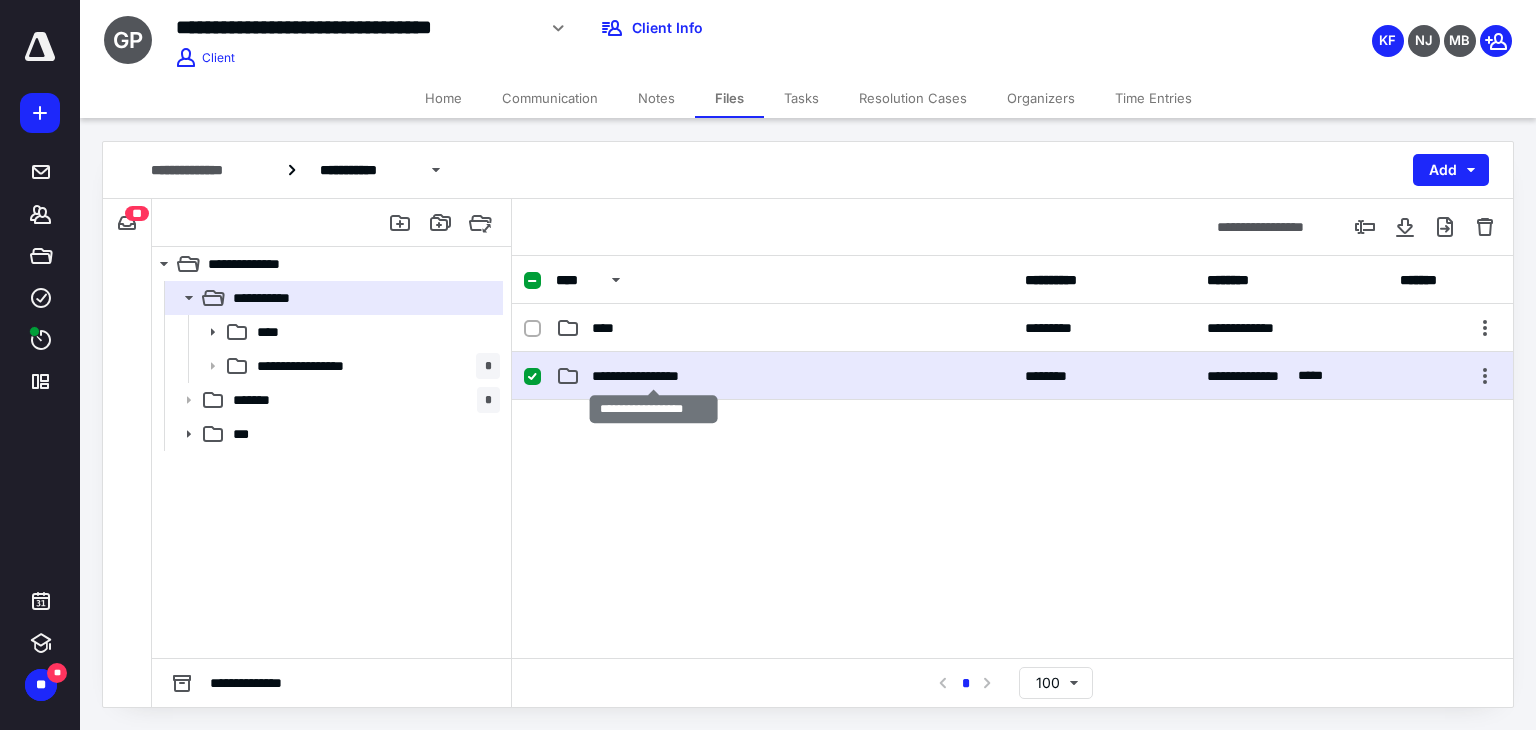 click on "**********" at bounding box center [654, 376] 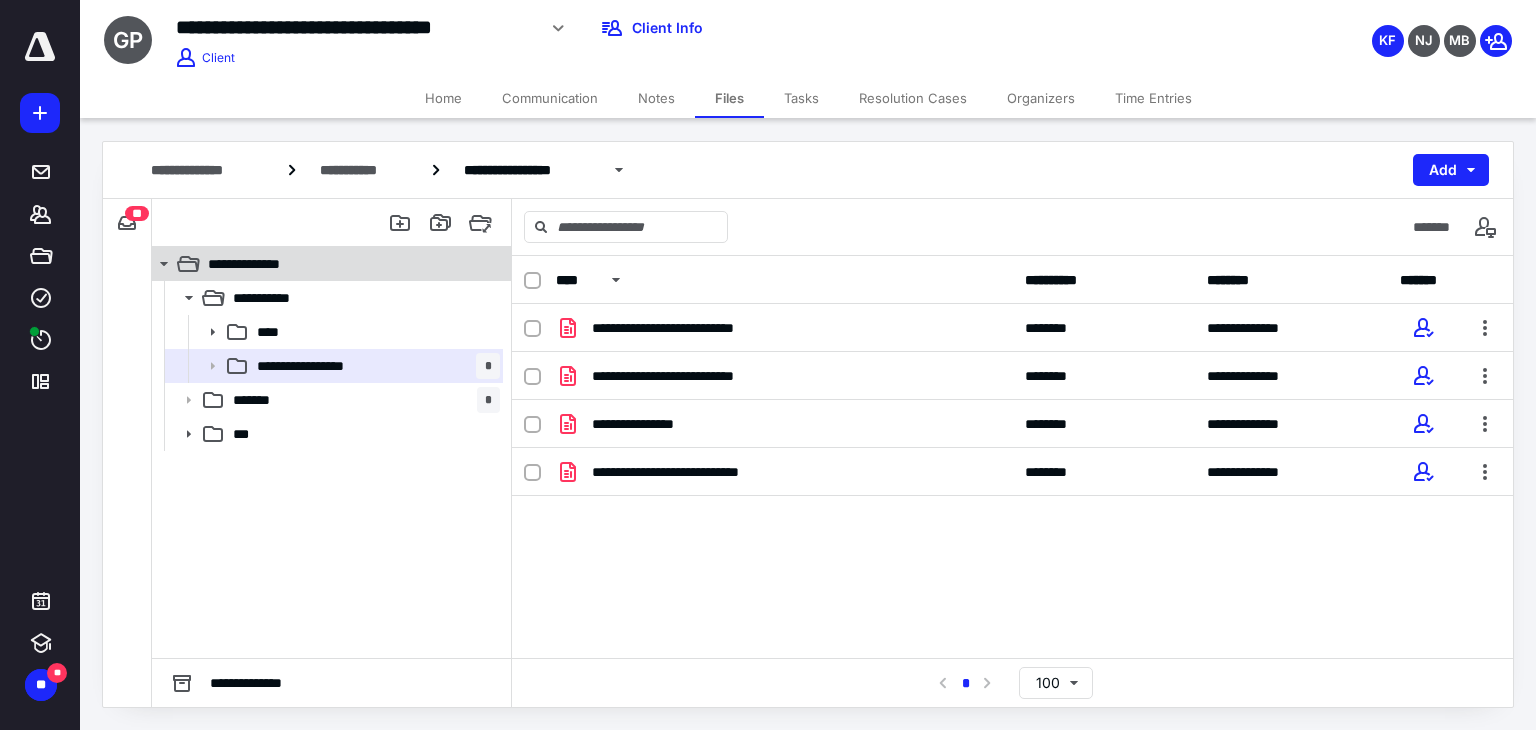 click 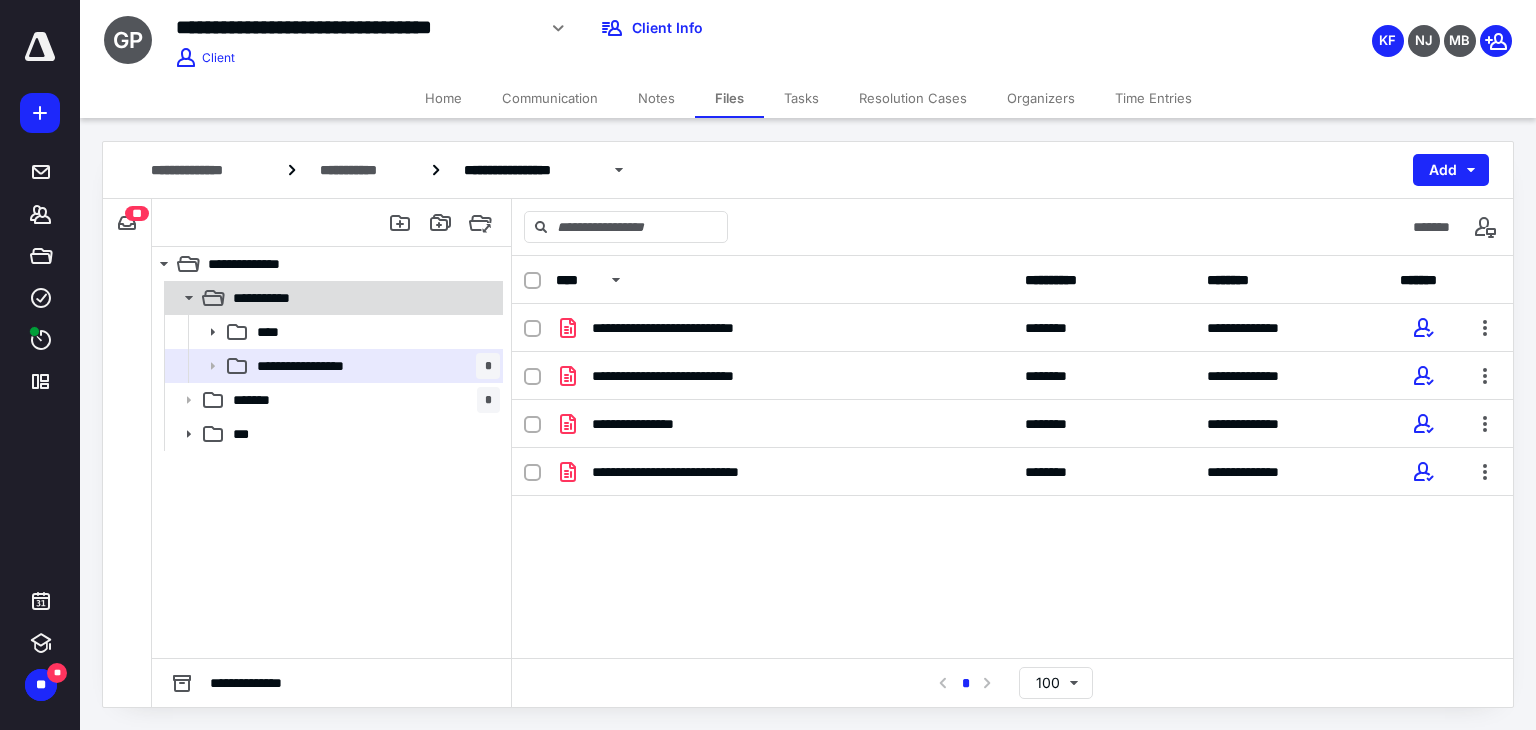 click 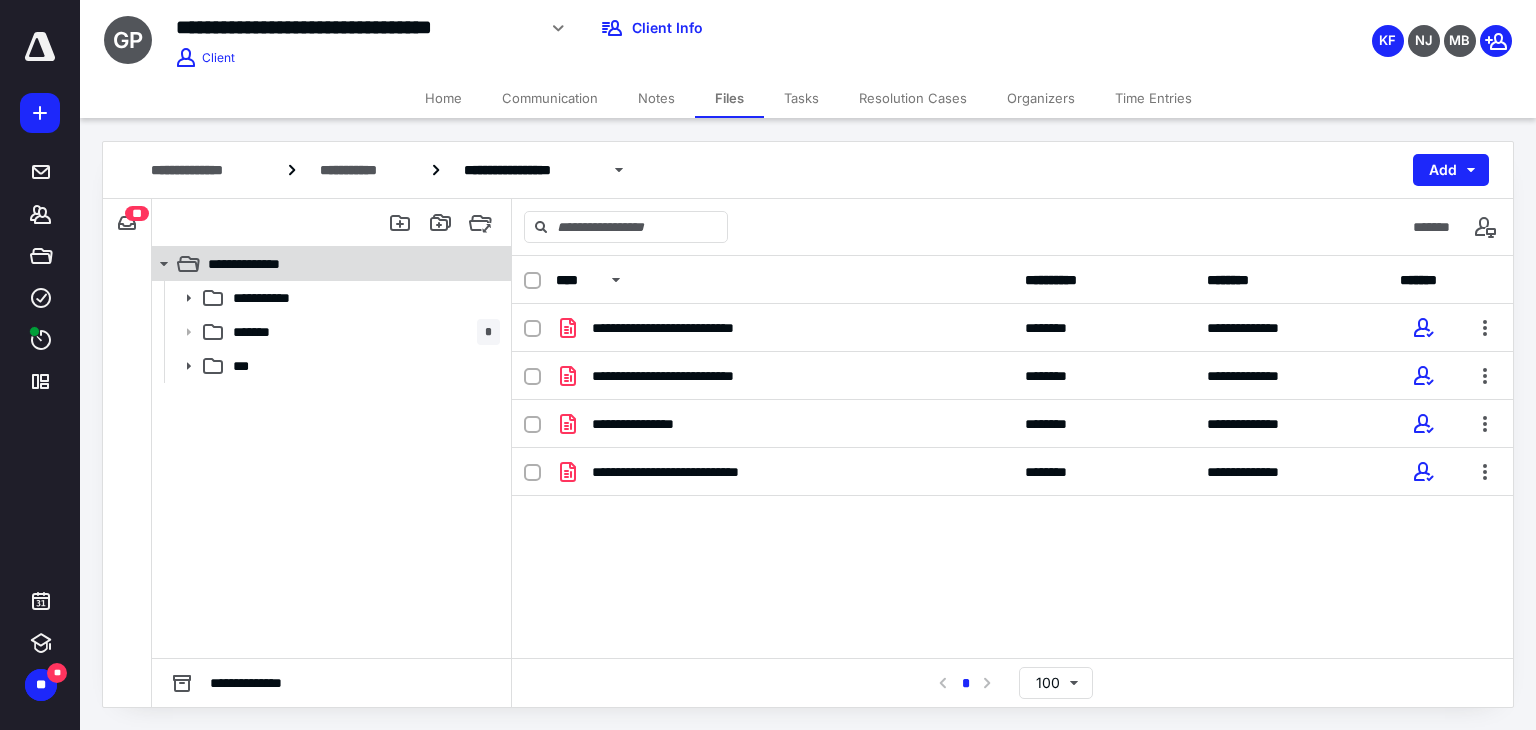 click 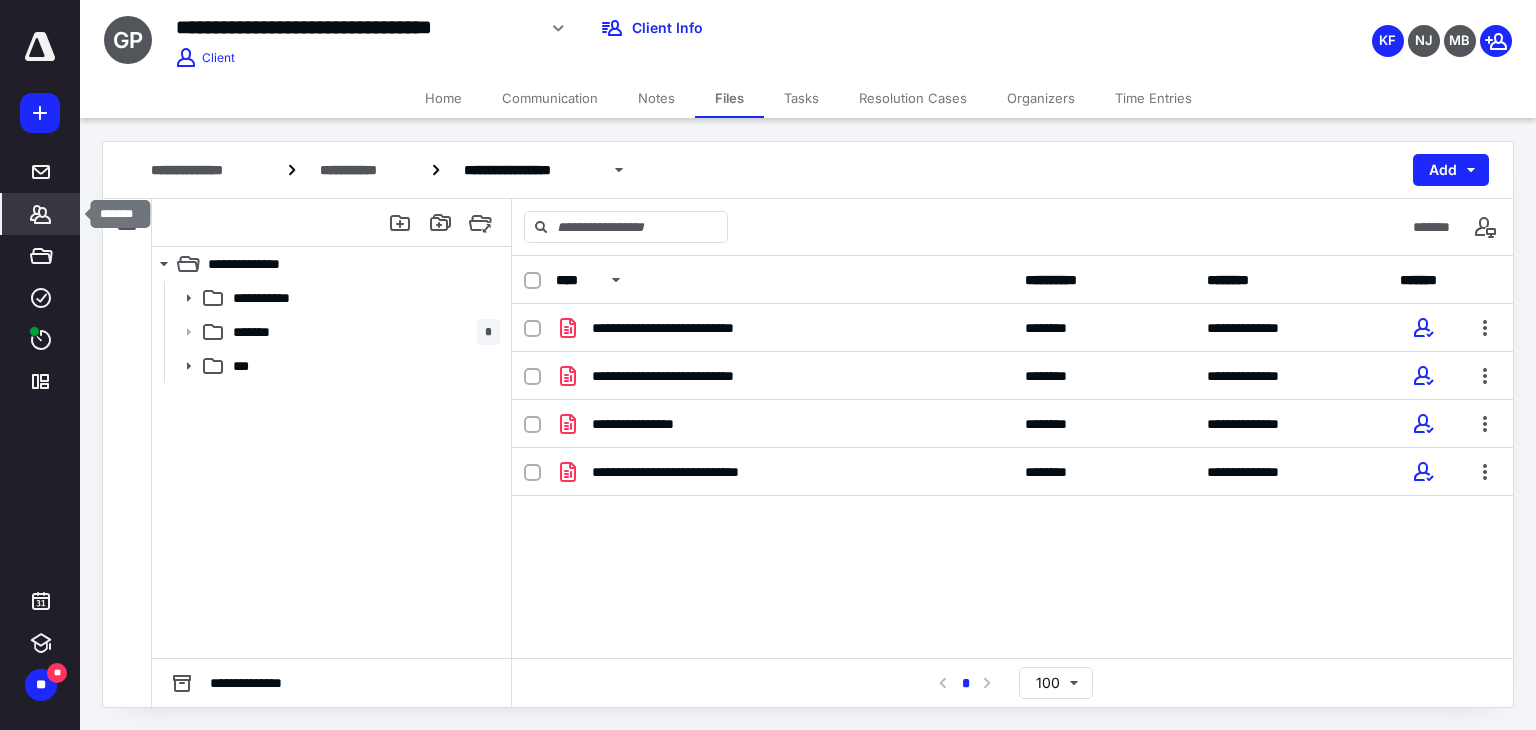 click 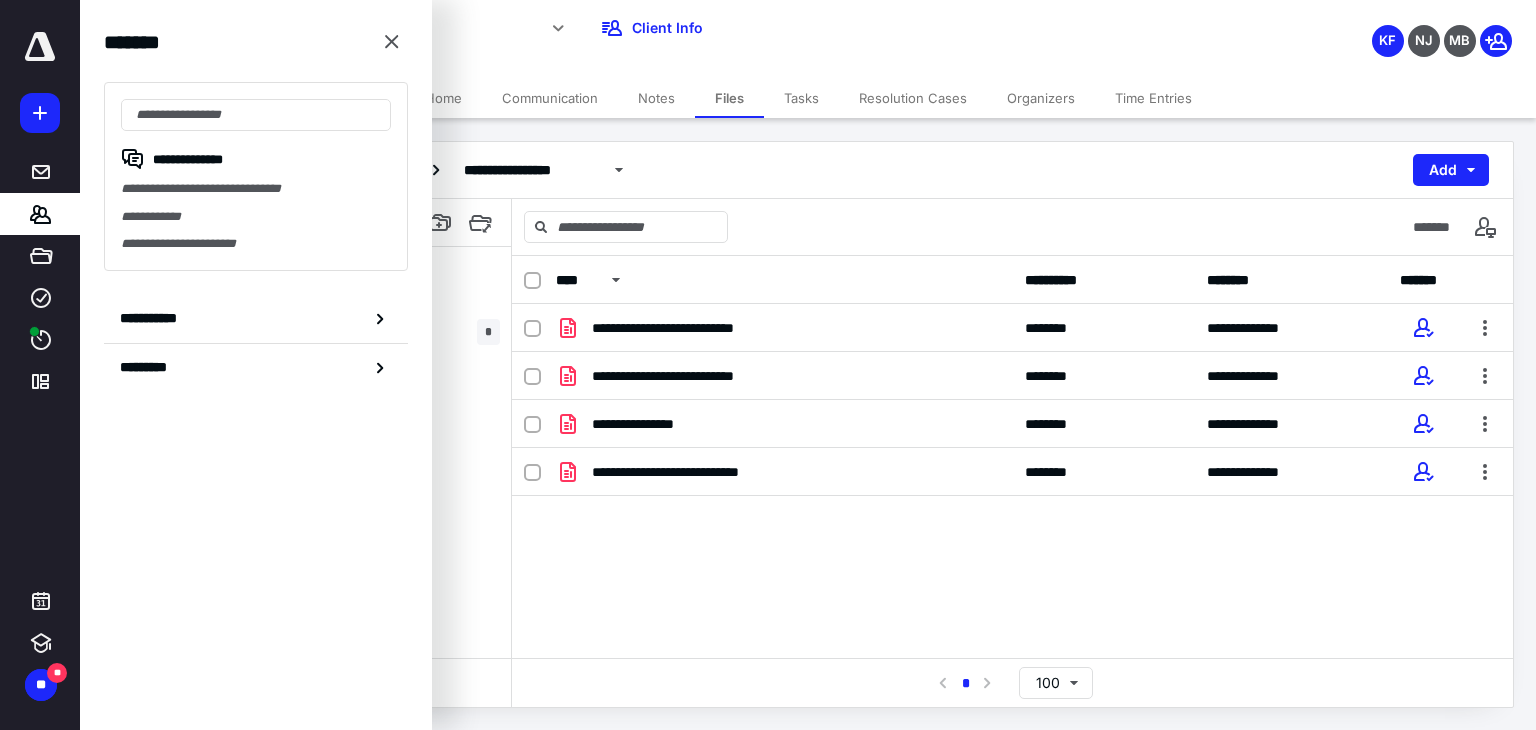 click on "**********" at bounding box center (606, 28) 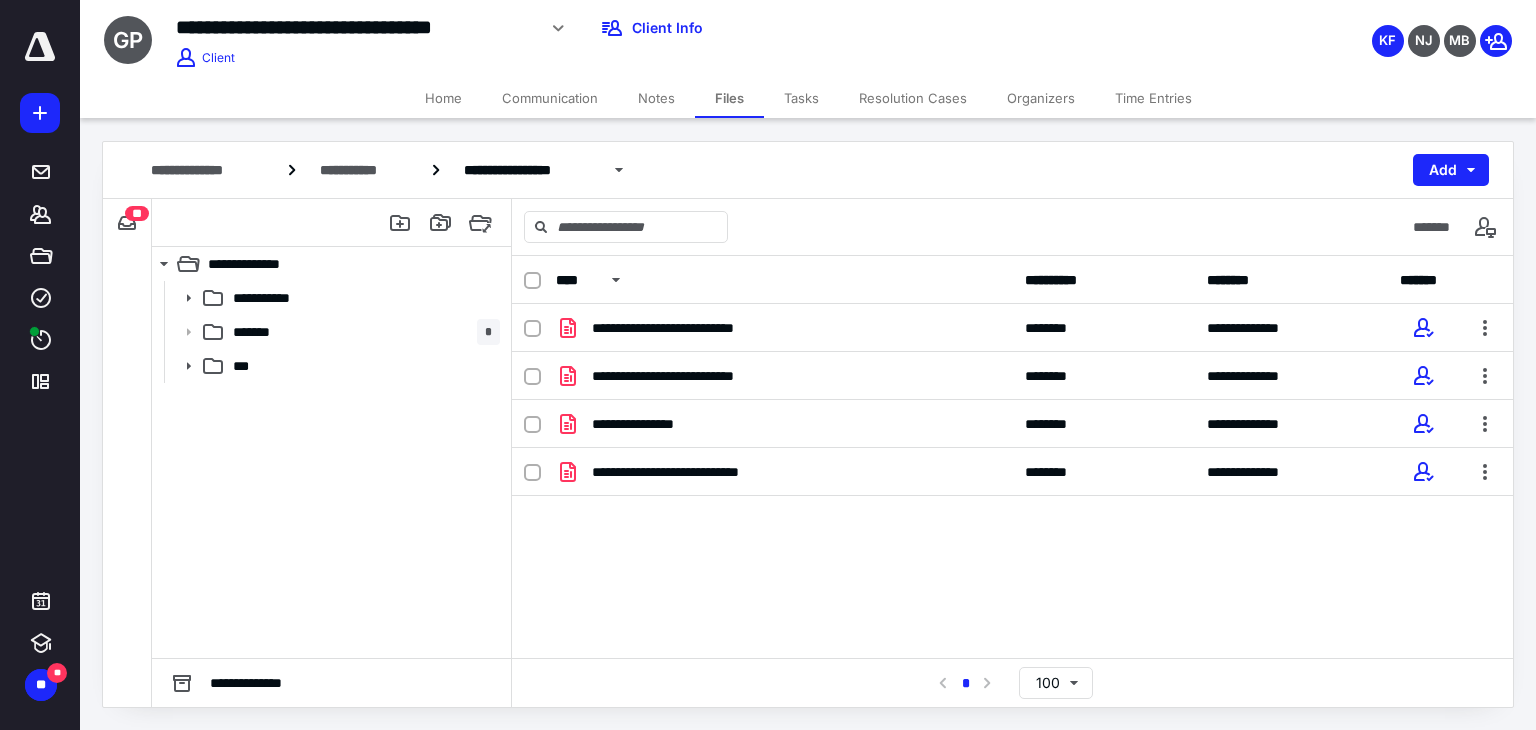 click on "Home" at bounding box center (443, 98) 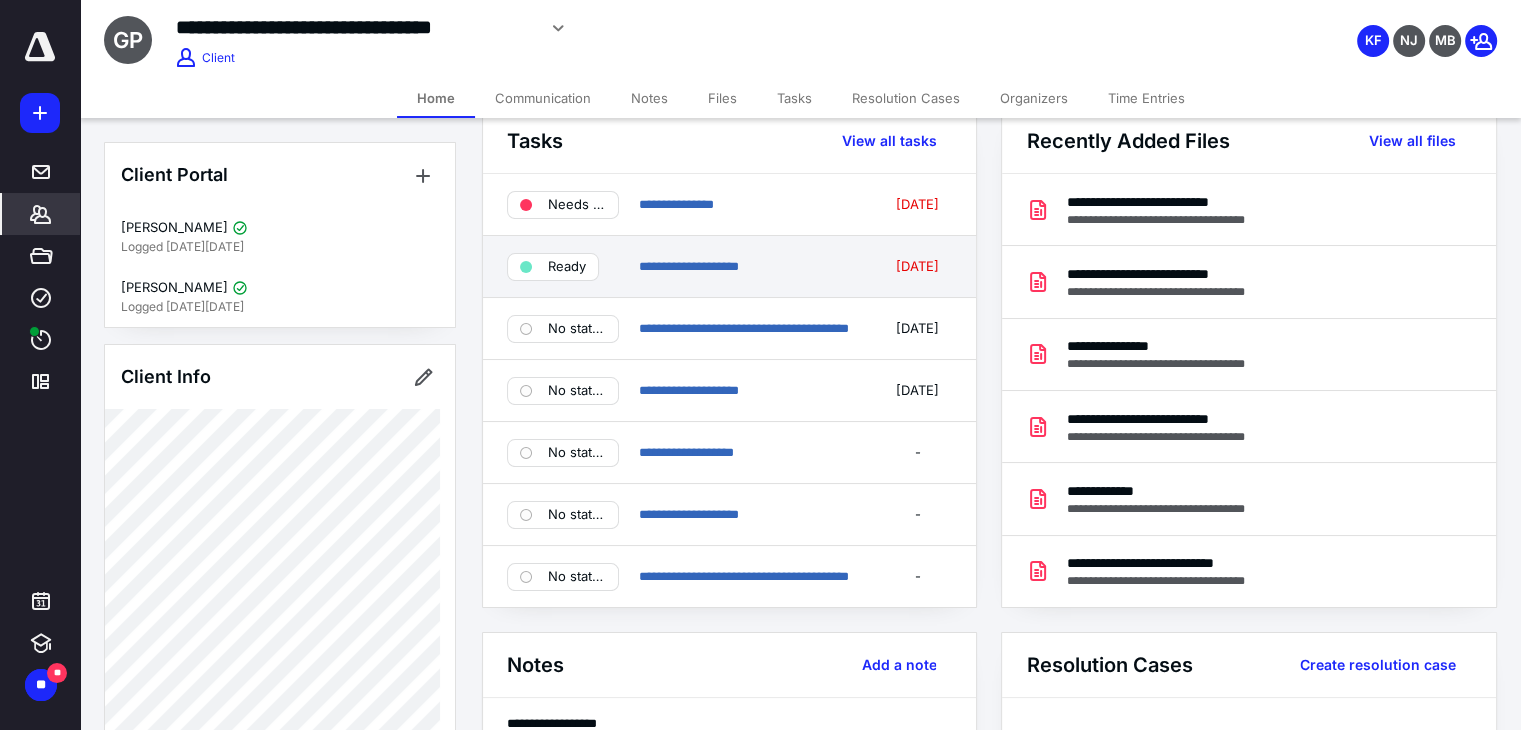 scroll, scrollTop: 0, scrollLeft: 0, axis: both 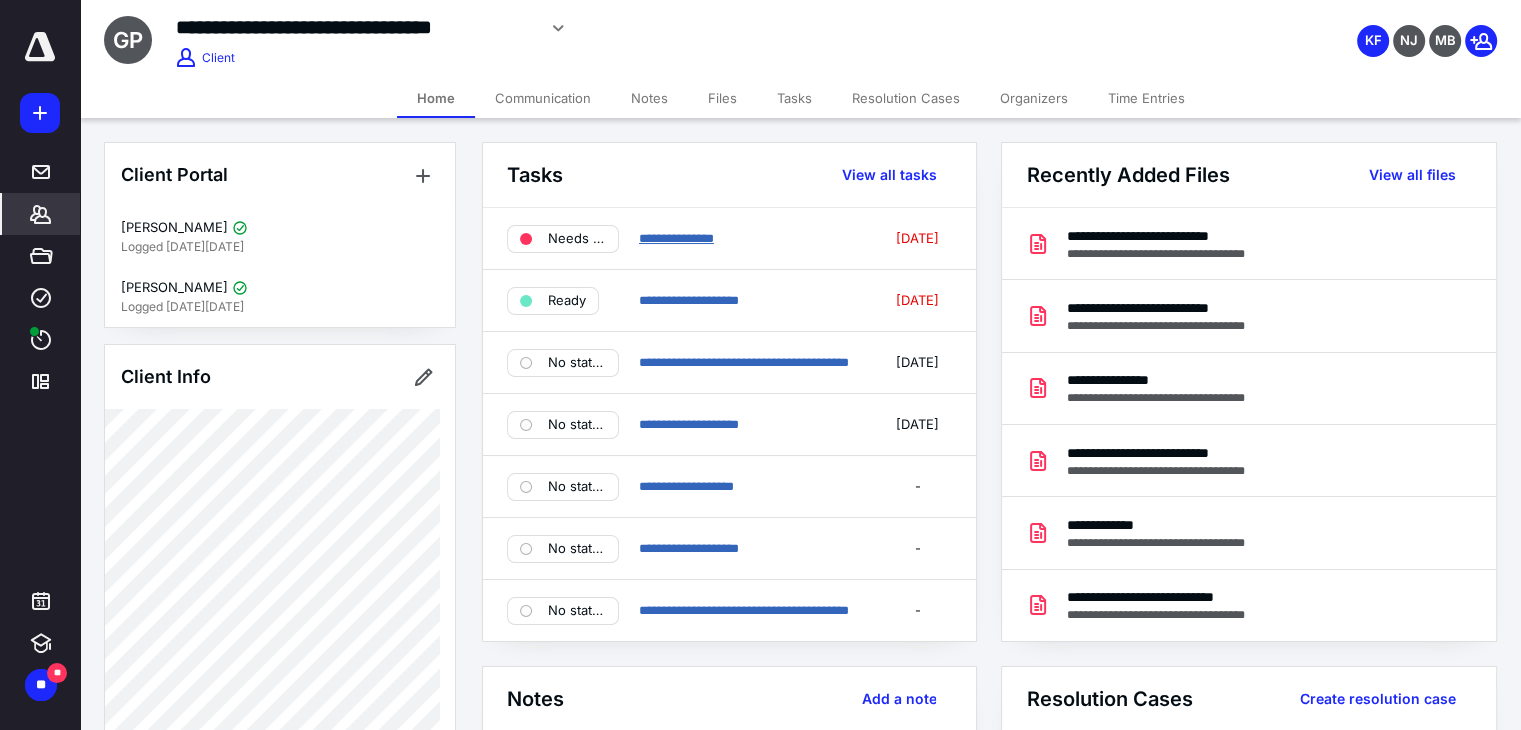 click on "**********" at bounding box center (676, 238) 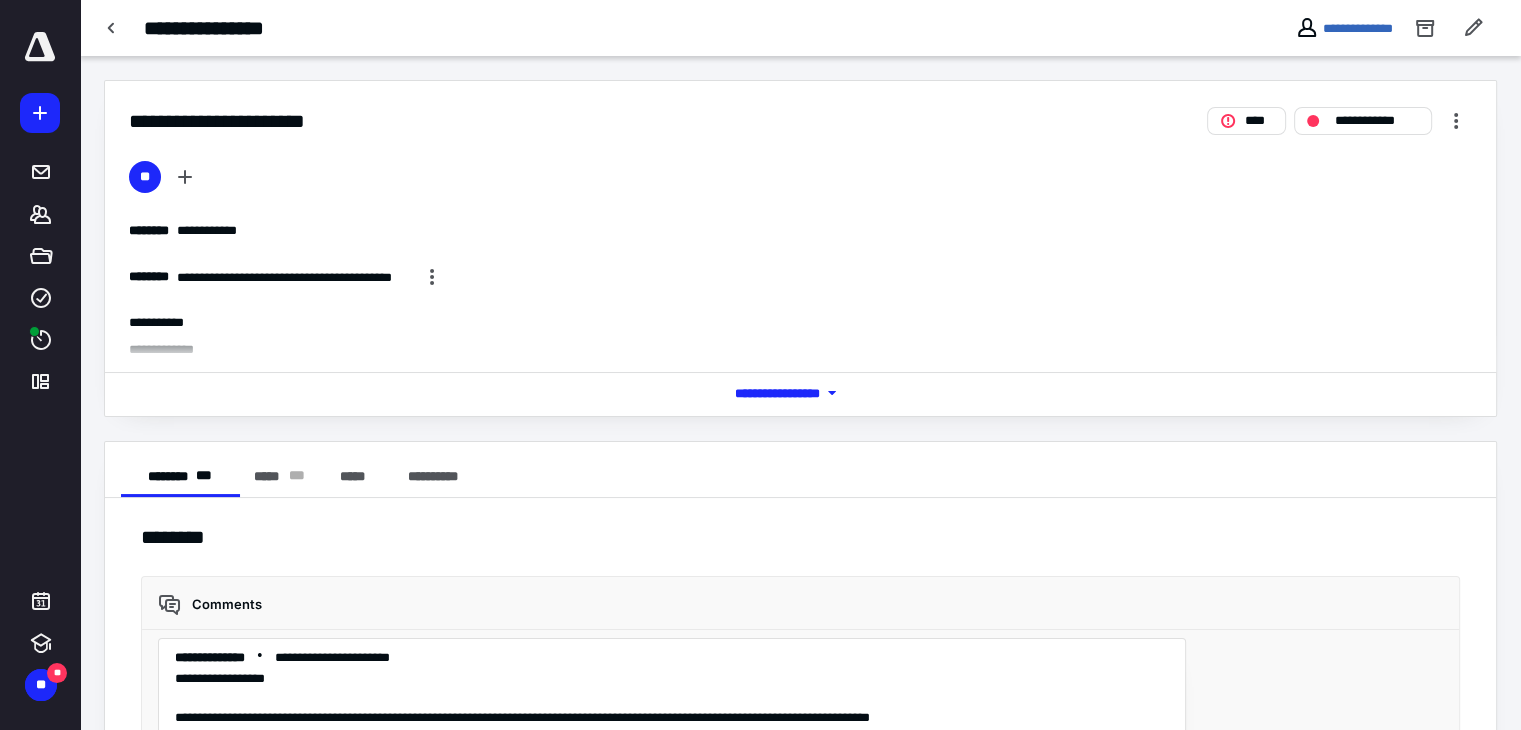 scroll, scrollTop: 167, scrollLeft: 0, axis: vertical 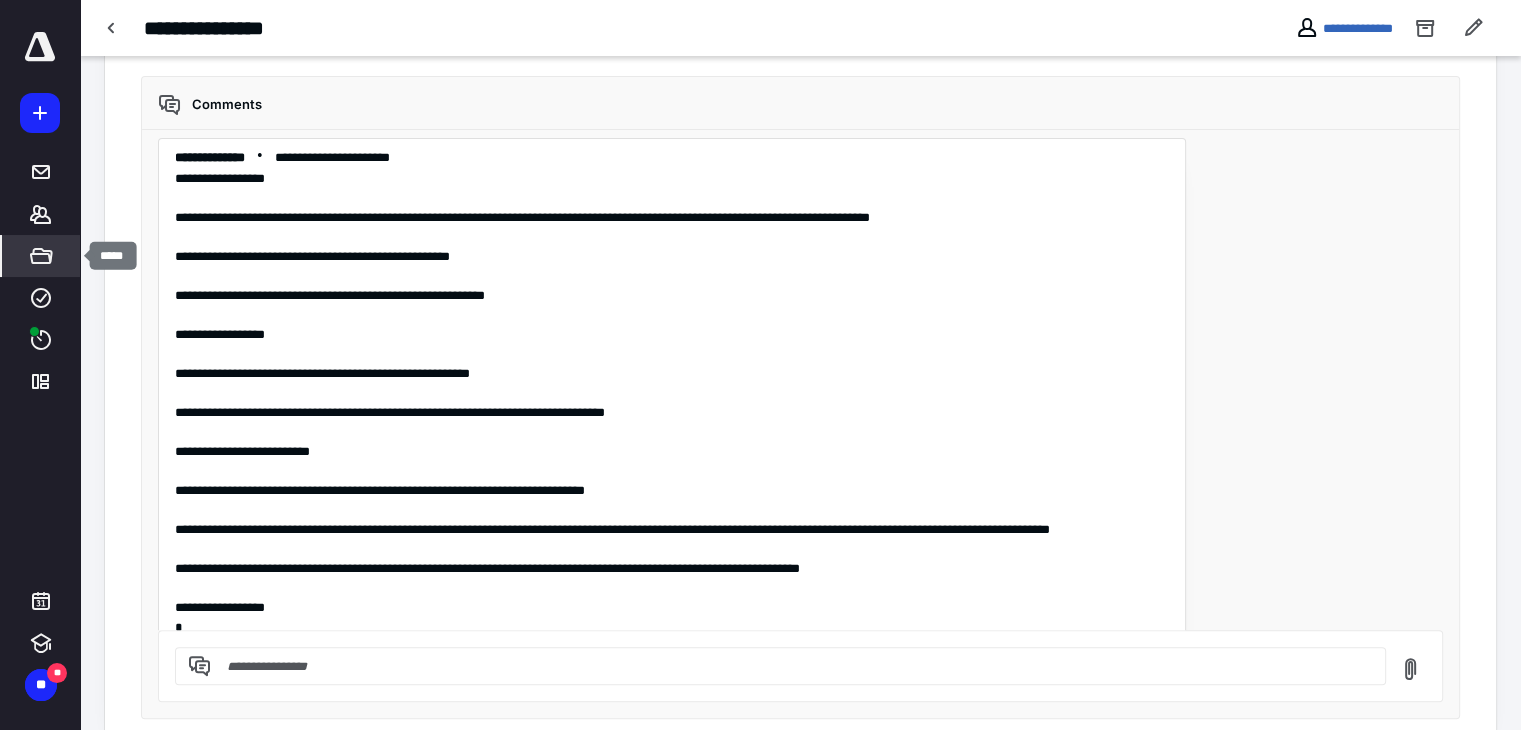 click 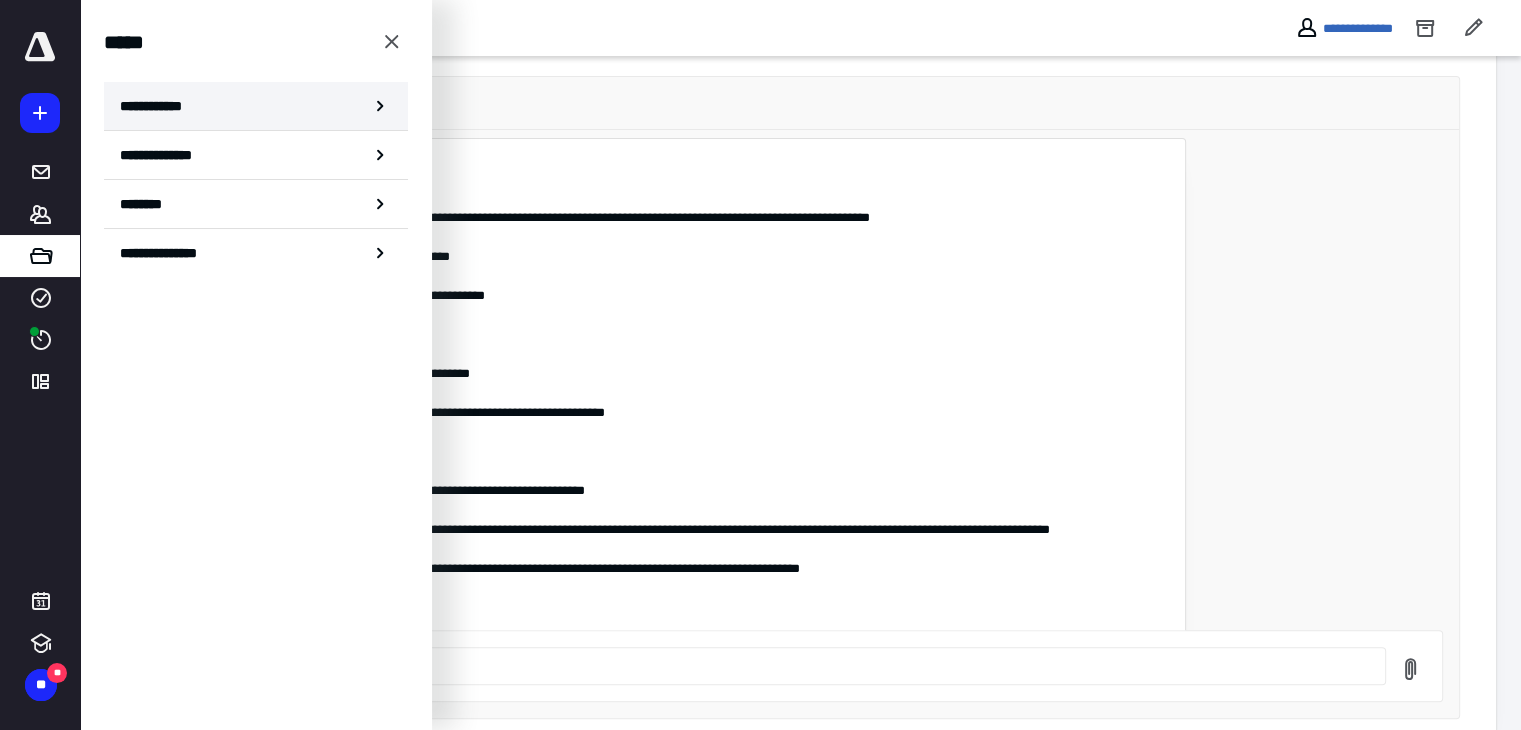 click on "**********" at bounding box center [157, 106] 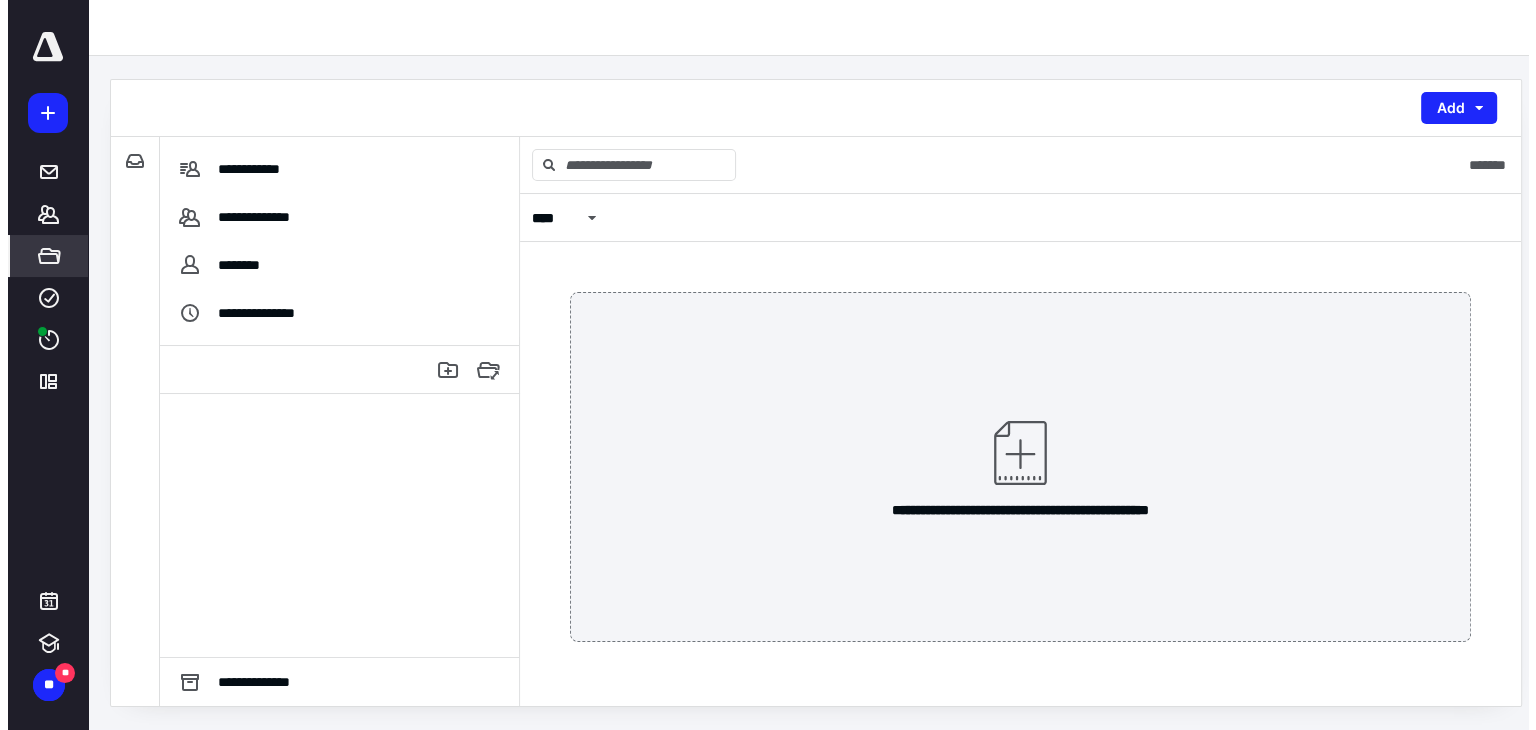 scroll, scrollTop: 0, scrollLeft: 0, axis: both 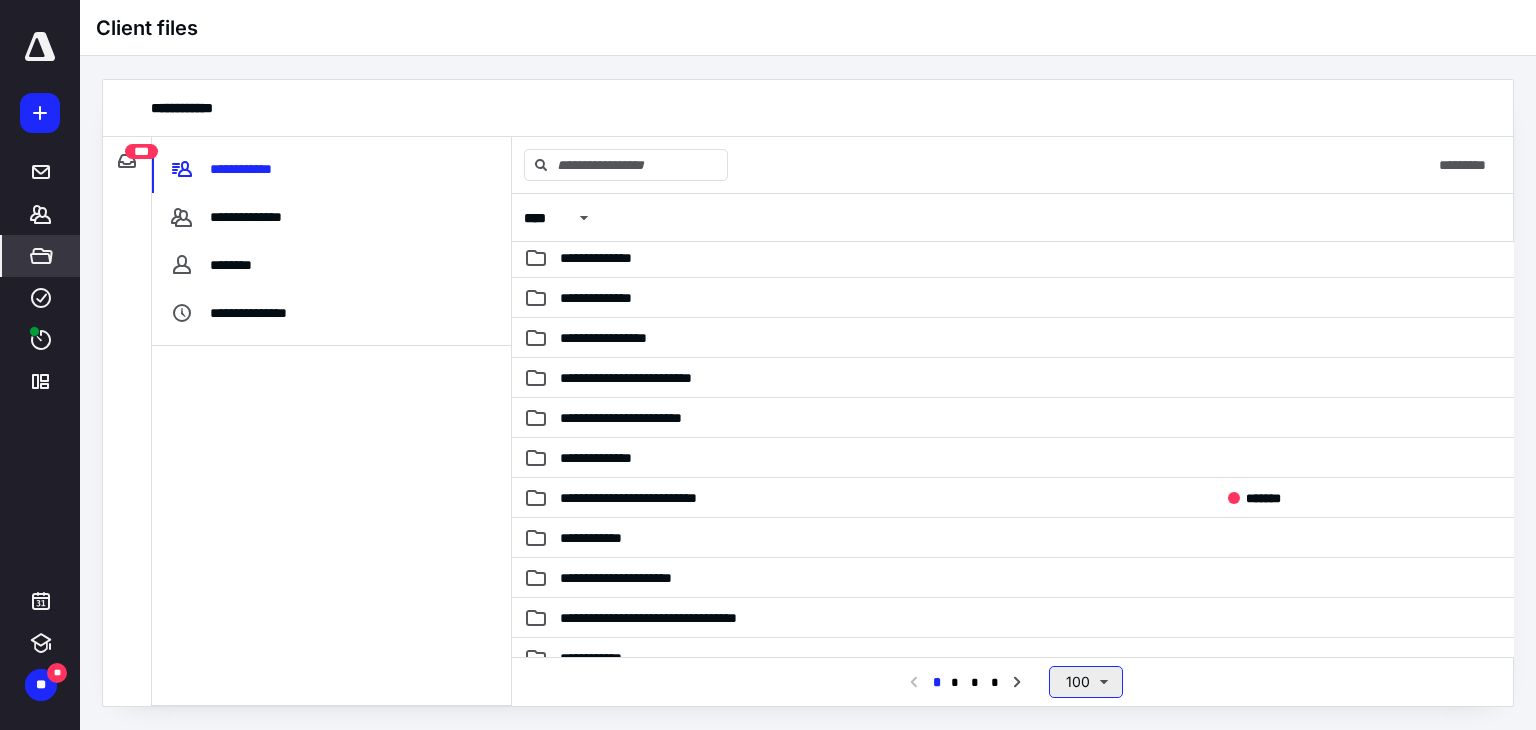 click on "100" at bounding box center (1086, 682) 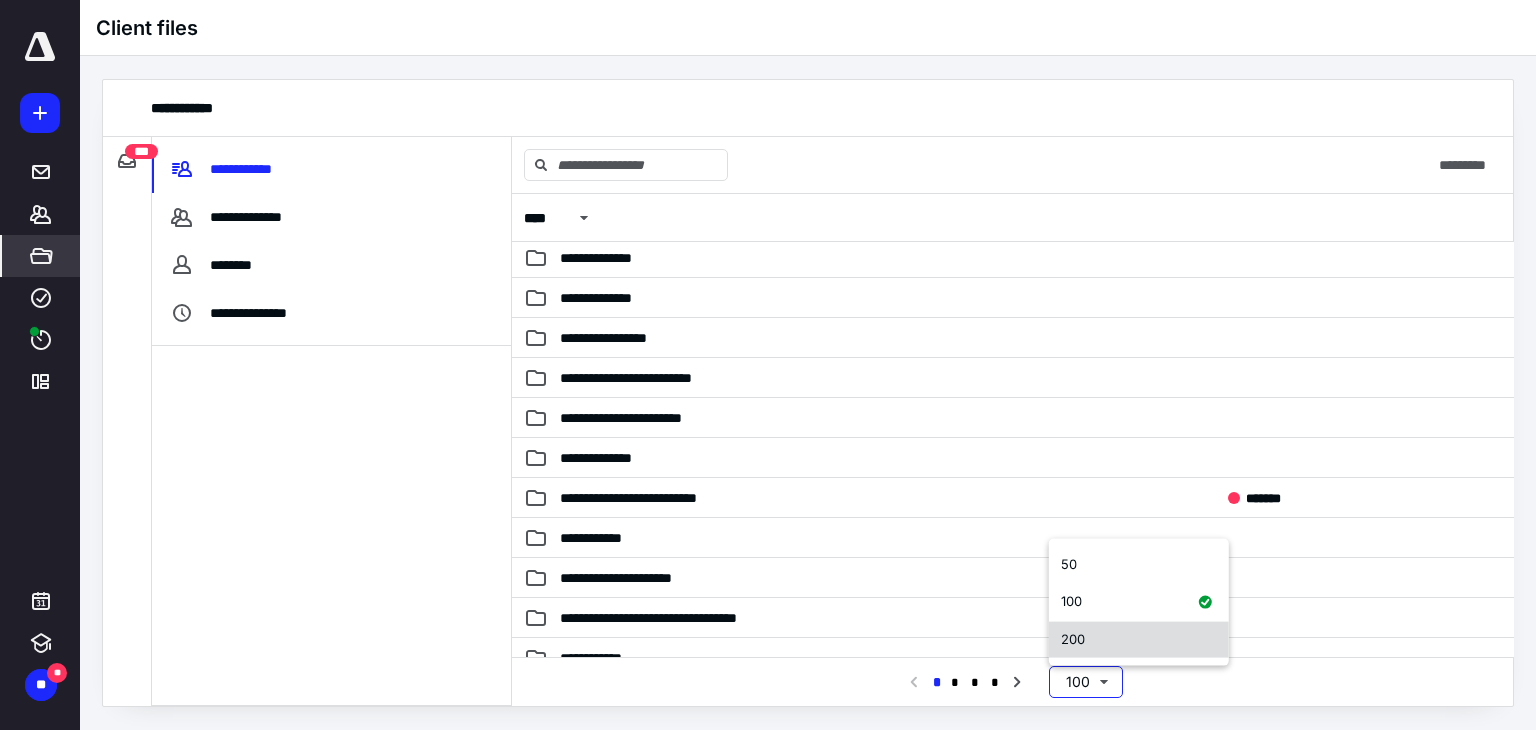click on "200" at bounding box center [1073, 639] 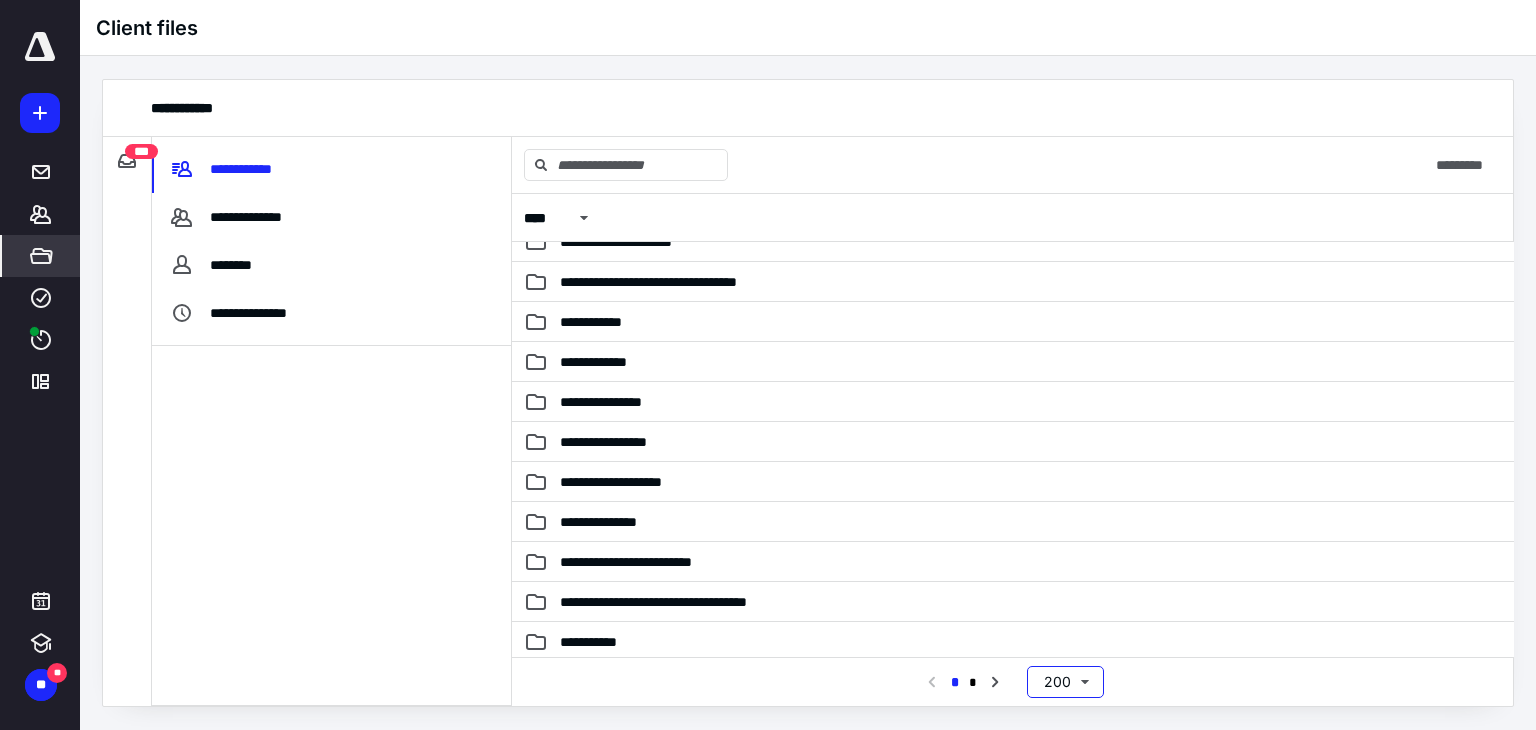 scroll, scrollTop: 3700, scrollLeft: 0, axis: vertical 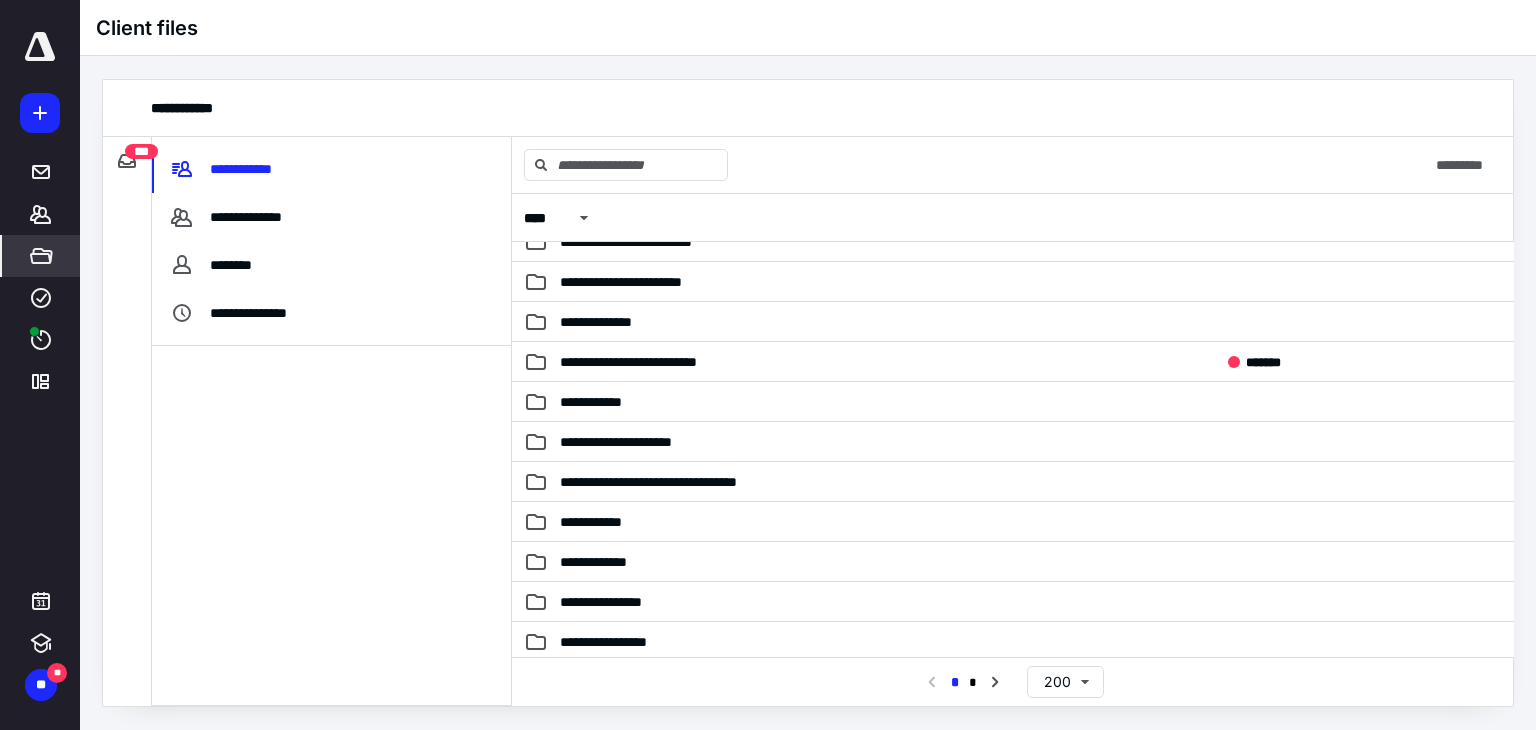 click on "**********" at bounding box center [127, 161] 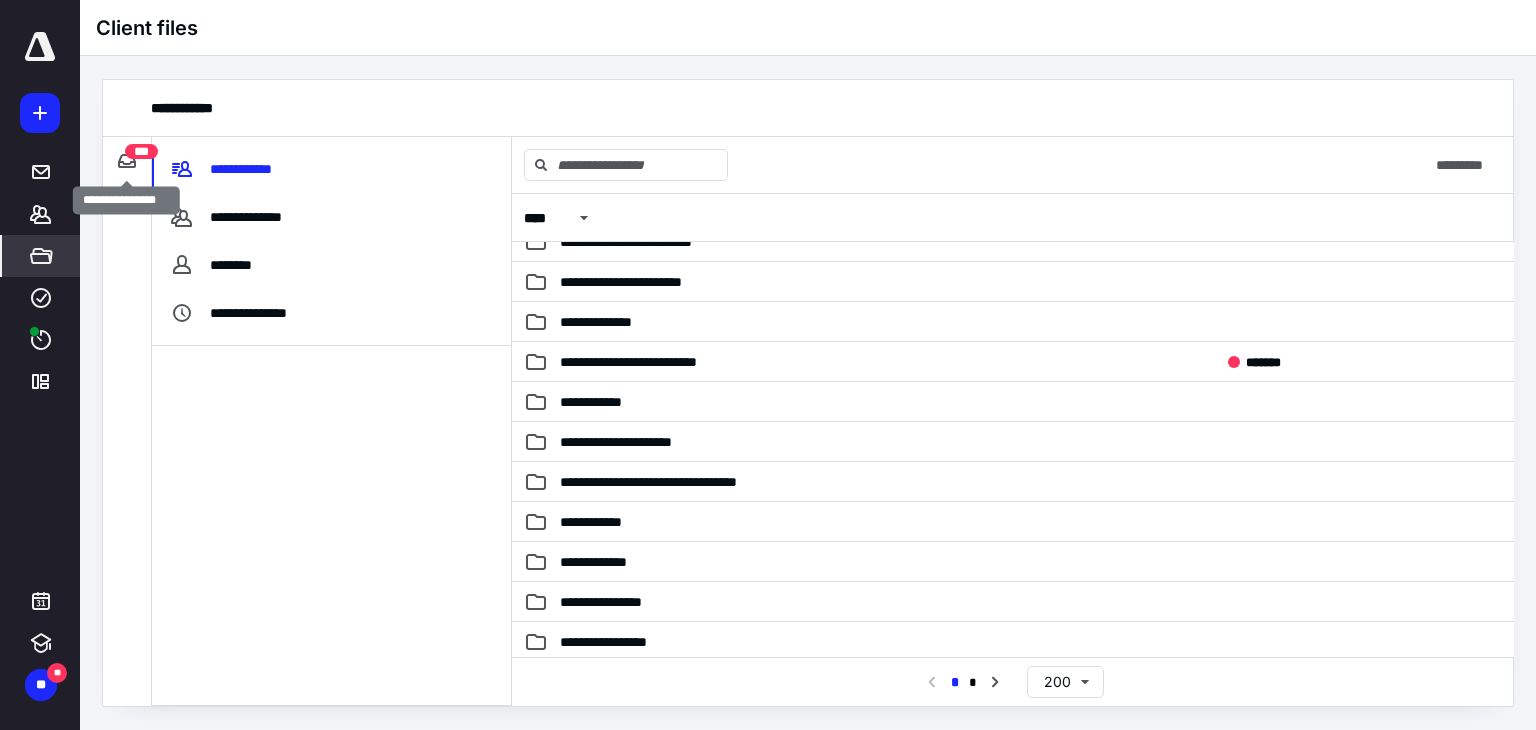 click on "***" at bounding box center (141, 151) 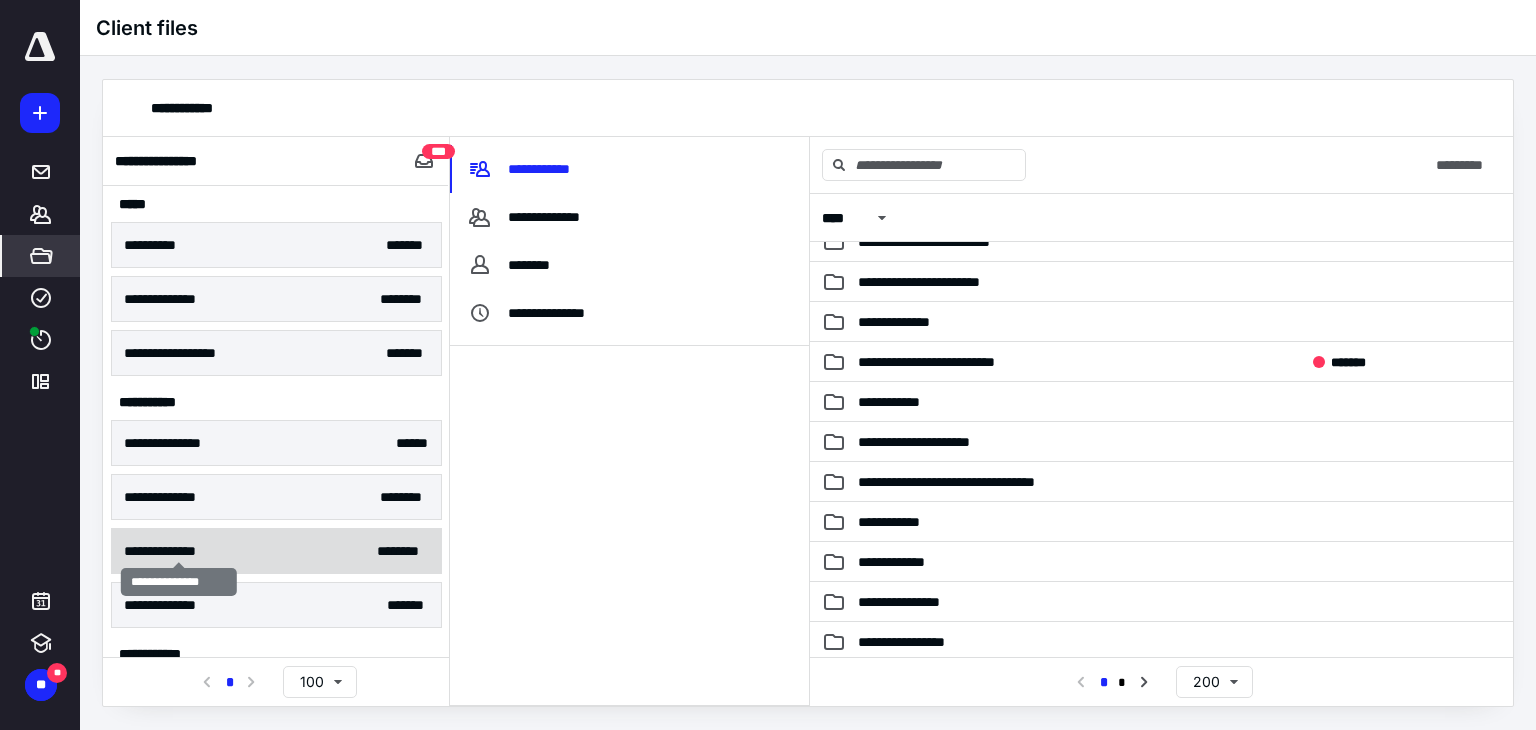 click on "**********" at bounding box center [179, 551] 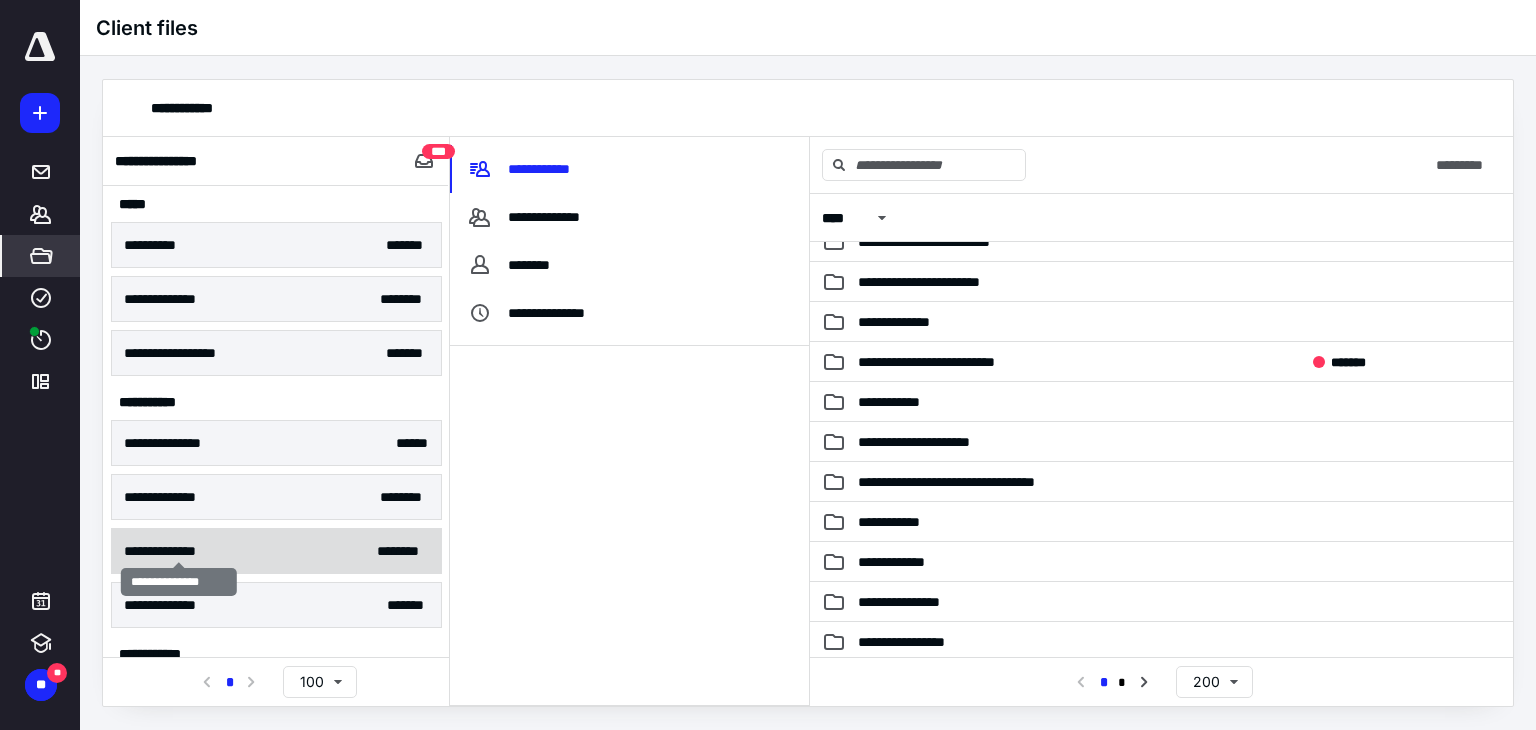 scroll, scrollTop: 0, scrollLeft: 0, axis: both 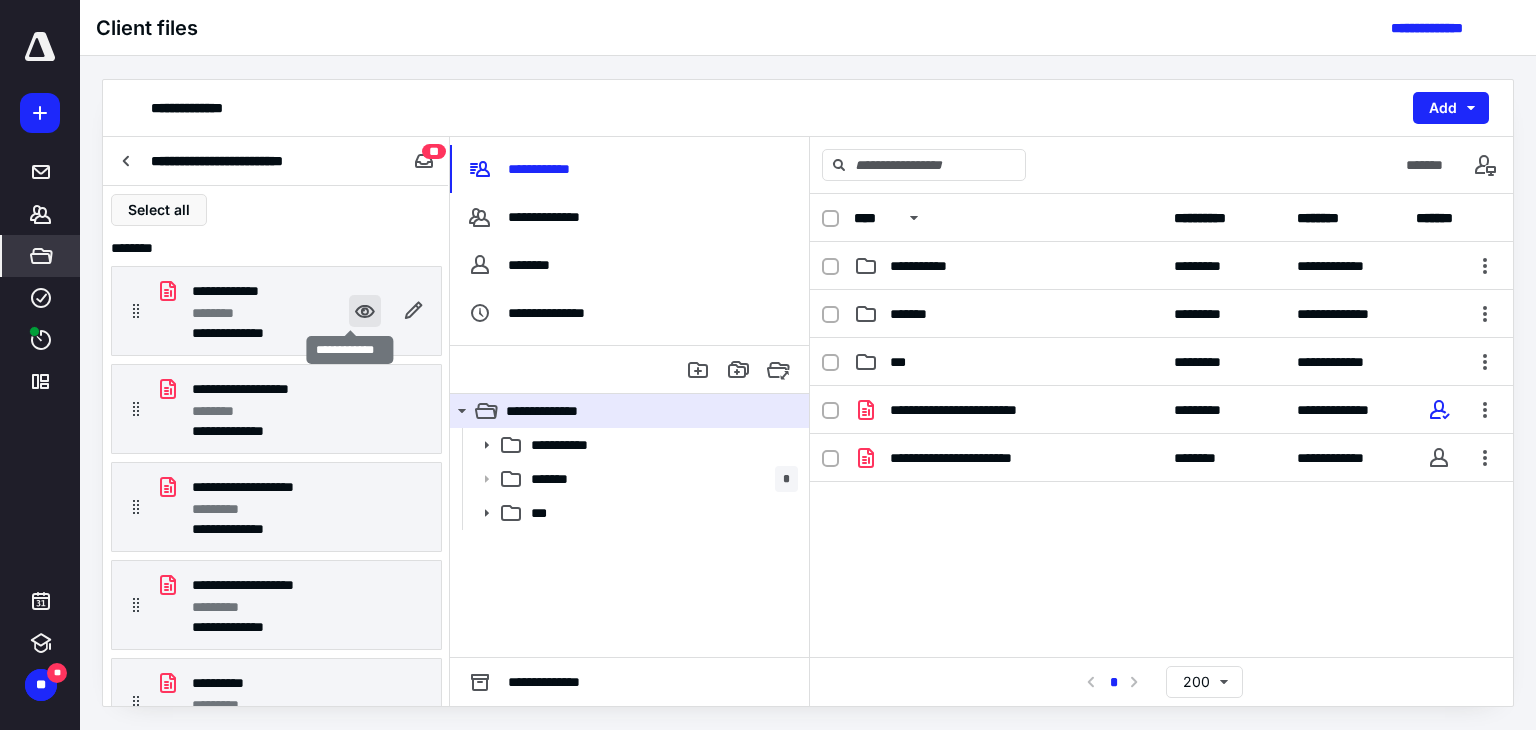 click at bounding box center (365, 311) 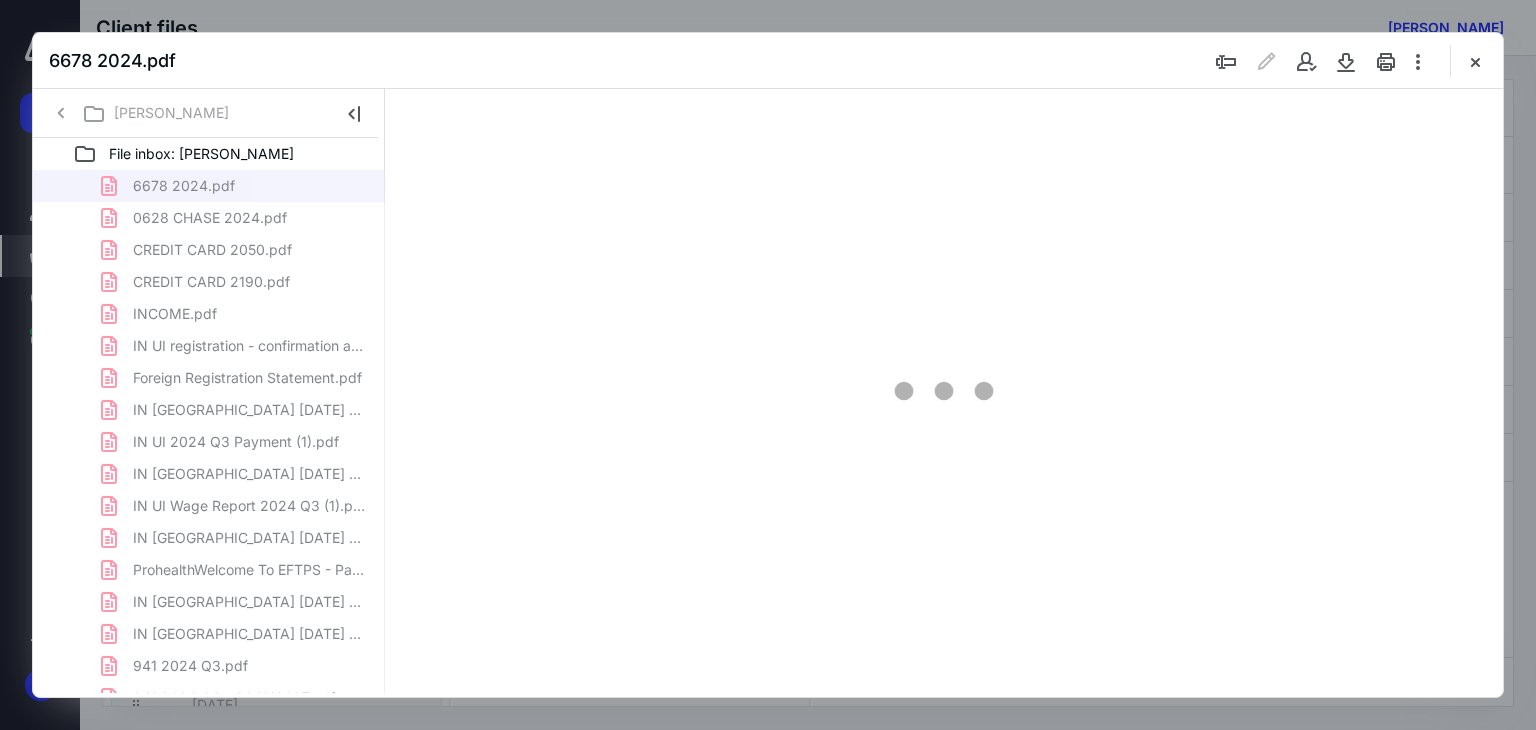 scroll, scrollTop: 0, scrollLeft: 0, axis: both 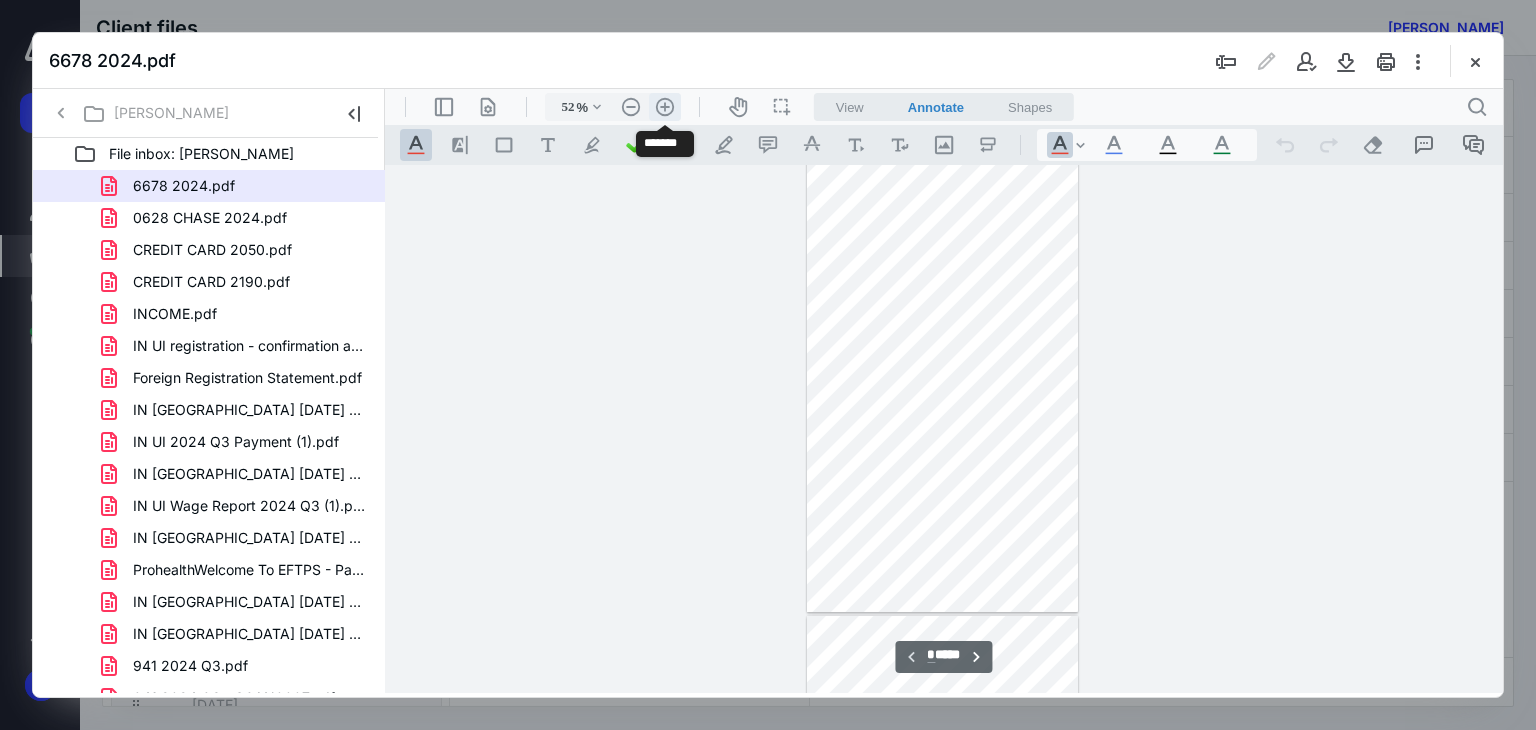 click on ".cls-1{fill:#abb0c4;} icon - header - zoom - in - line" at bounding box center [665, 107] 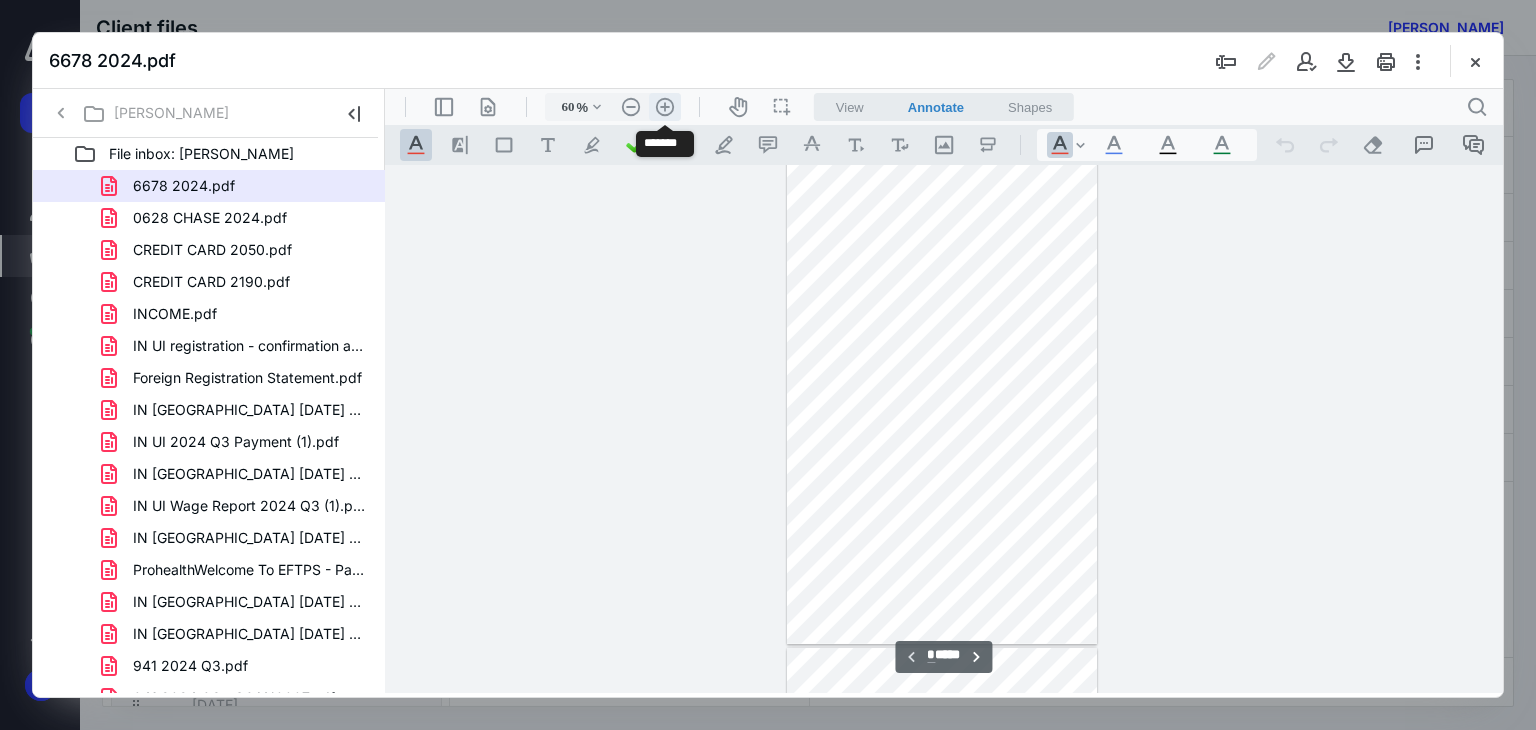 click on ".cls-1{fill:#abb0c4;} icon - header - zoom - in - line" at bounding box center (665, 107) 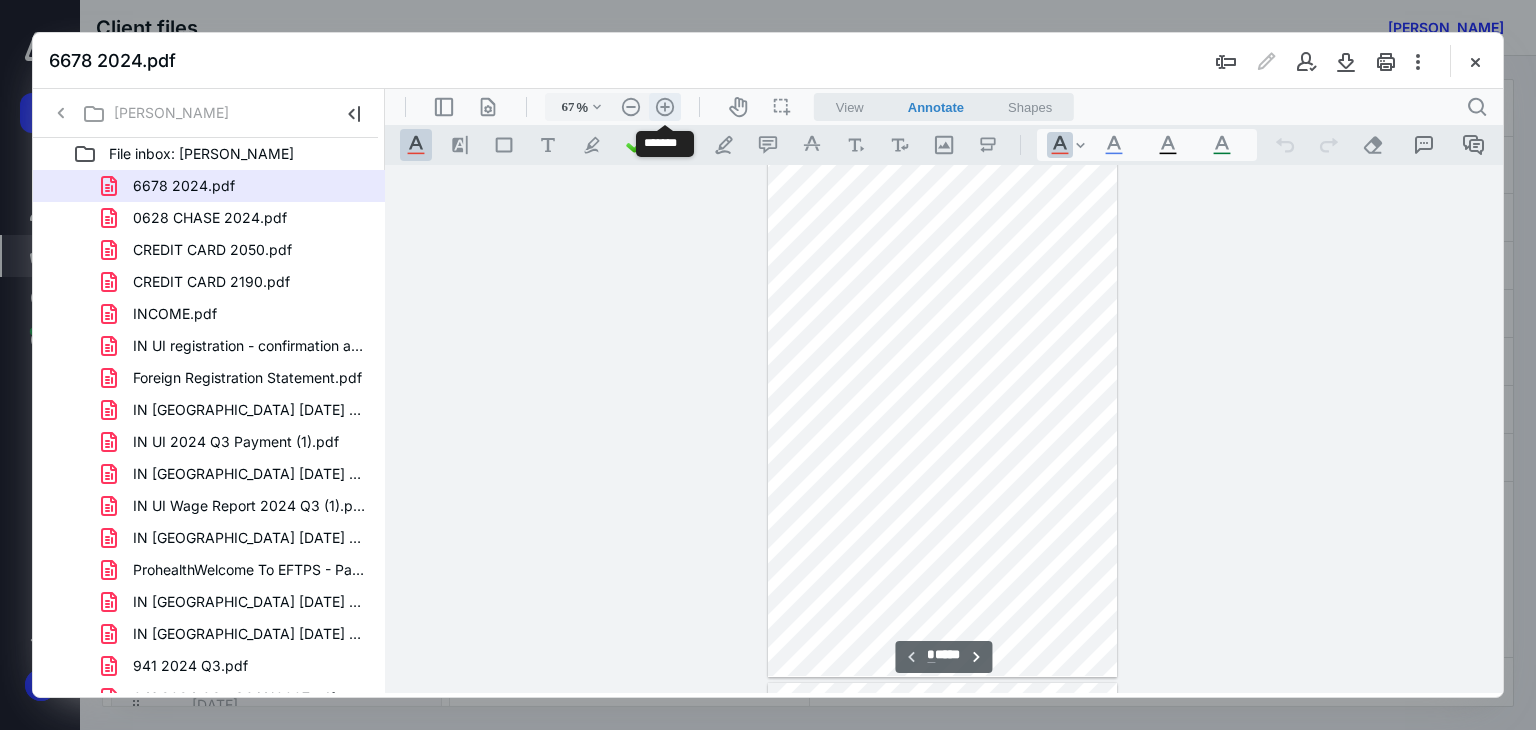 click on ".cls-1{fill:#abb0c4;} icon - header - zoom - in - line" at bounding box center (665, 107) 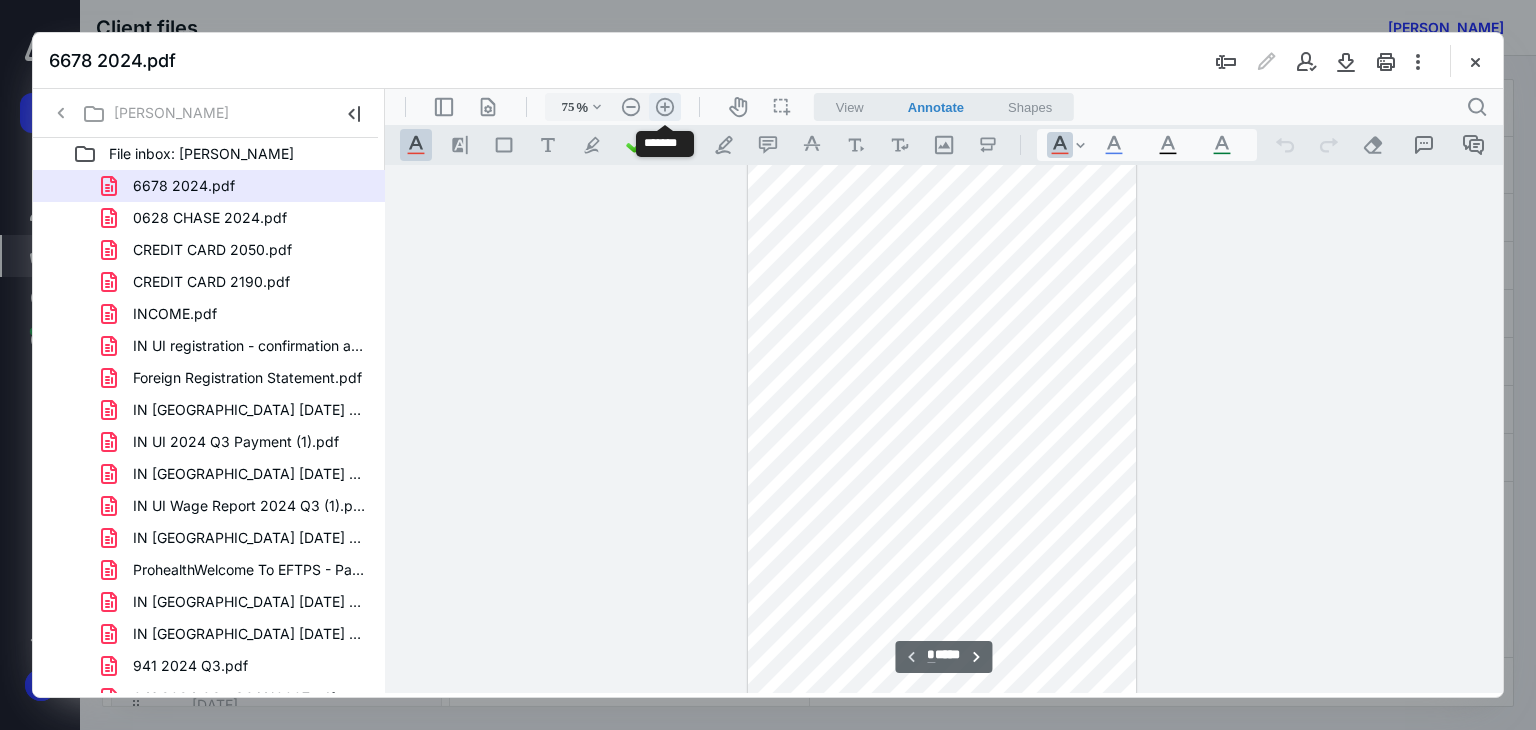 click on ".cls-1{fill:#abb0c4;} icon - header - zoom - in - line" at bounding box center [665, 107] 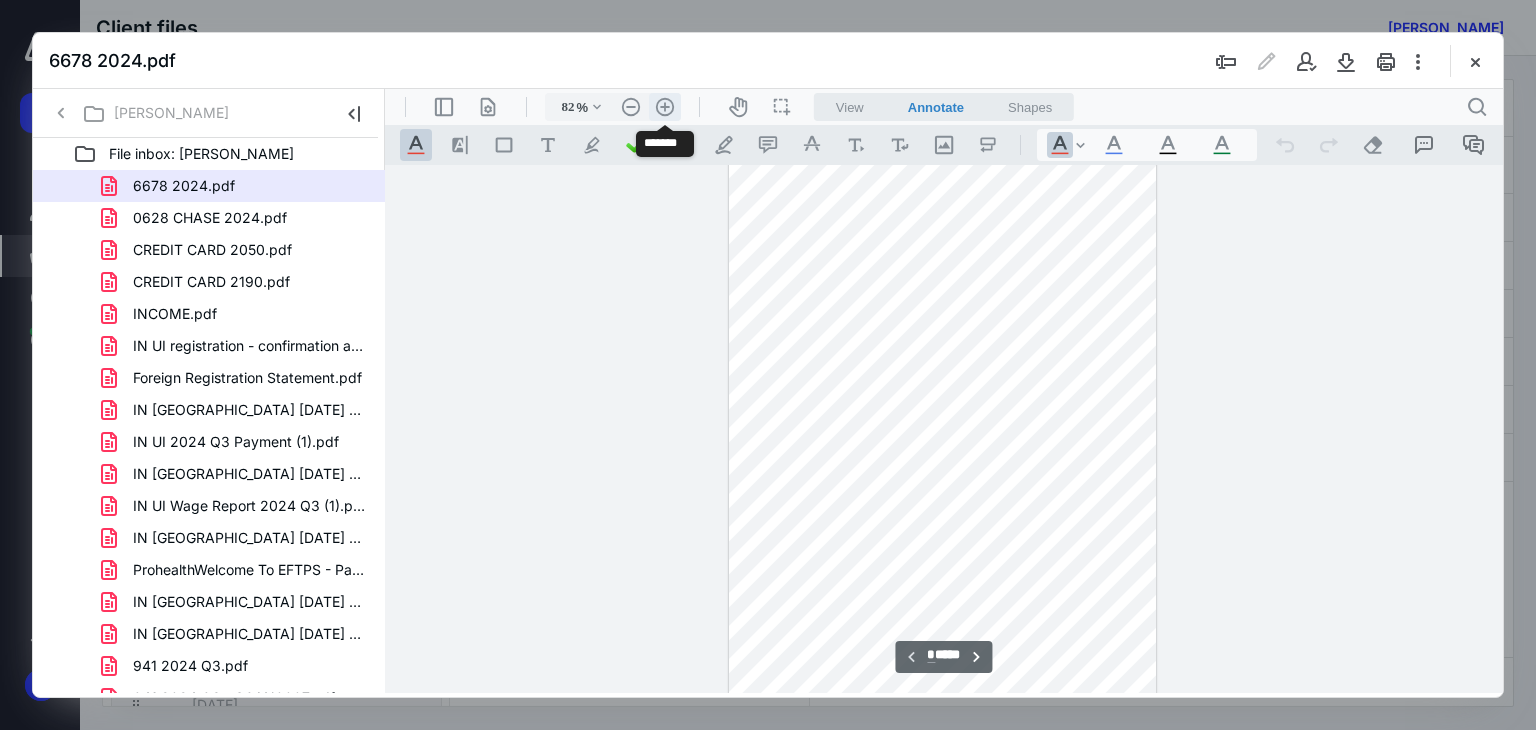 click on ".cls-1{fill:#abb0c4;} icon - header - zoom - in - line" at bounding box center (665, 107) 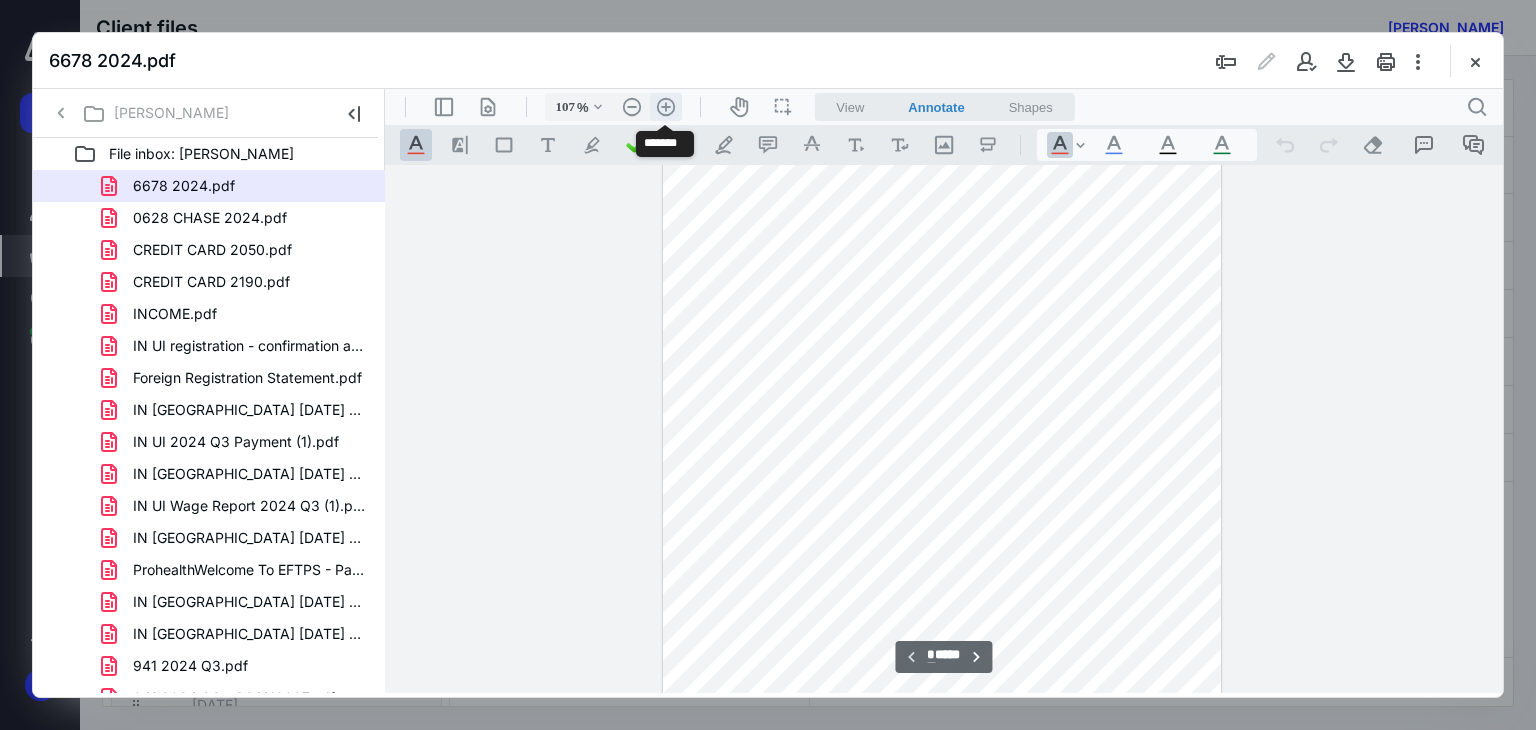 click on ".cls-1{fill:#abb0c4;} icon - header - zoom - in - line" at bounding box center (666, 107) 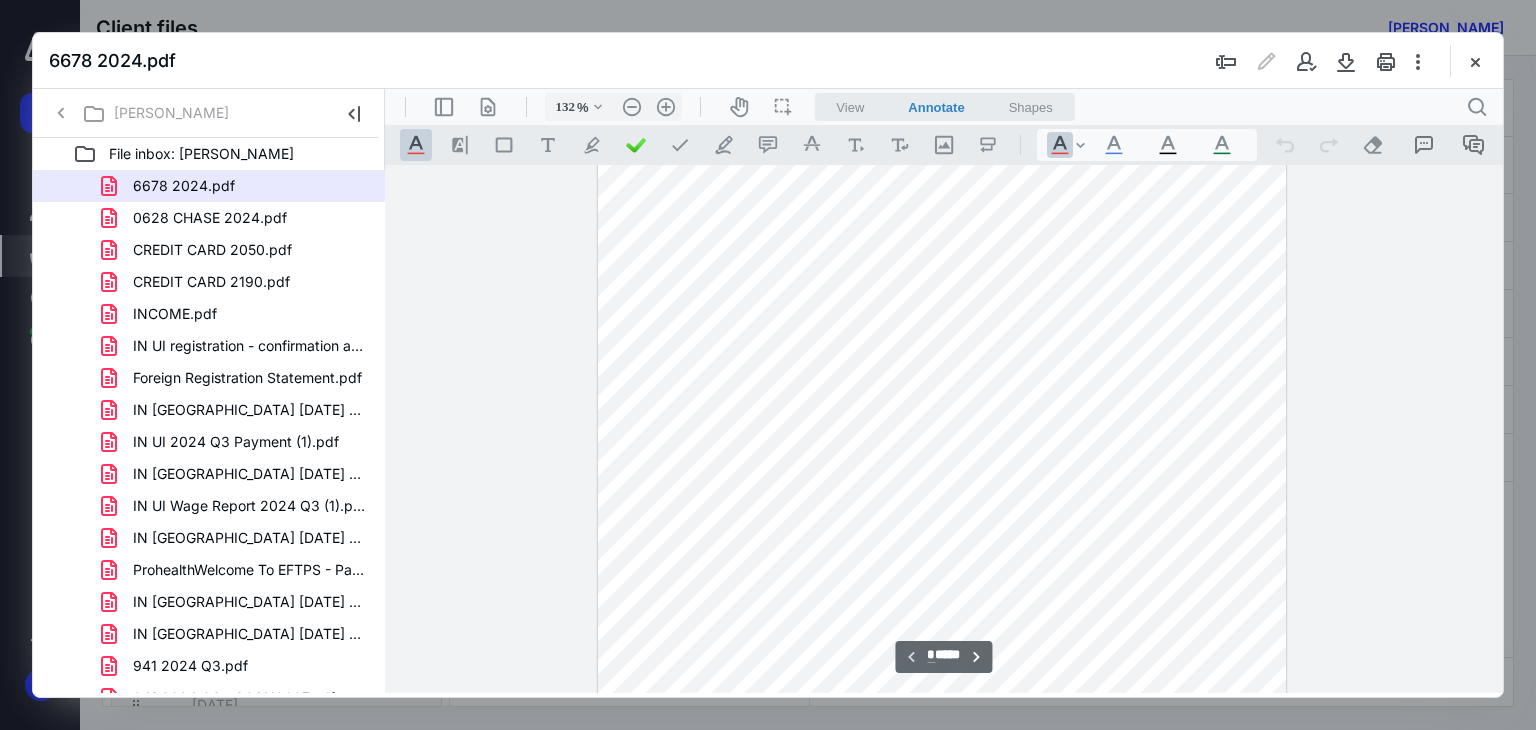 scroll, scrollTop: 147, scrollLeft: 0, axis: vertical 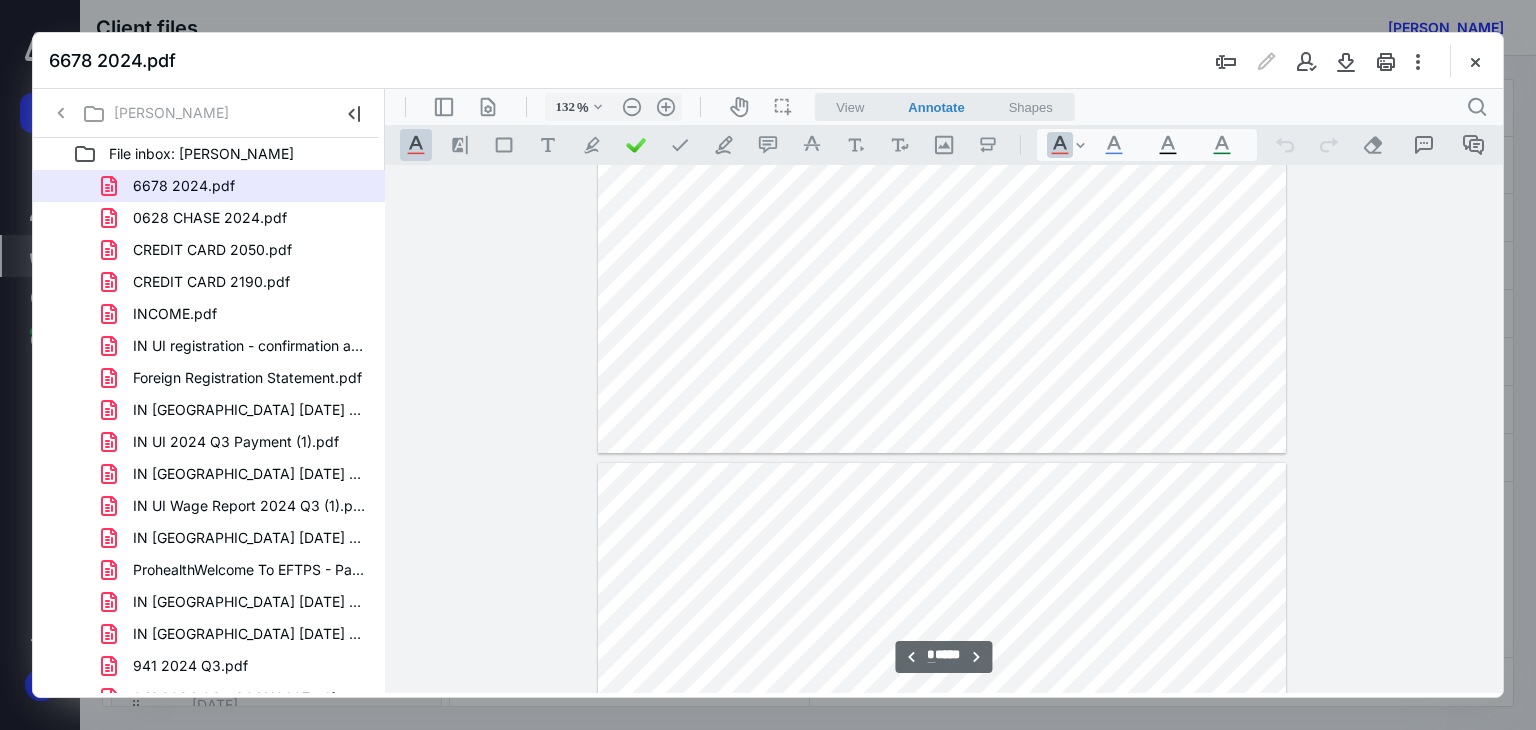 type on "*" 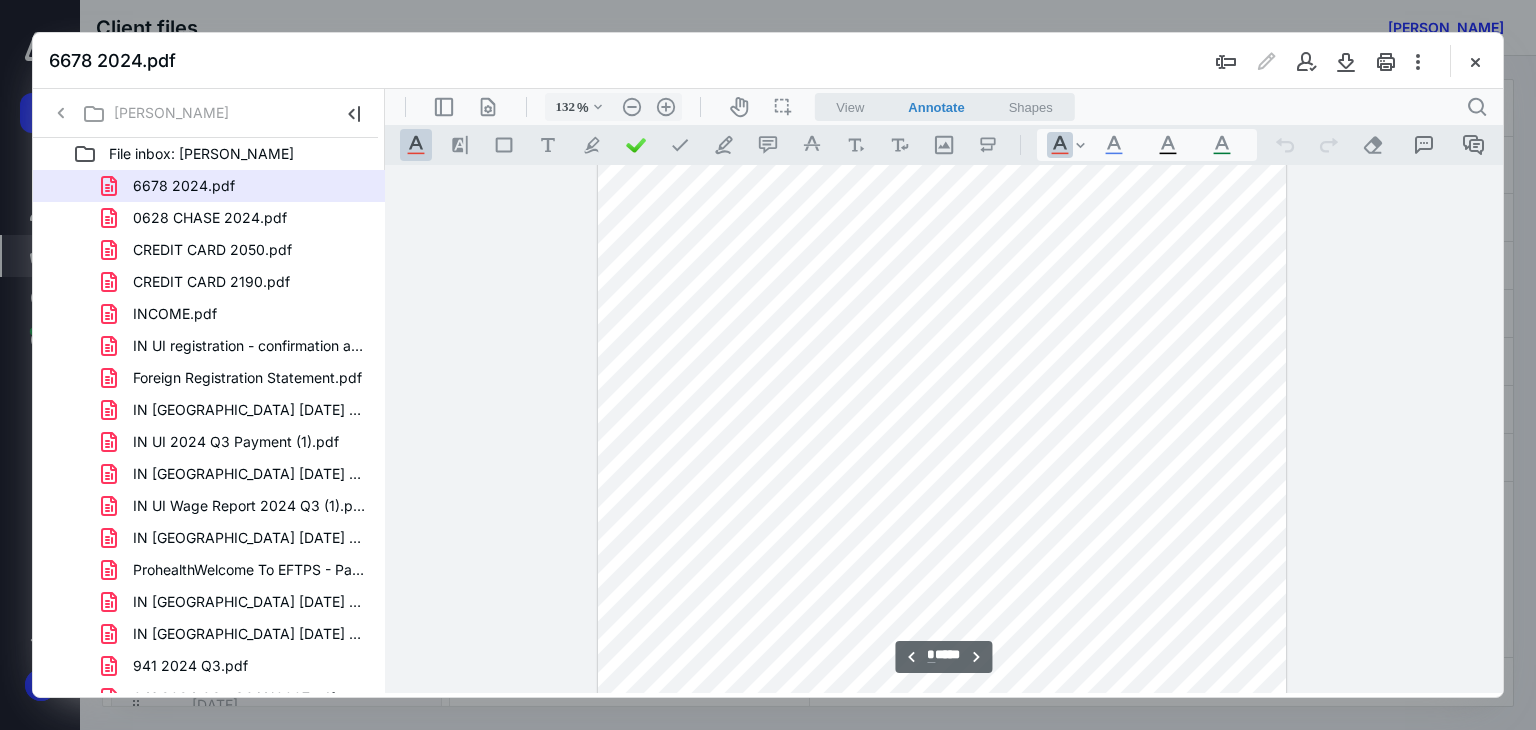 scroll, scrollTop: 8647, scrollLeft: 0, axis: vertical 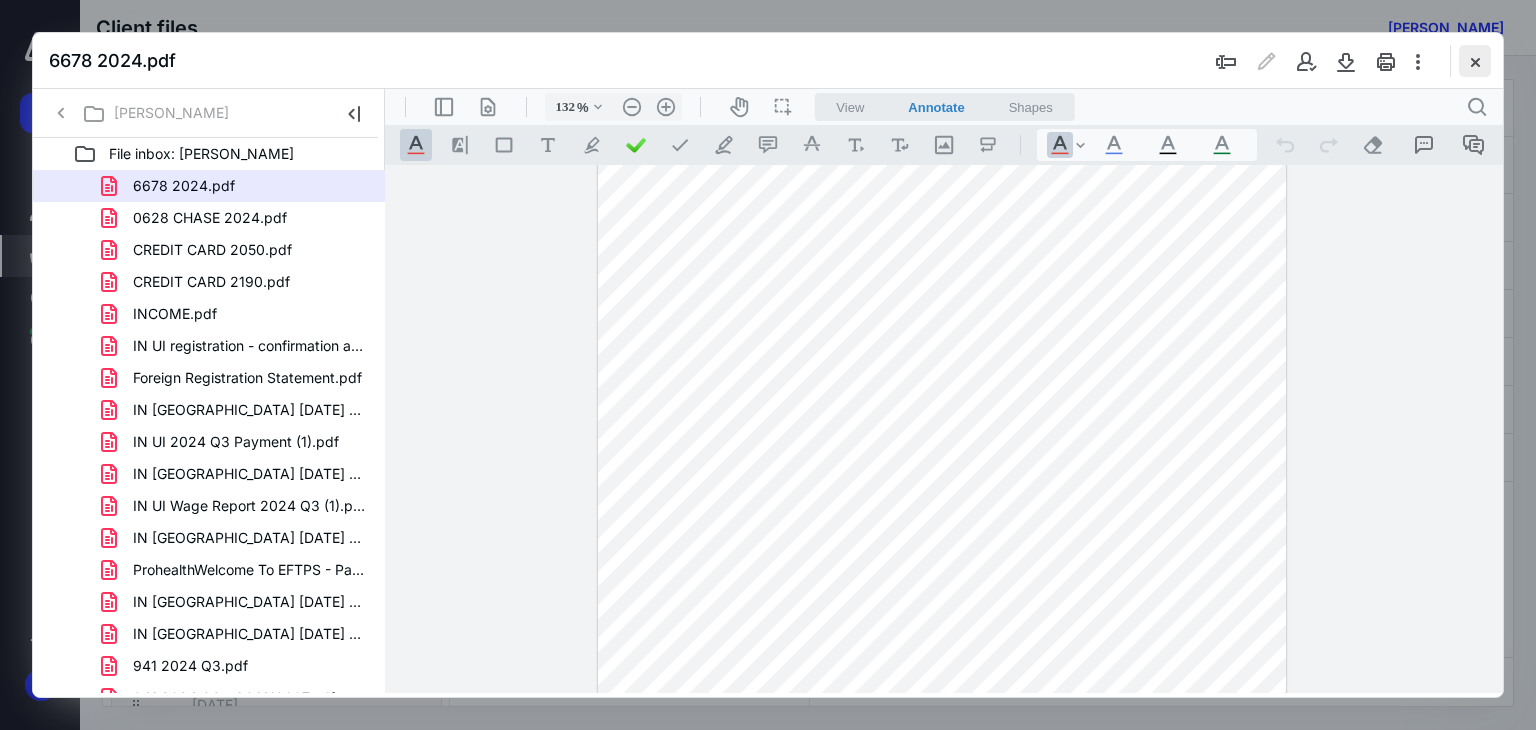 click at bounding box center [1475, 61] 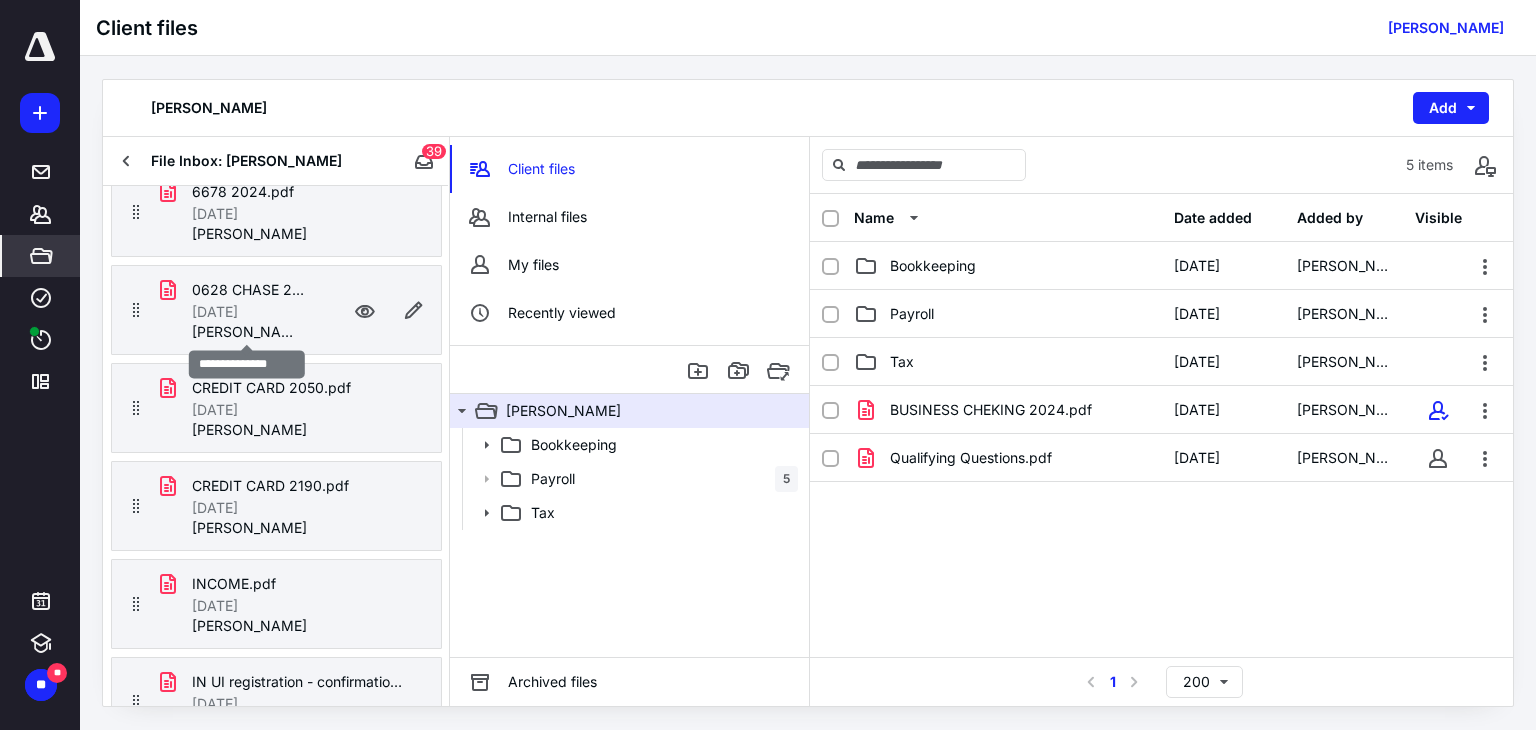 scroll, scrollTop: 100, scrollLeft: 0, axis: vertical 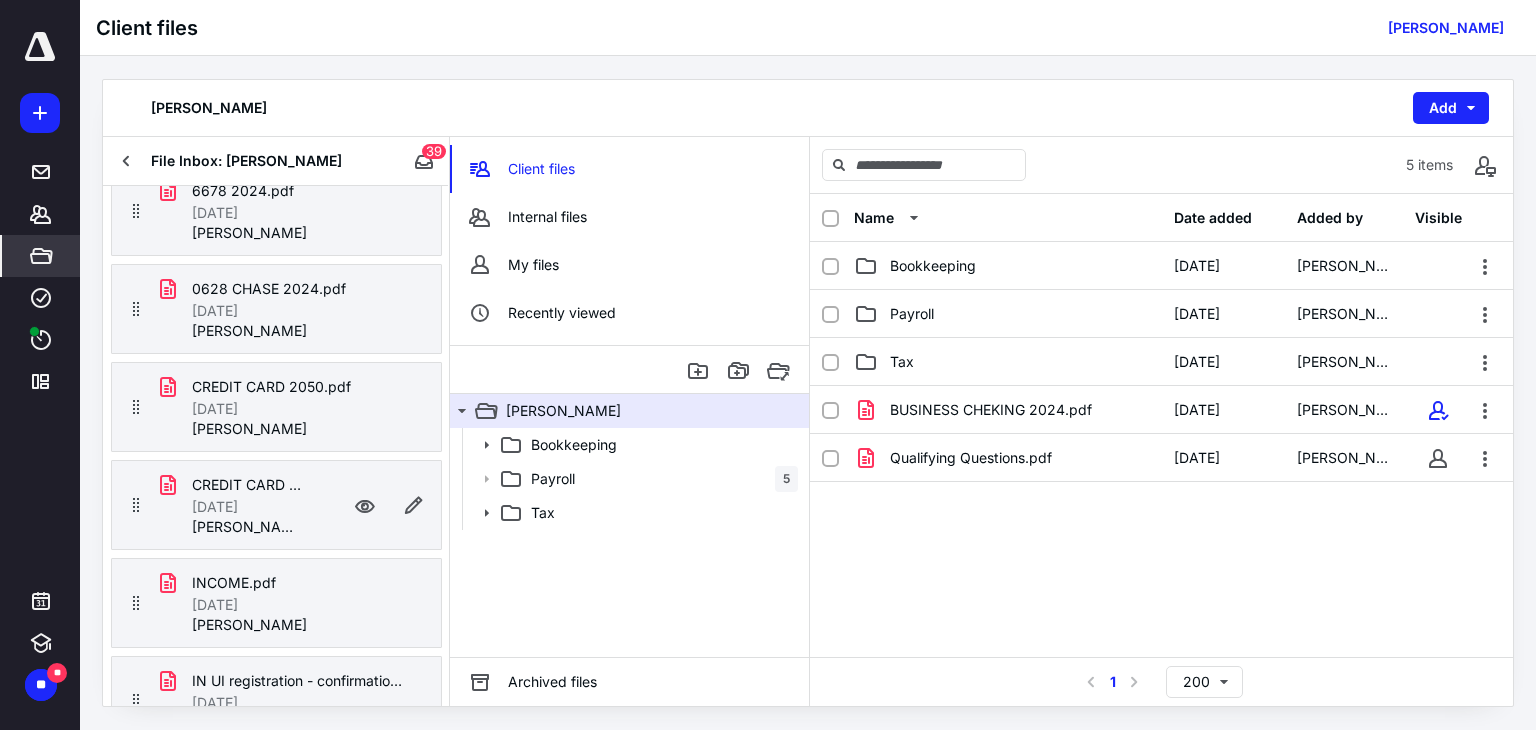 click on "CREDIT CARD 2190.pdf" at bounding box center (236, 485) 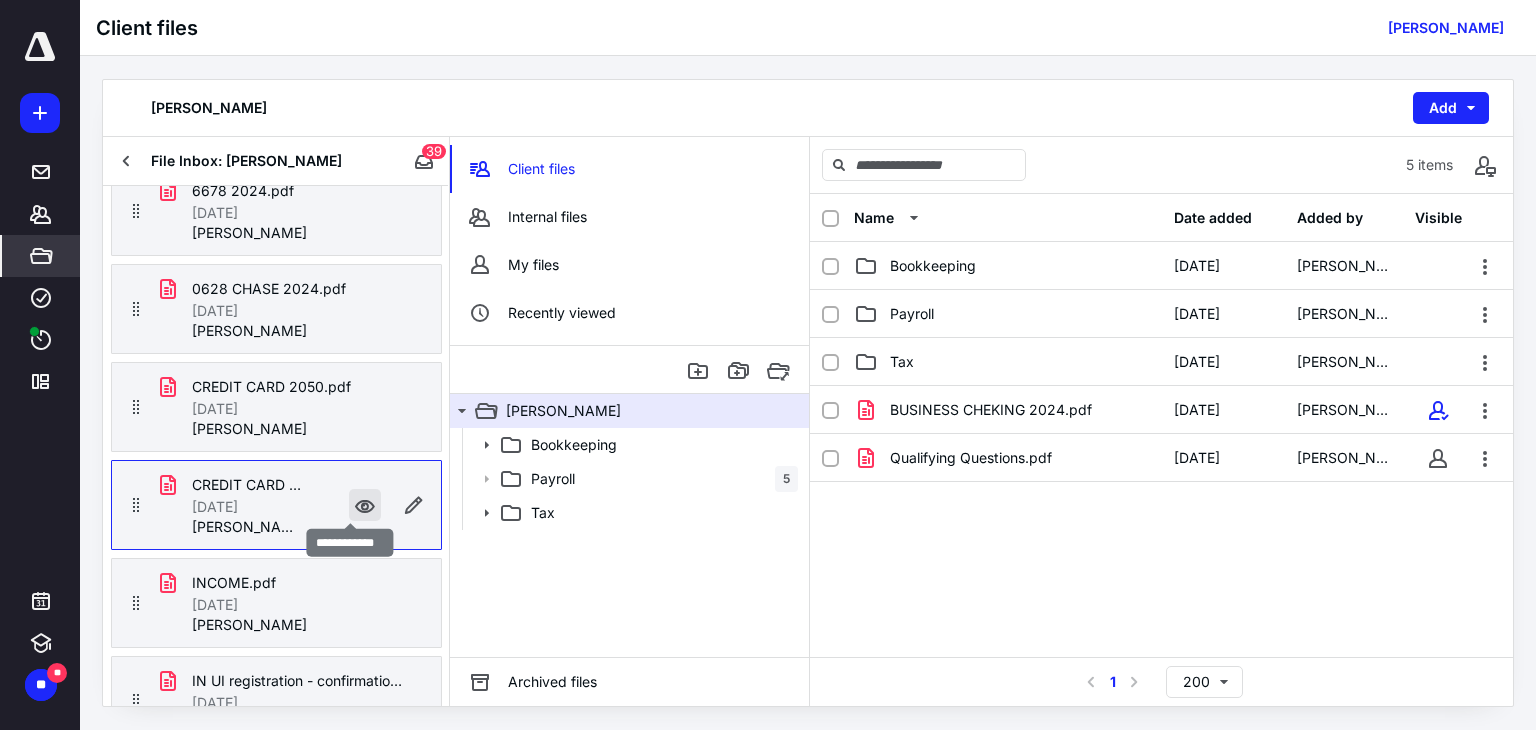 click at bounding box center (365, 505) 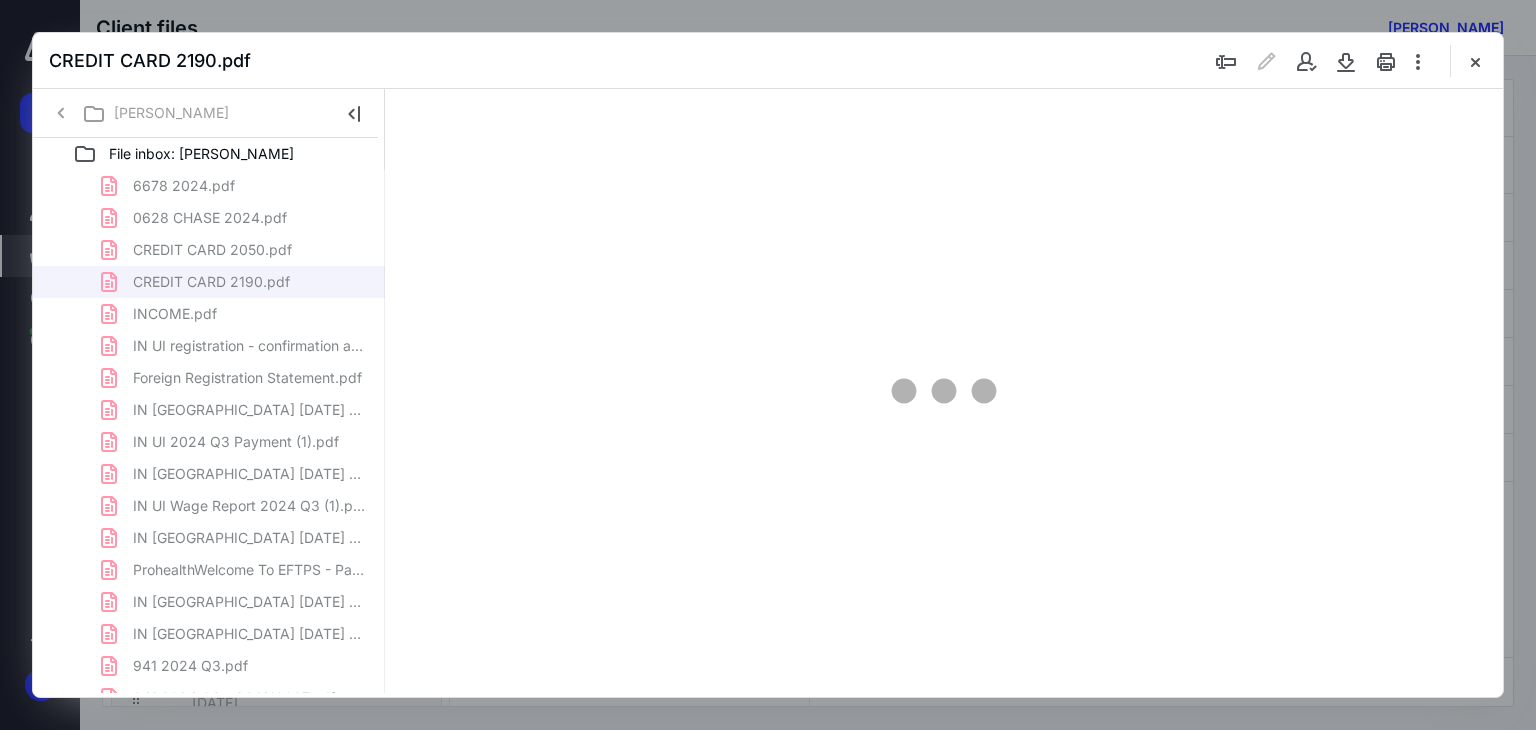 scroll, scrollTop: 0, scrollLeft: 0, axis: both 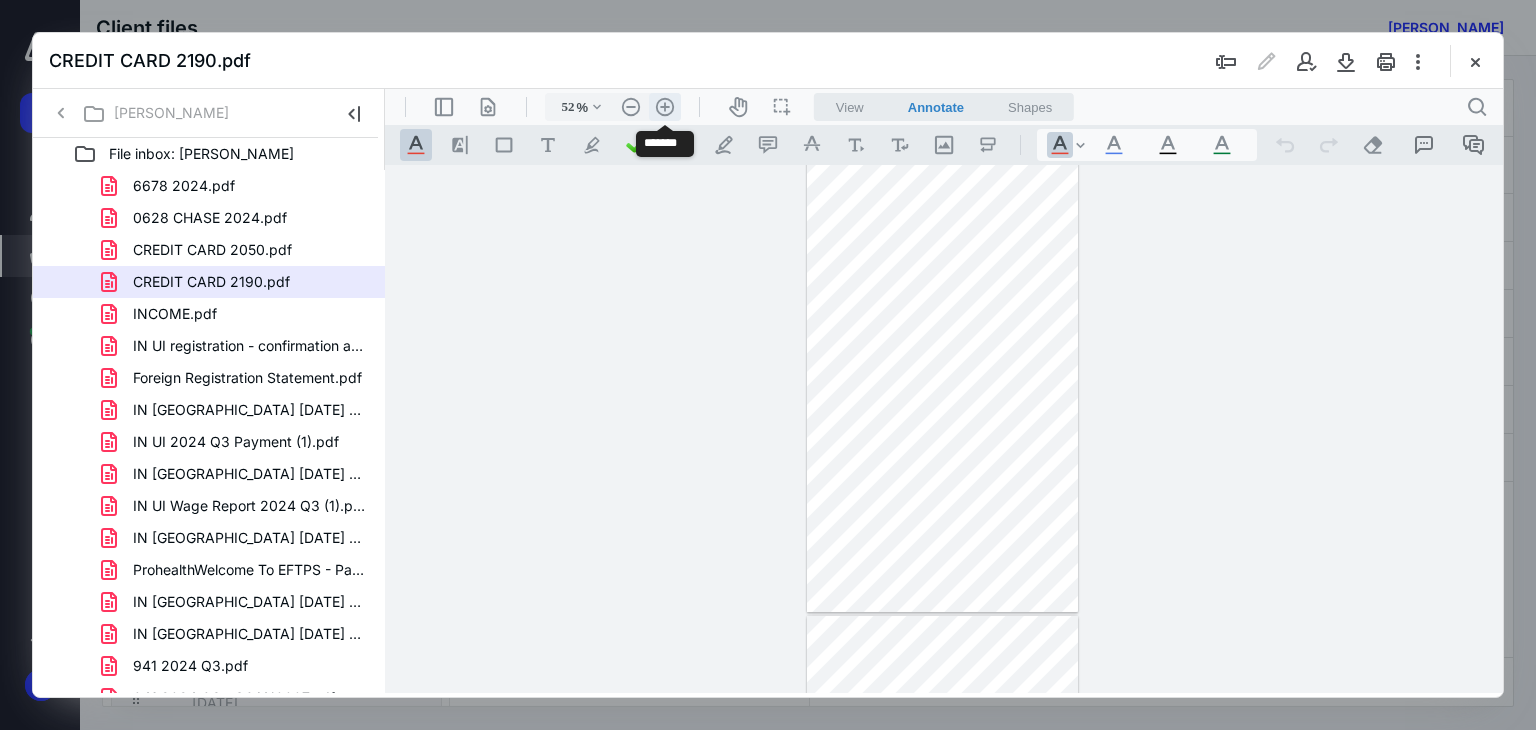 click on ".cls-1{fill:#abb0c4;} icon - header - zoom - in - line" at bounding box center [665, 107] 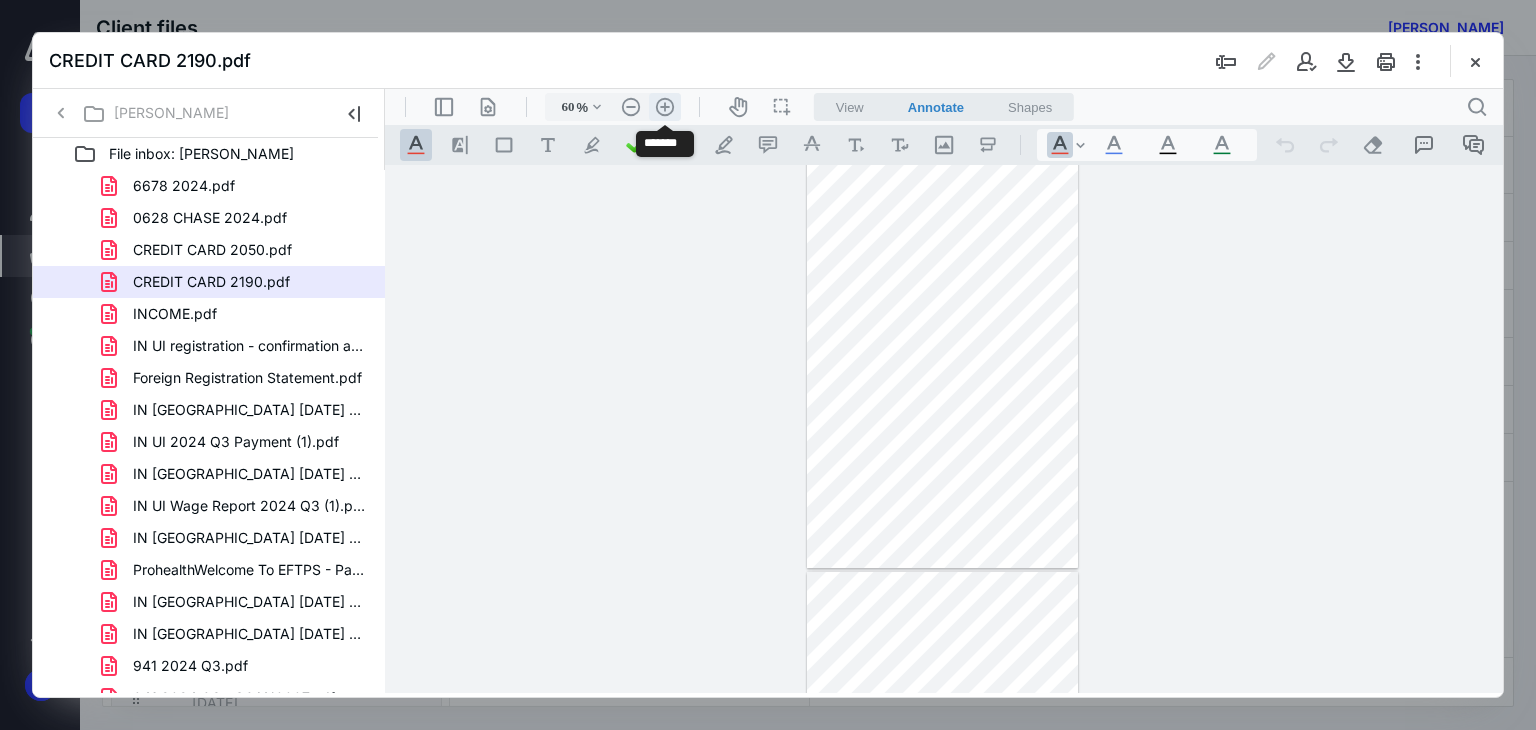 click on ".cls-1{fill:#abb0c4;} icon - header - zoom - in - line" at bounding box center (665, 107) 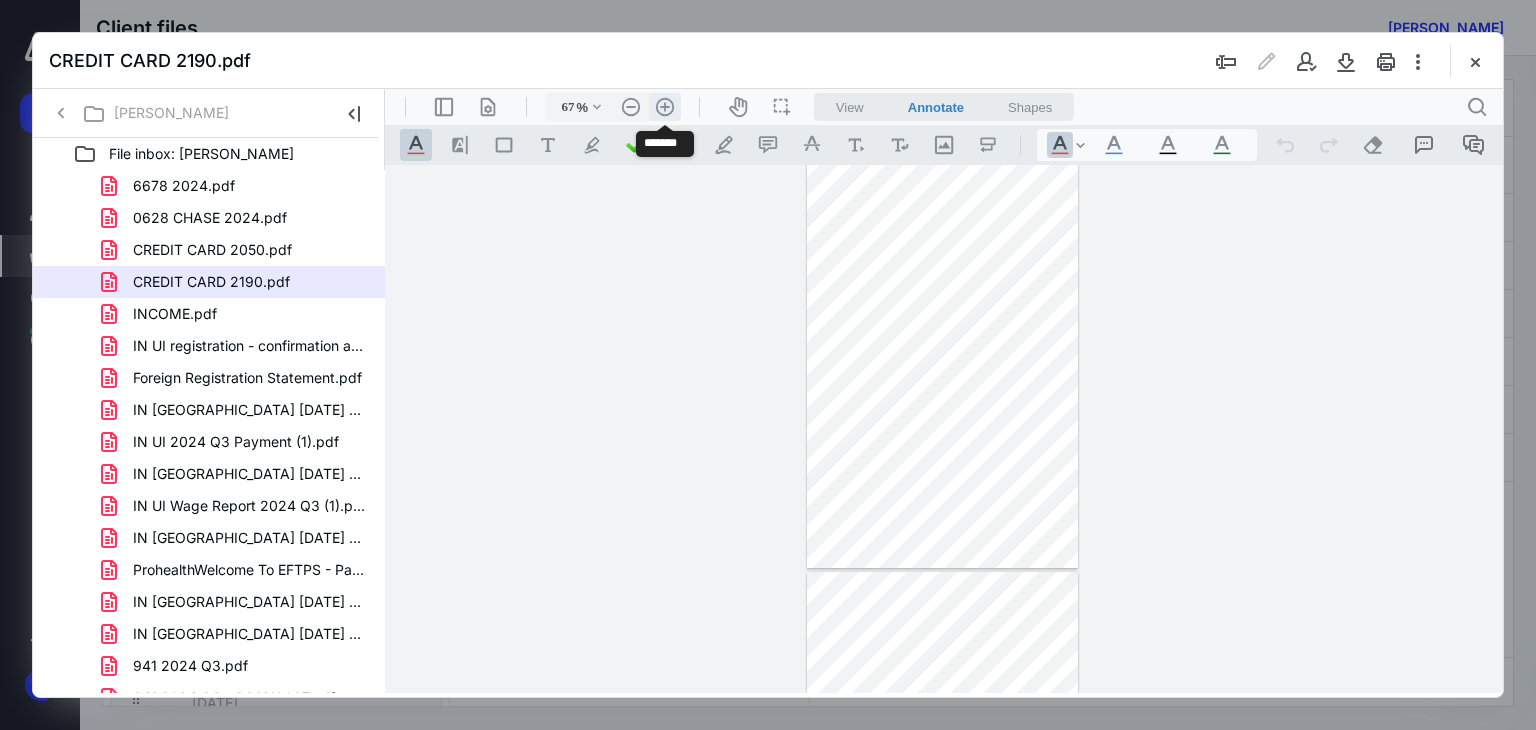 click on ".cls-1{fill:#abb0c4;} icon - header - zoom - in - line" at bounding box center (665, 107) 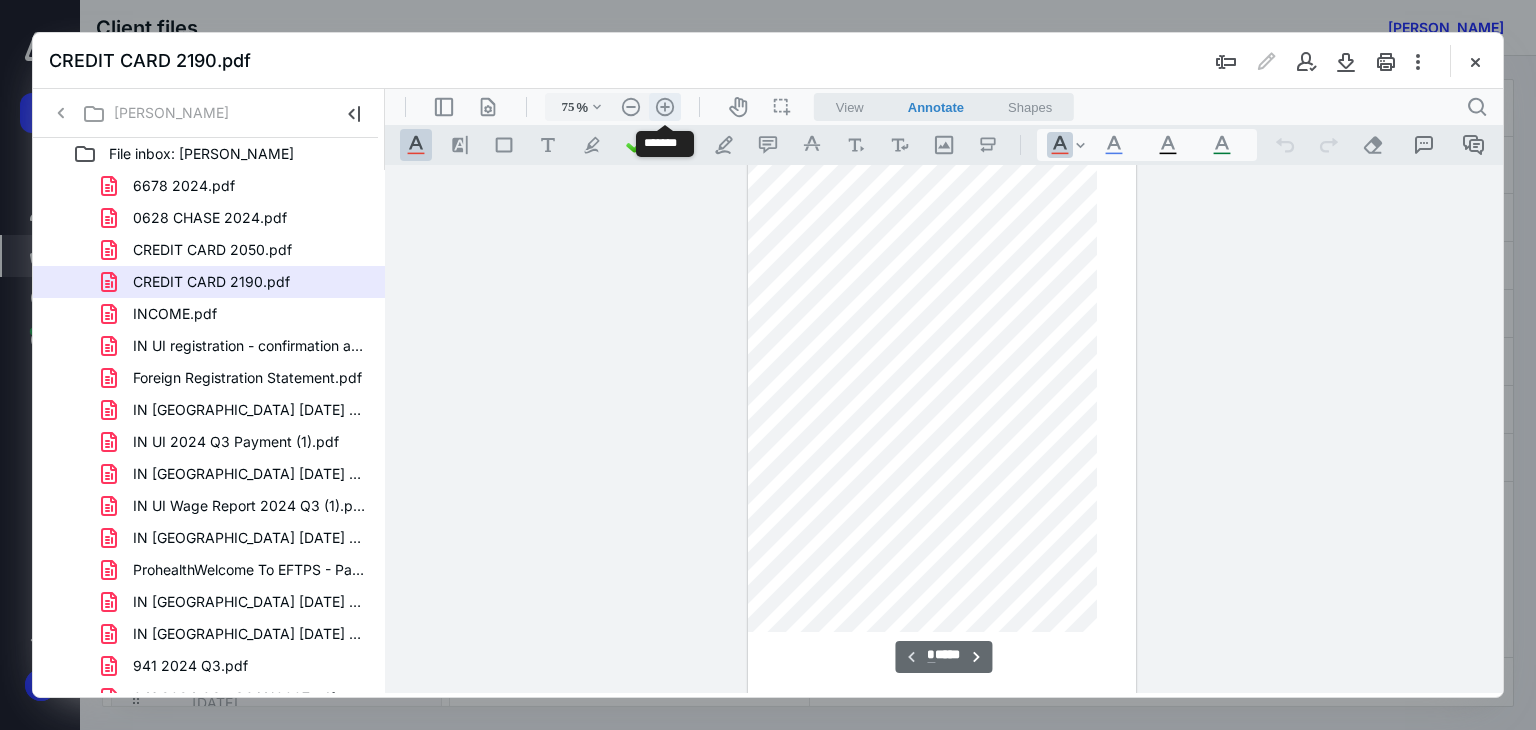 click on ".cls-1{fill:#abb0c4;} icon - header - zoom - in - line" at bounding box center [665, 107] 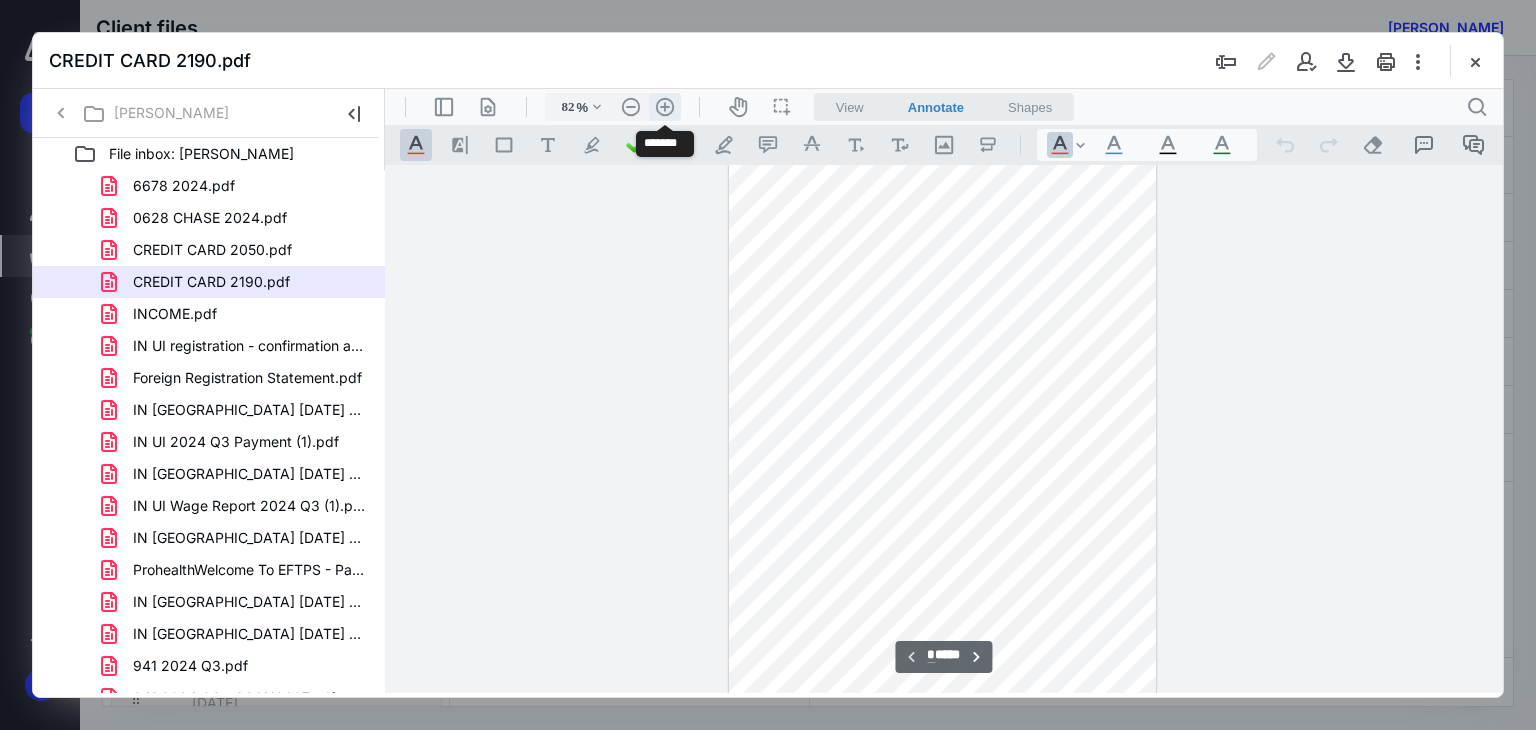 click on ".cls-1{fill:#abb0c4;} icon - header - zoom - in - line" at bounding box center (665, 107) 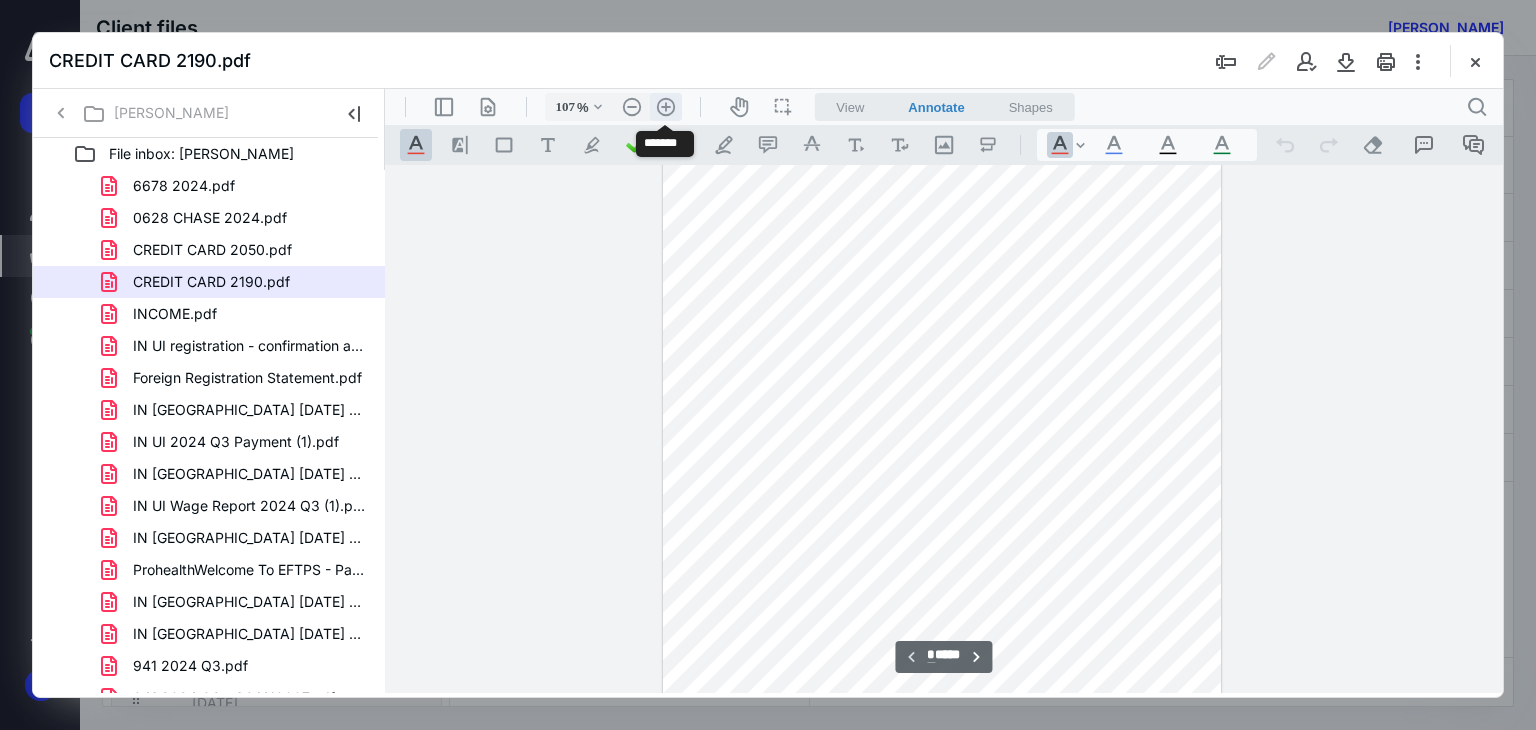 click on ".cls-1{fill:#abb0c4;} icon - header - zoom - in - line" at bounding box center (666, 107) 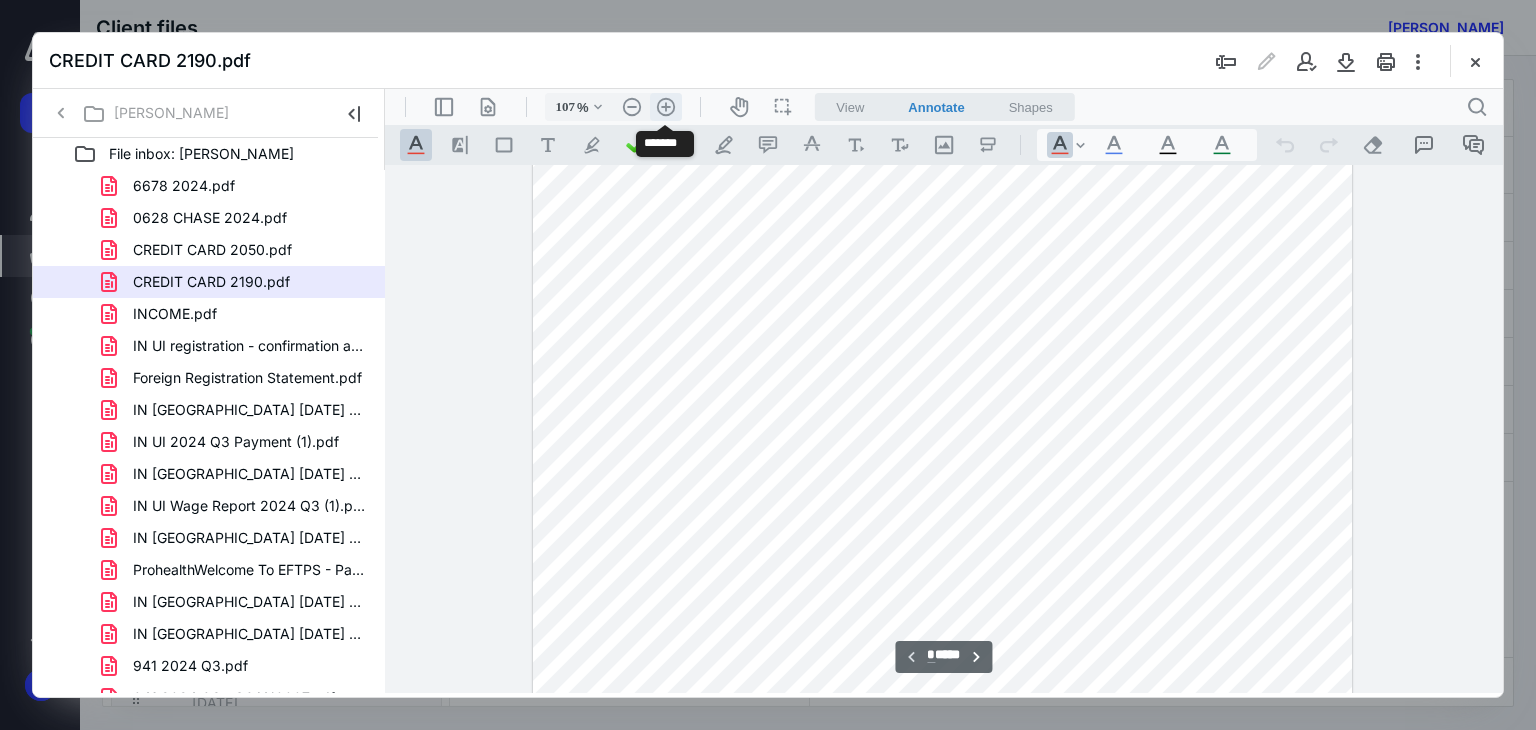 type on "157" 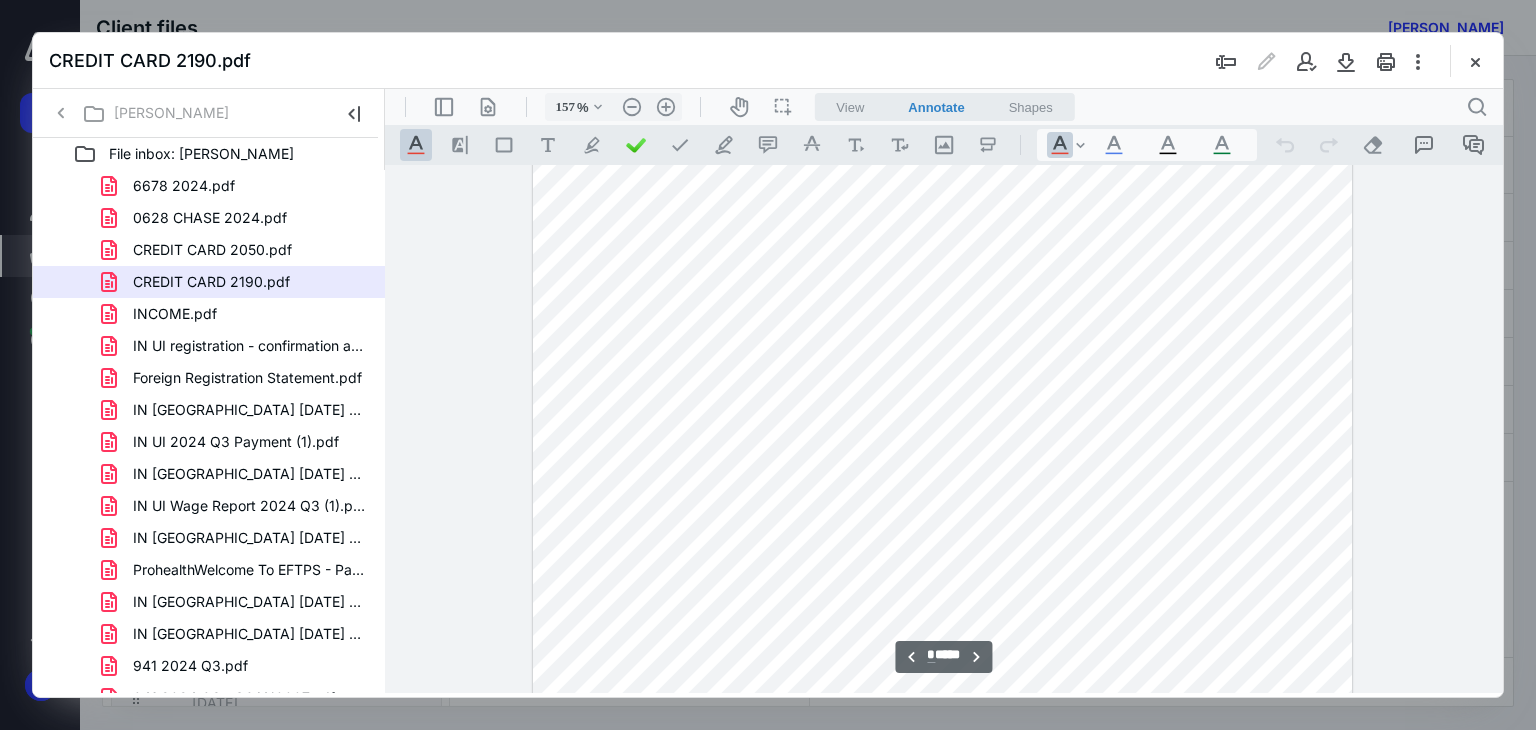 scroll, scrollTop: 1993, scrollLeft: 0, axis: vertical 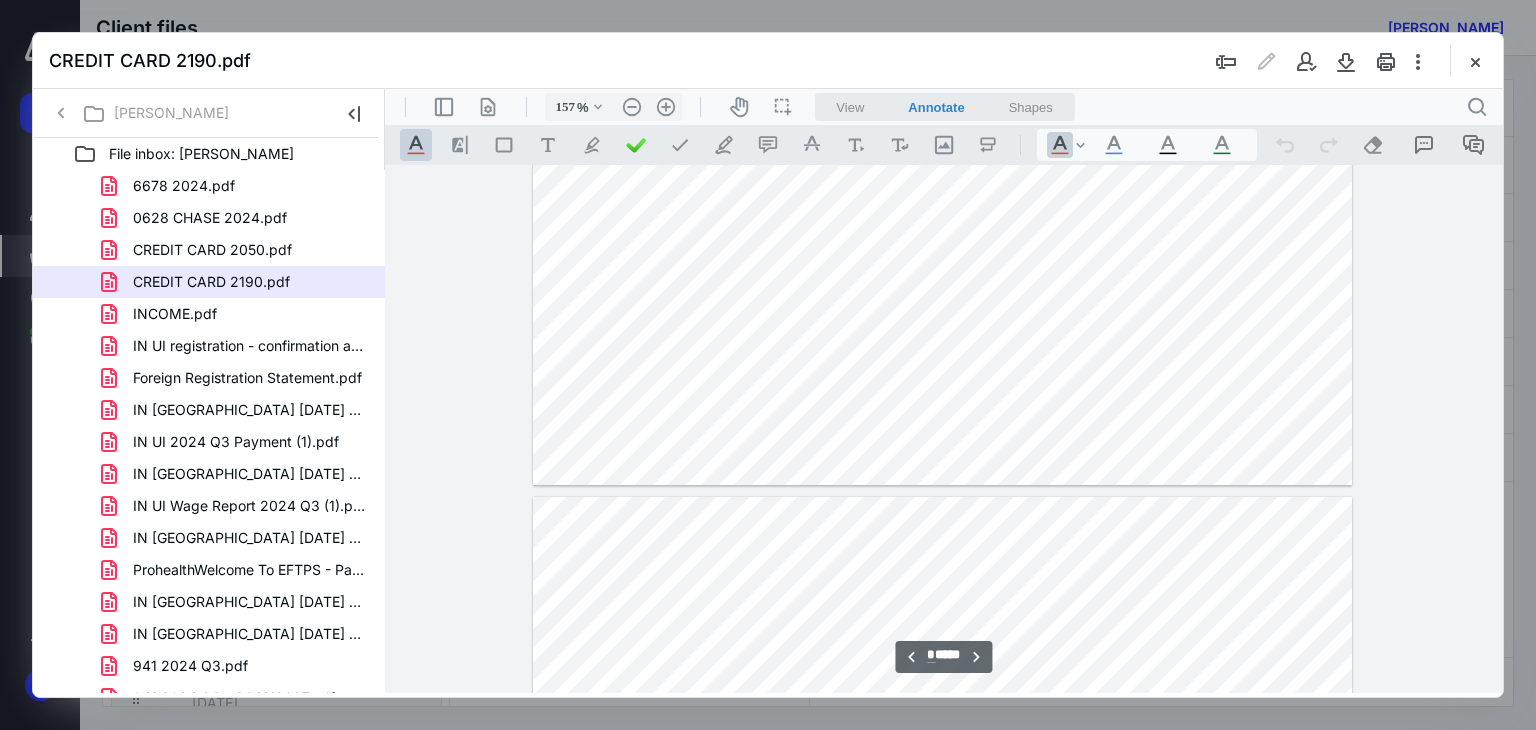 type on "*" 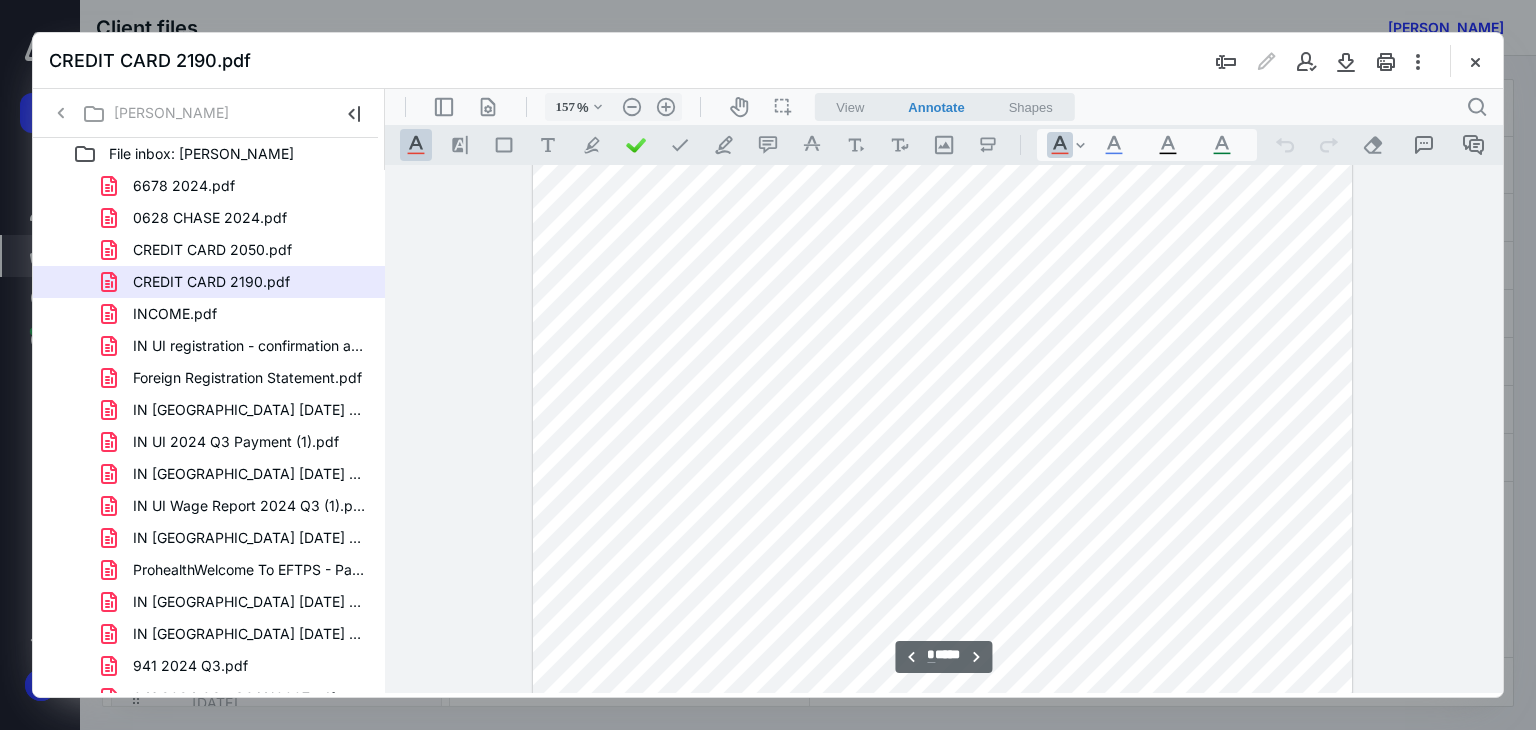 scroll, scrollTop: 4193, scrollLeft: 0, axis: vertical 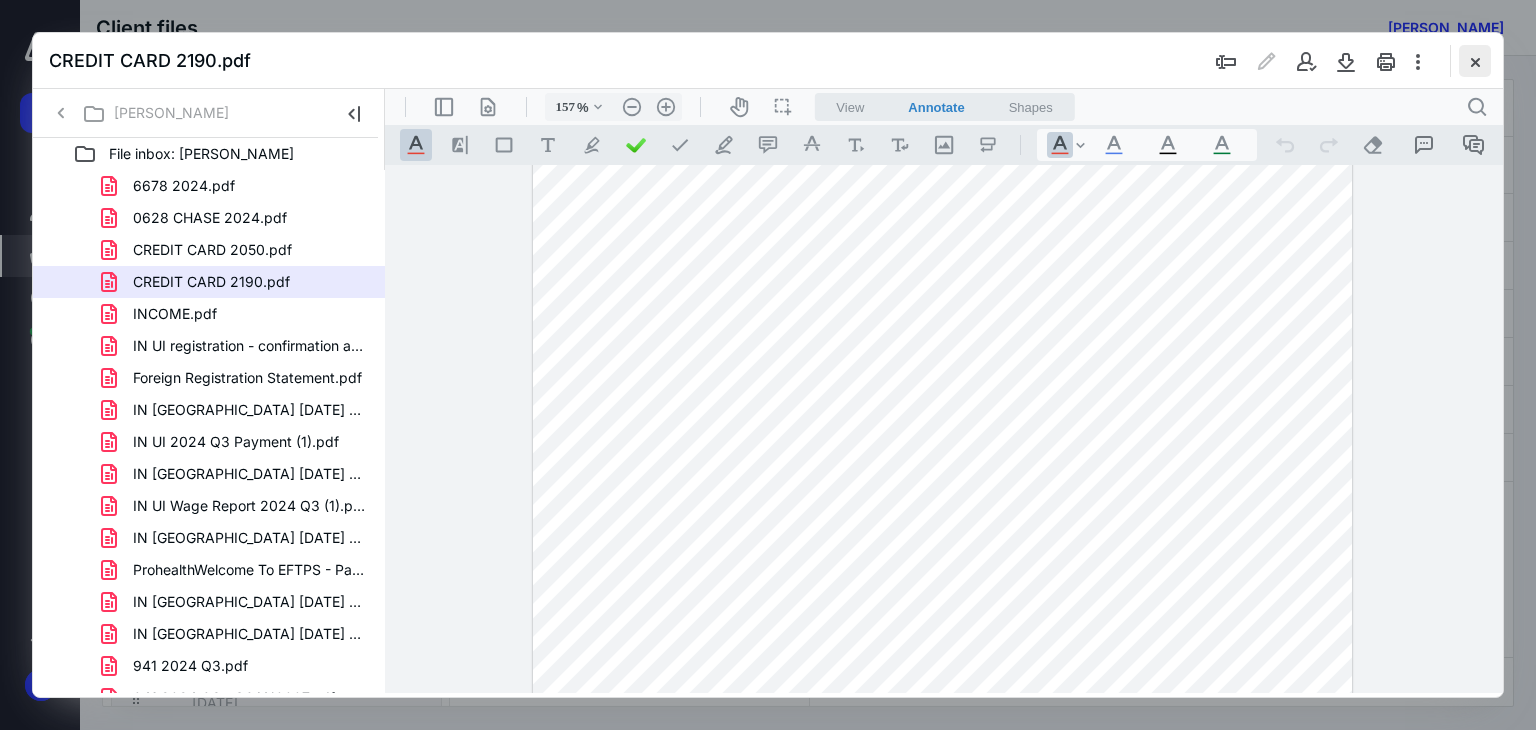 click at bounding box center [1475, 61] 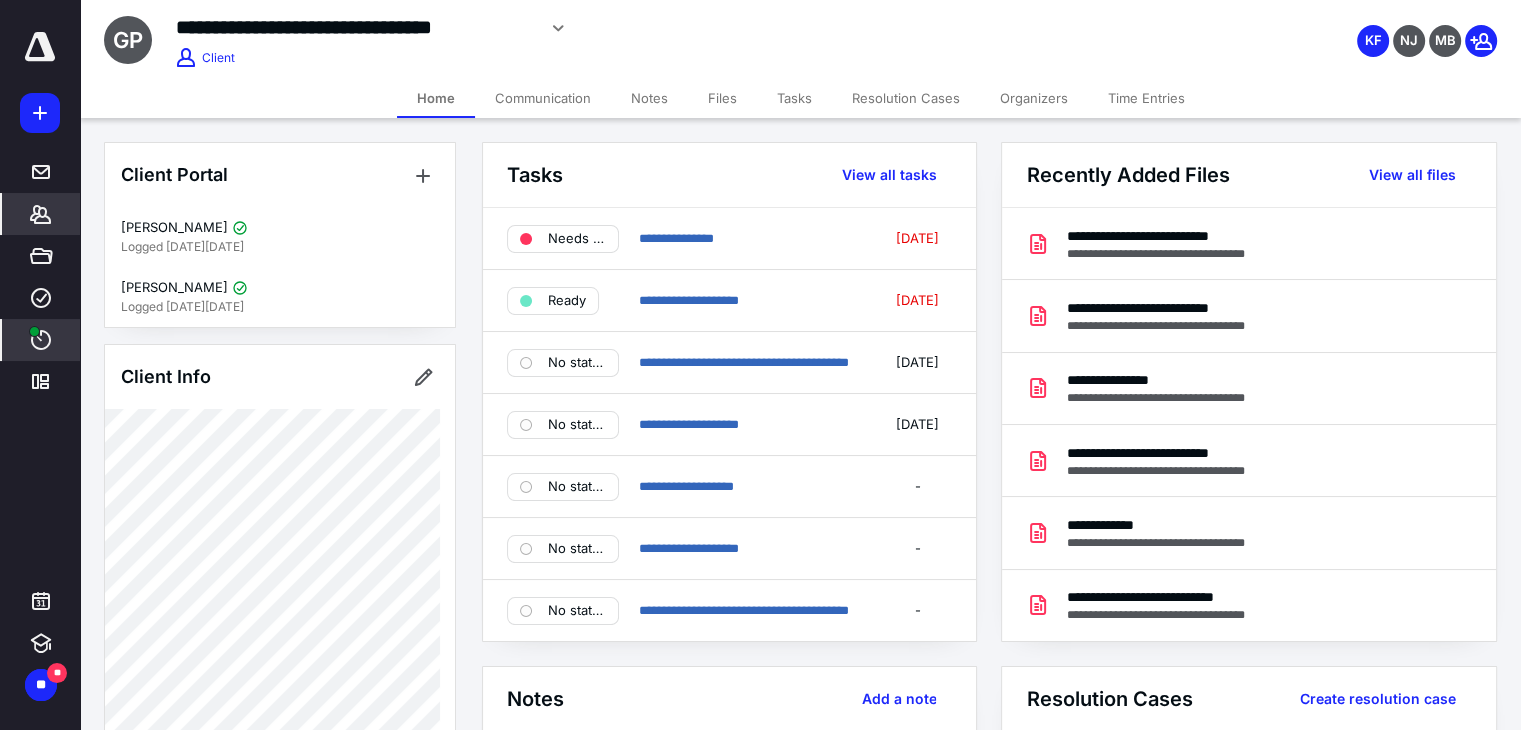 scroll, scrollTop: 0, scrollLeft: 0, axis: both 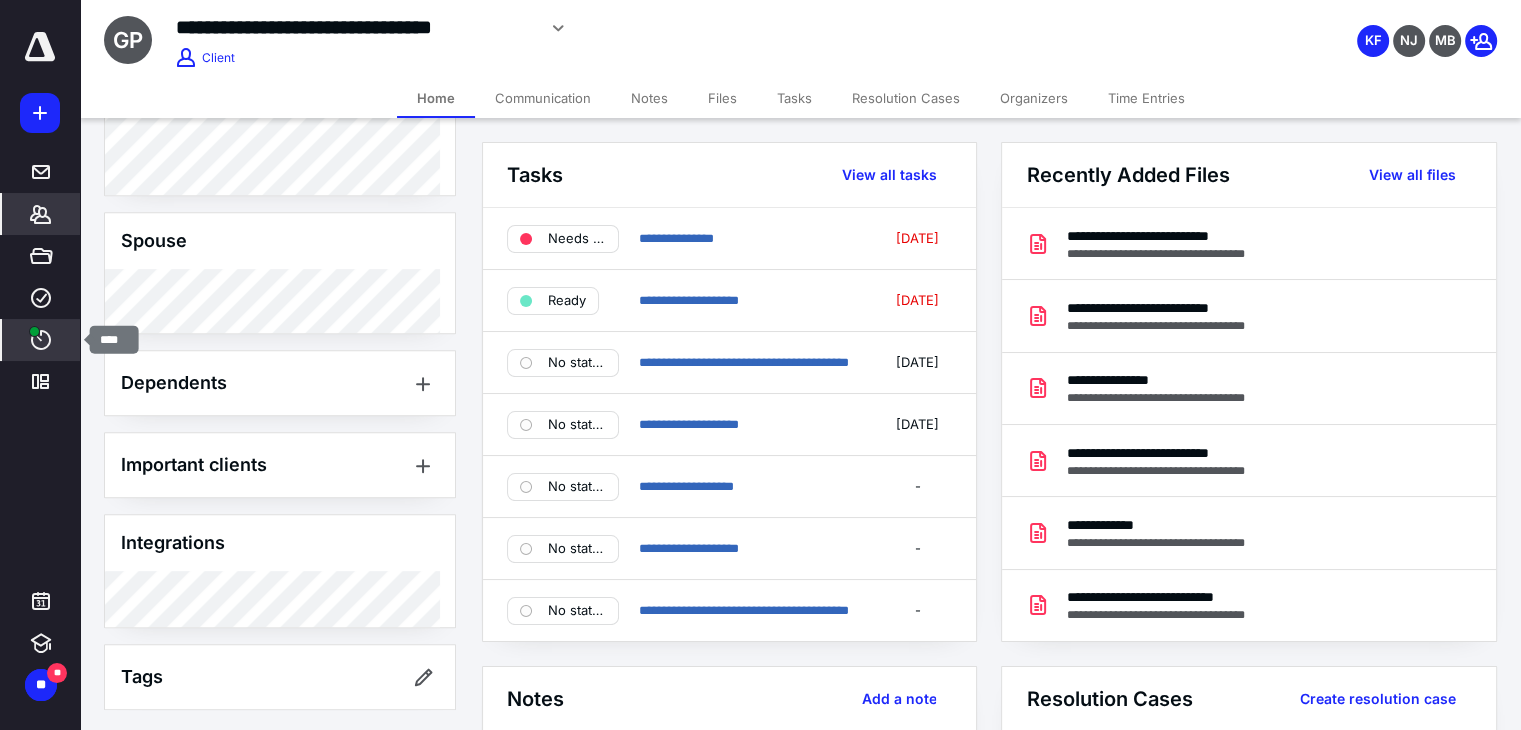 click at bounding box center [34, 331] 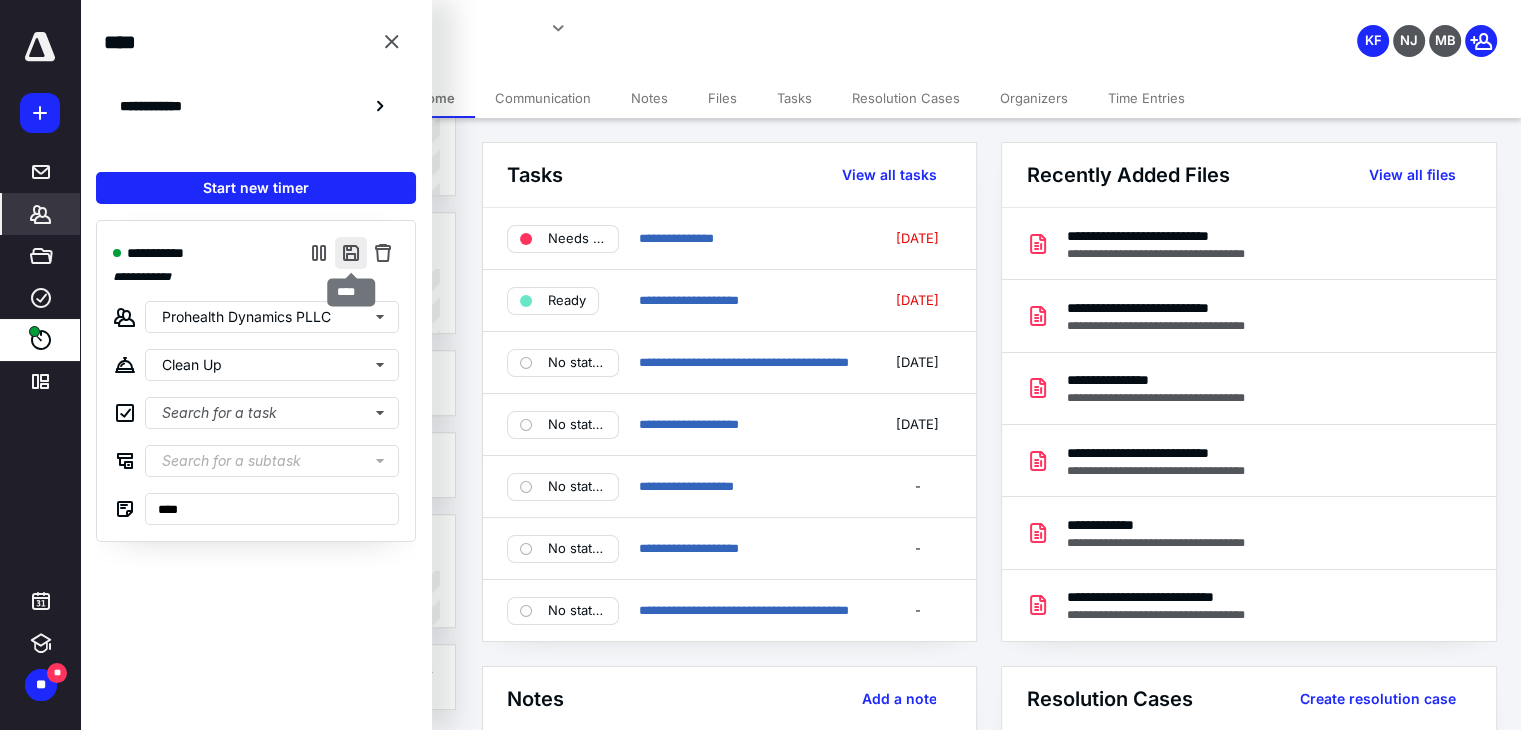 click at bounding box center (351, 253) 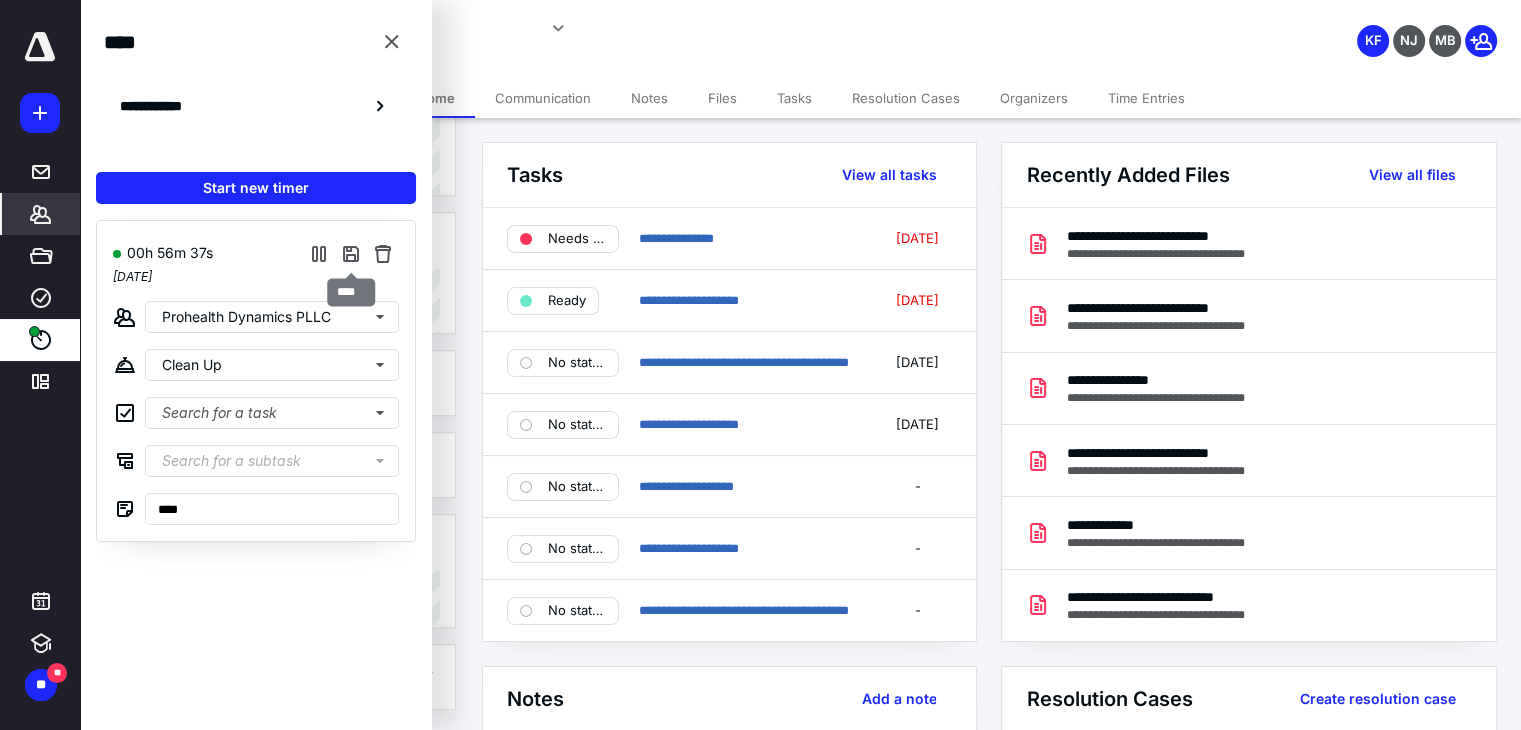 type on "***" 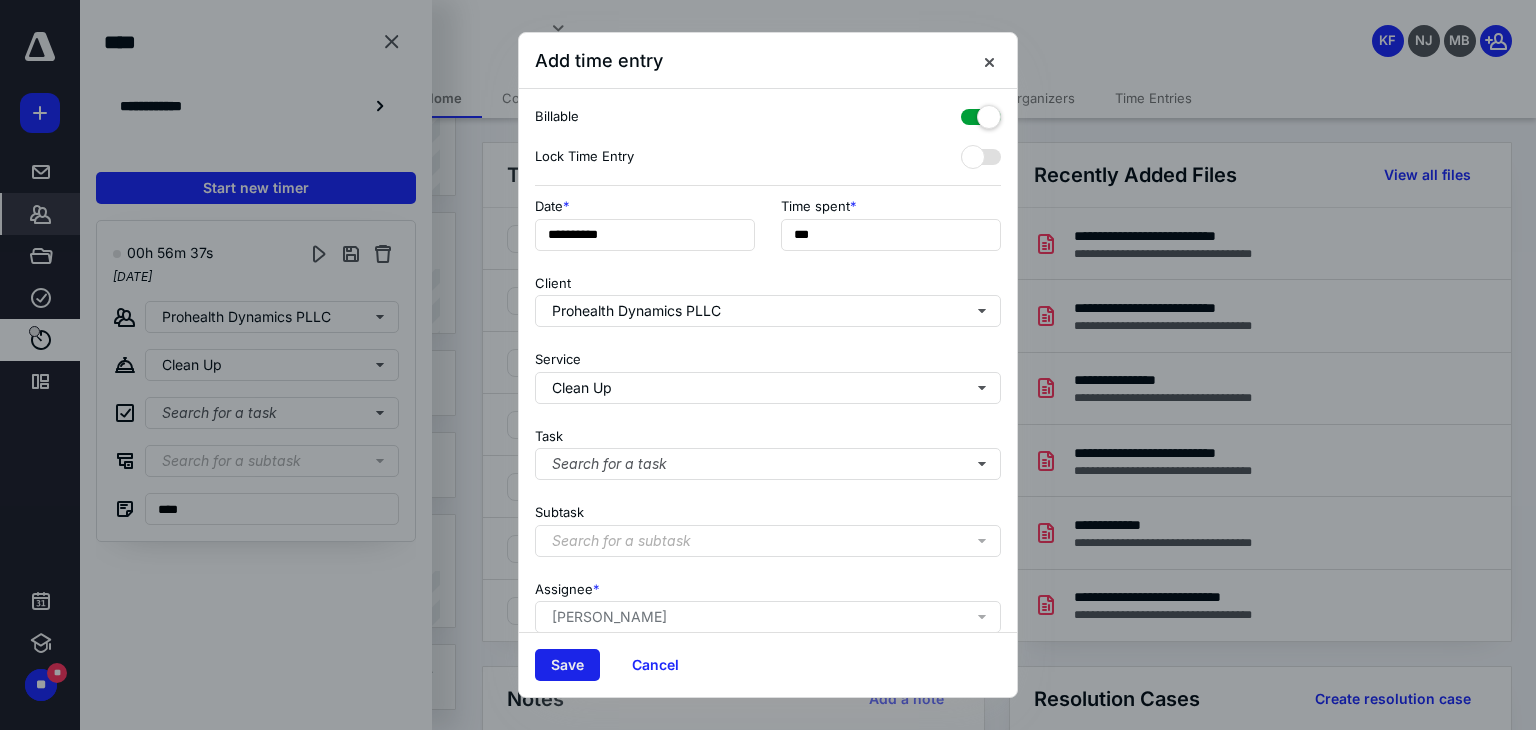 click on "Save" at bounding box center (567, 665) 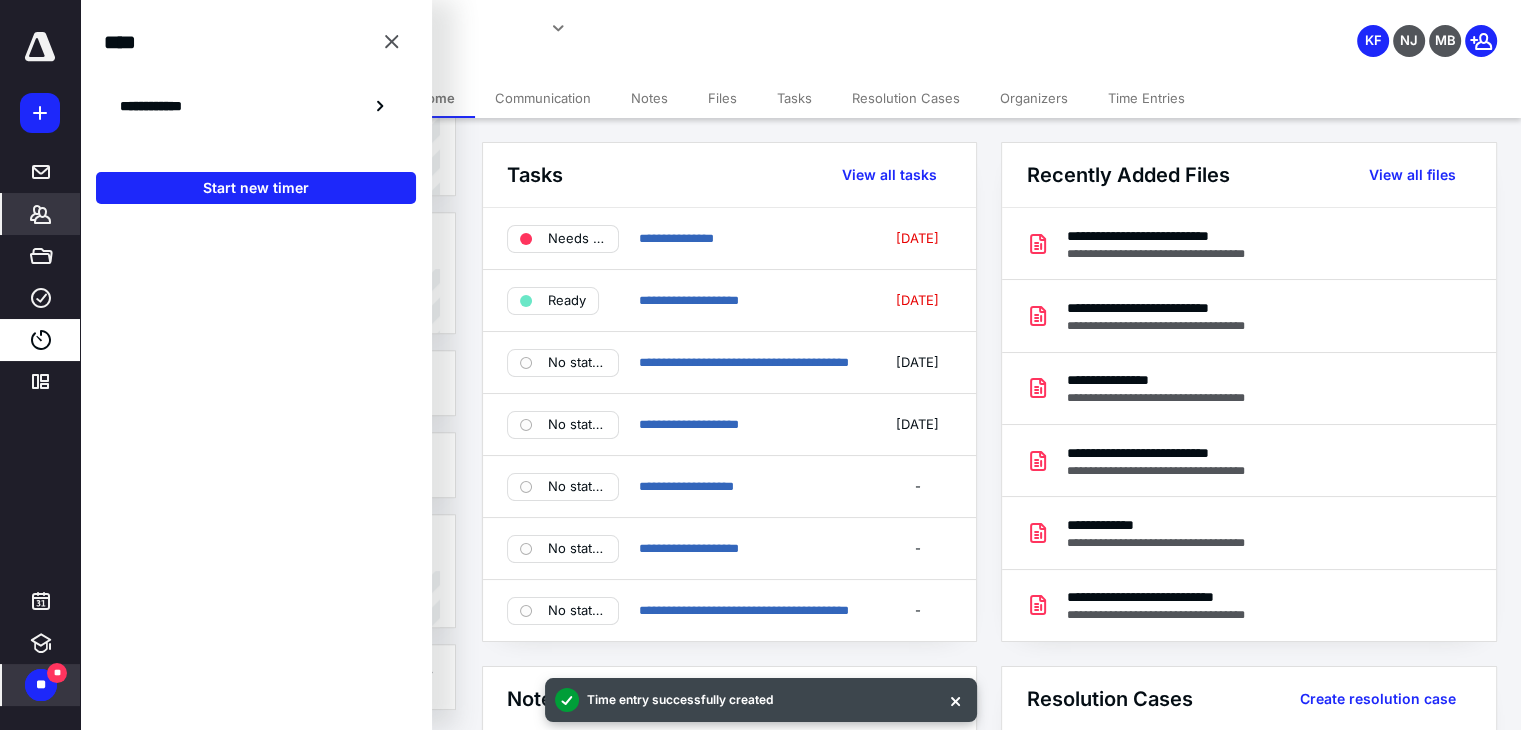 click on "**" at bounding box center (41, 685) 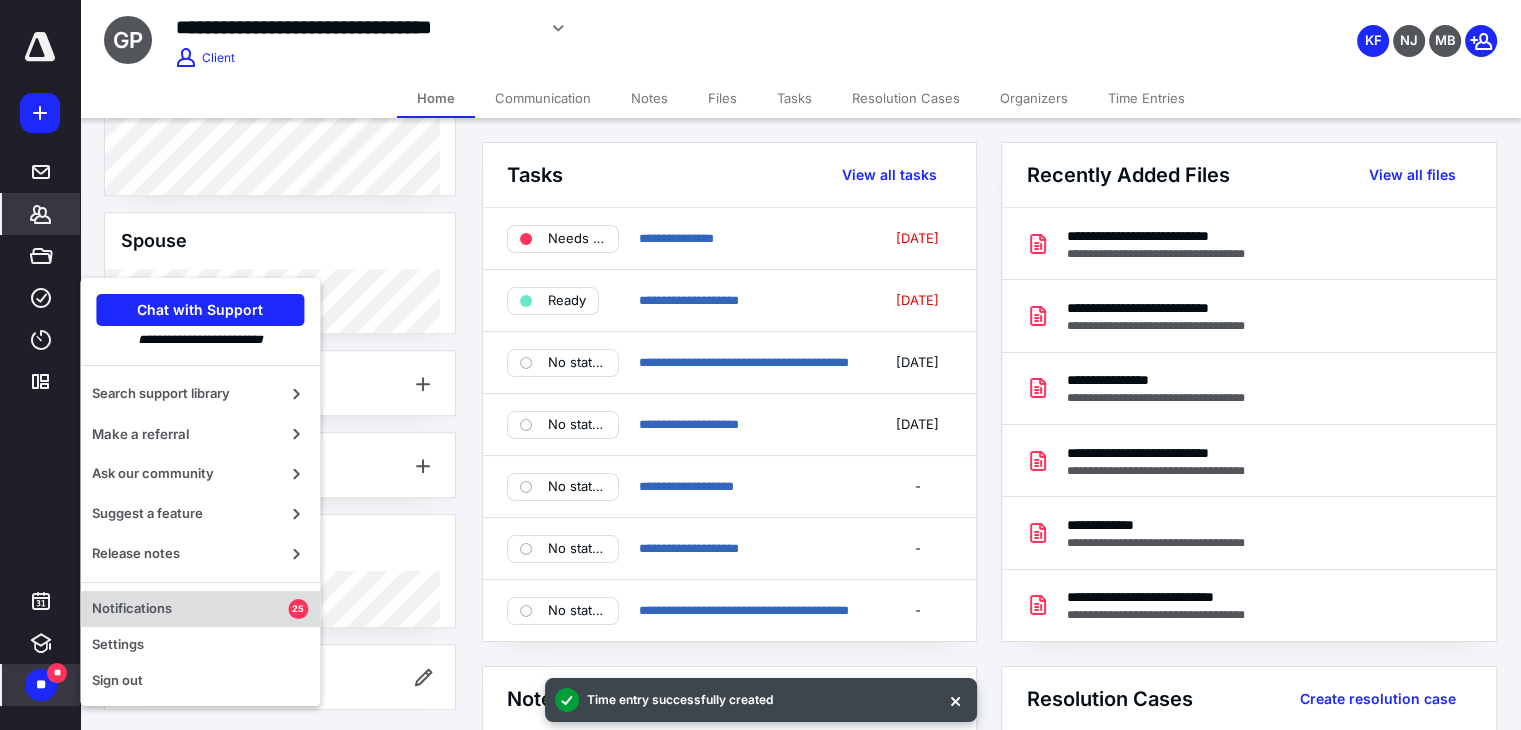 click on "Notifications" at bounding box center (190, 609) 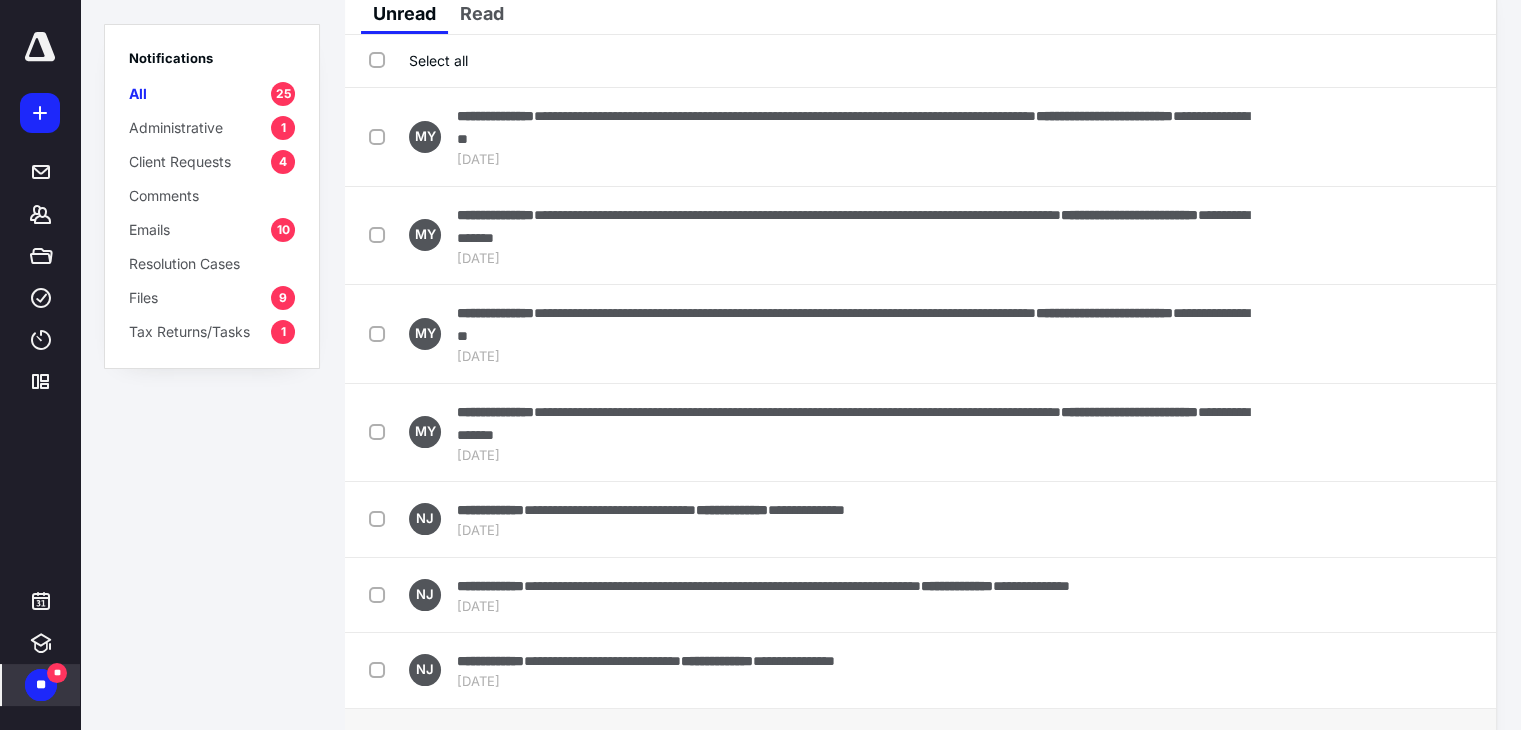 scroll, scrollTop: 0, scrollLeft: 0, axis: both 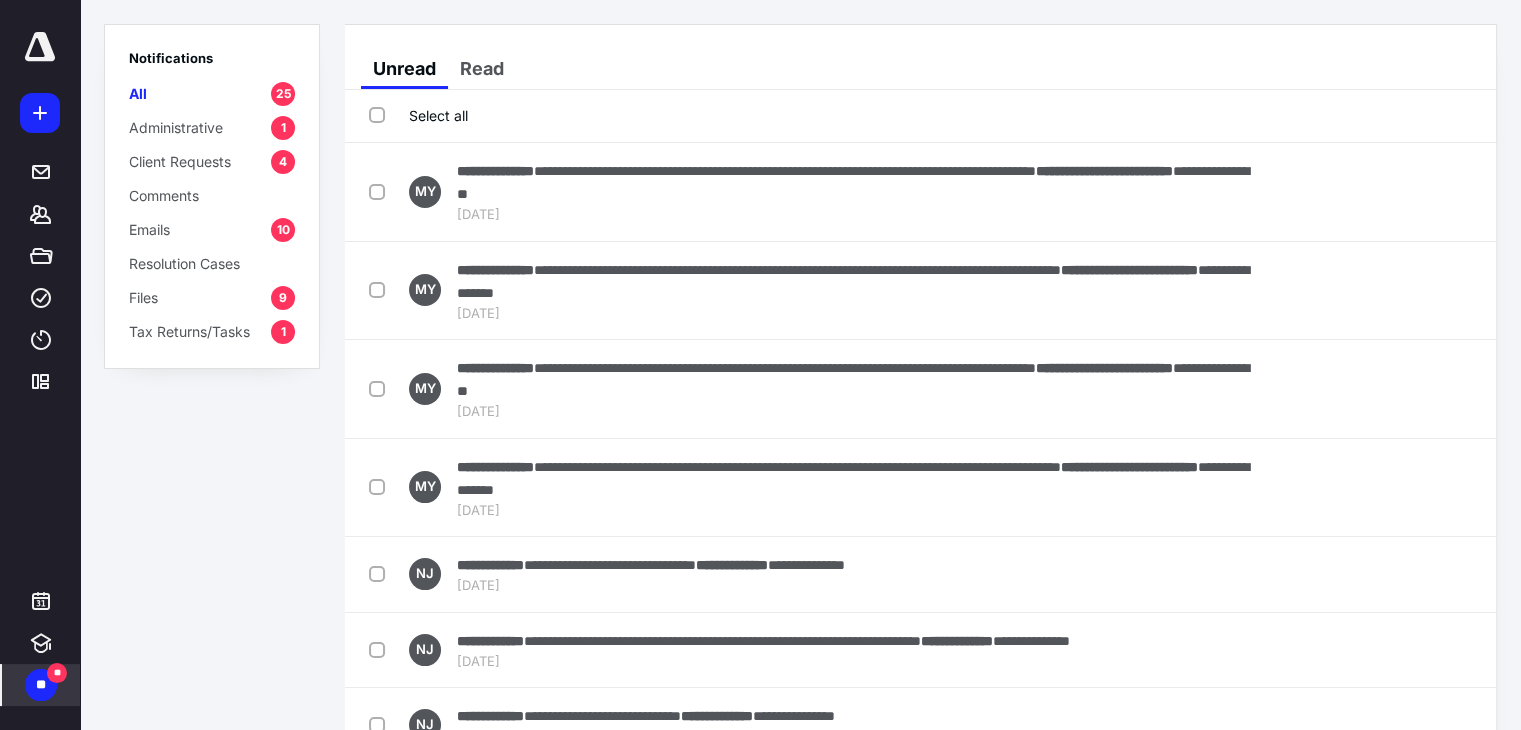 click on "Select all" at bounding box center (418, 115) 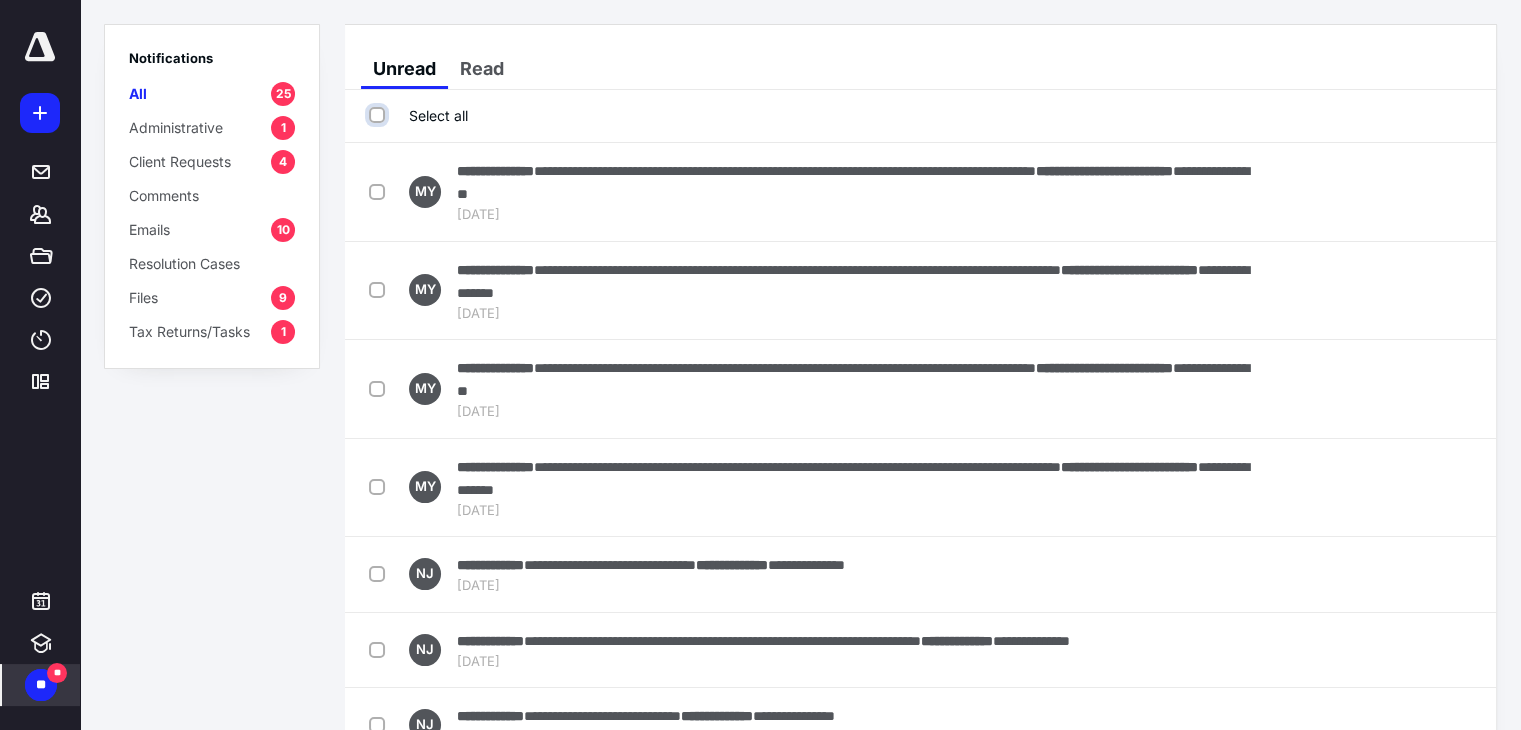 click on "Select all" at bounding box center (379, 115) 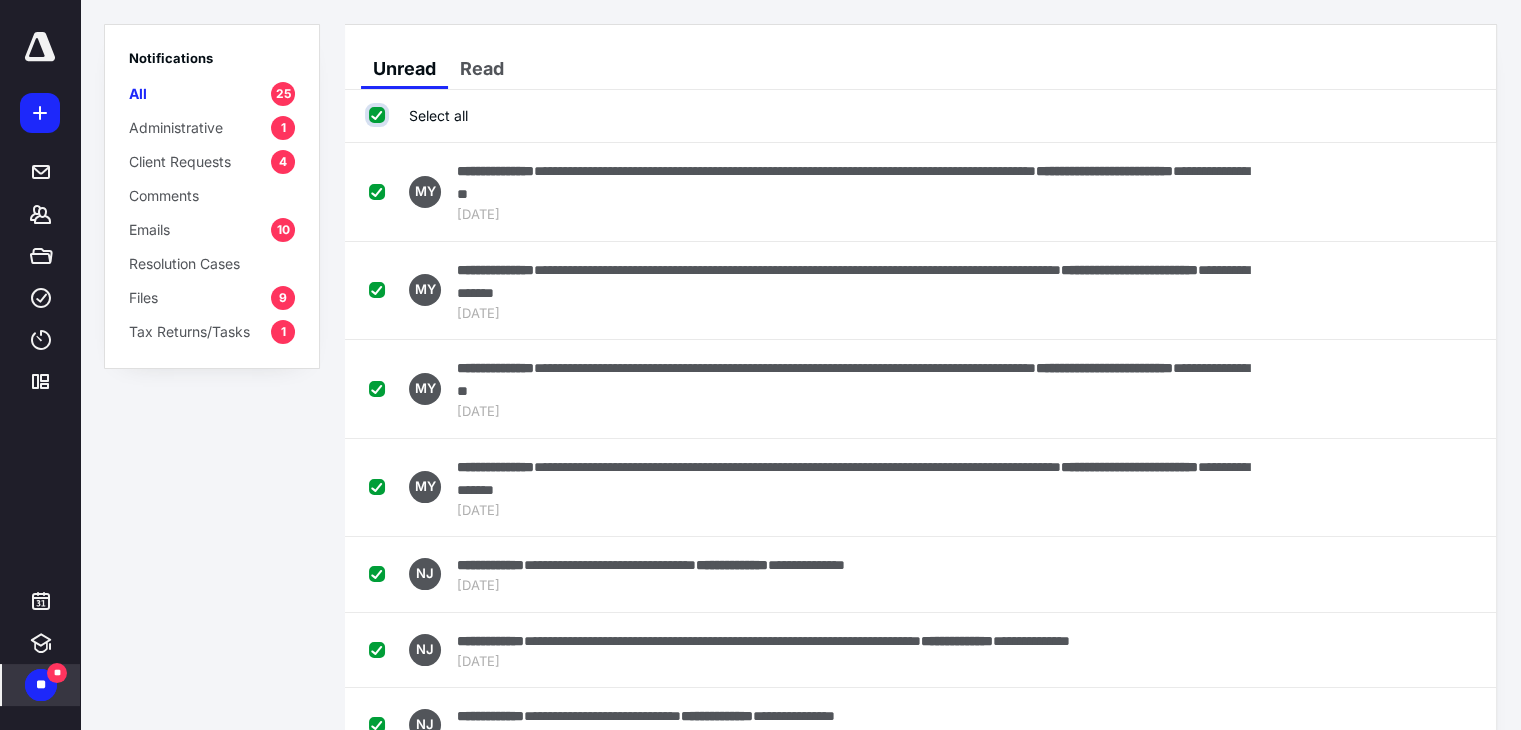 checkbox on "true" 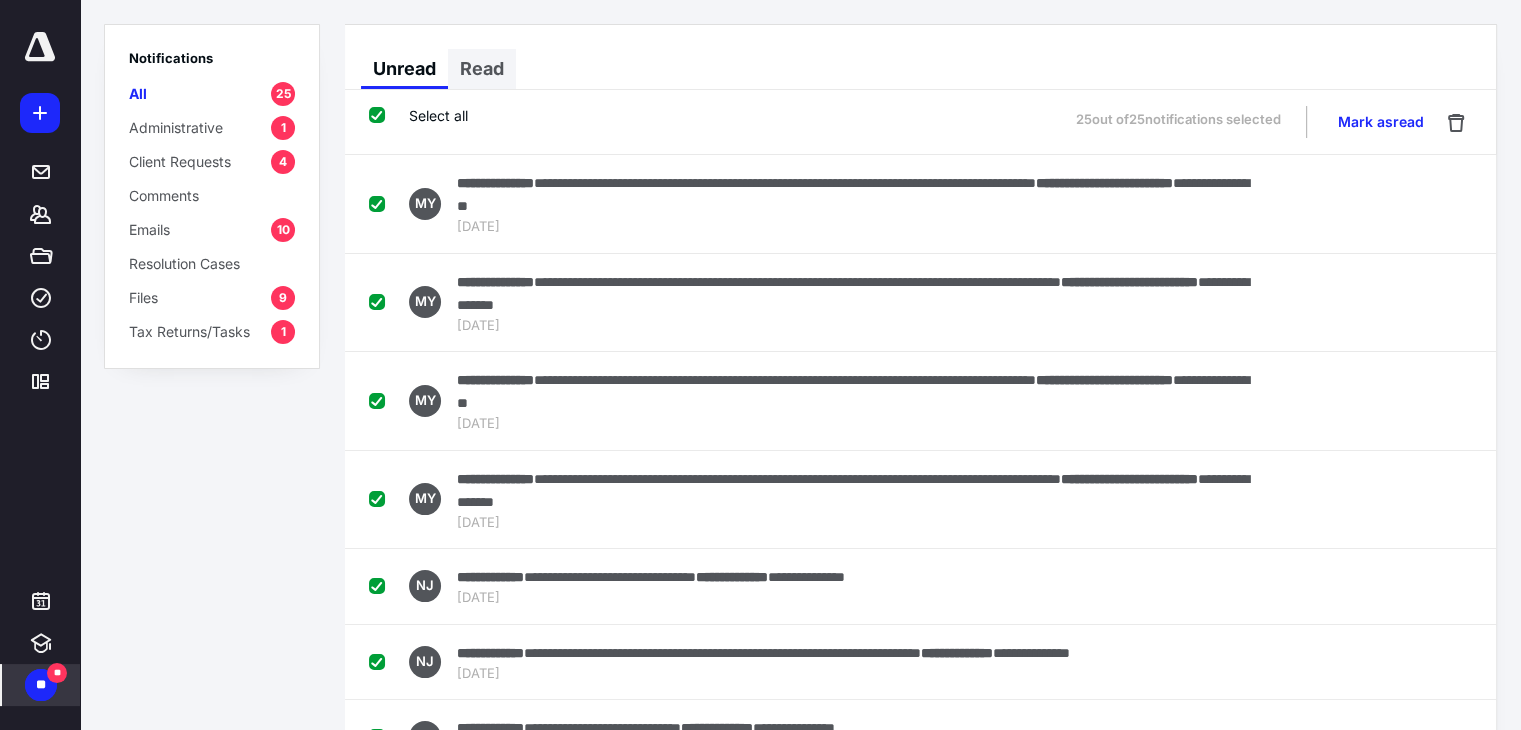 click on "Read" at bounding box center [482, 69] 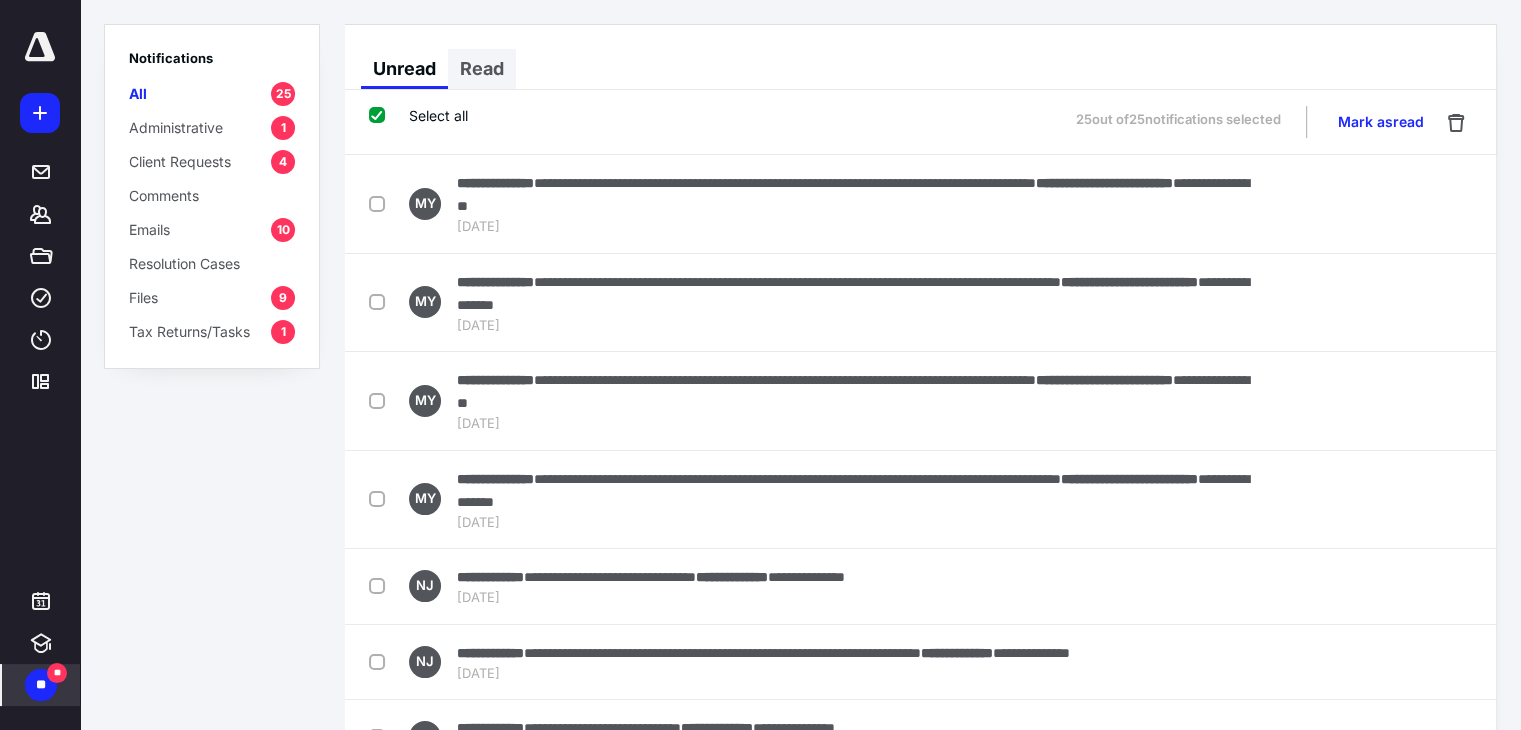 checkbox on "false" 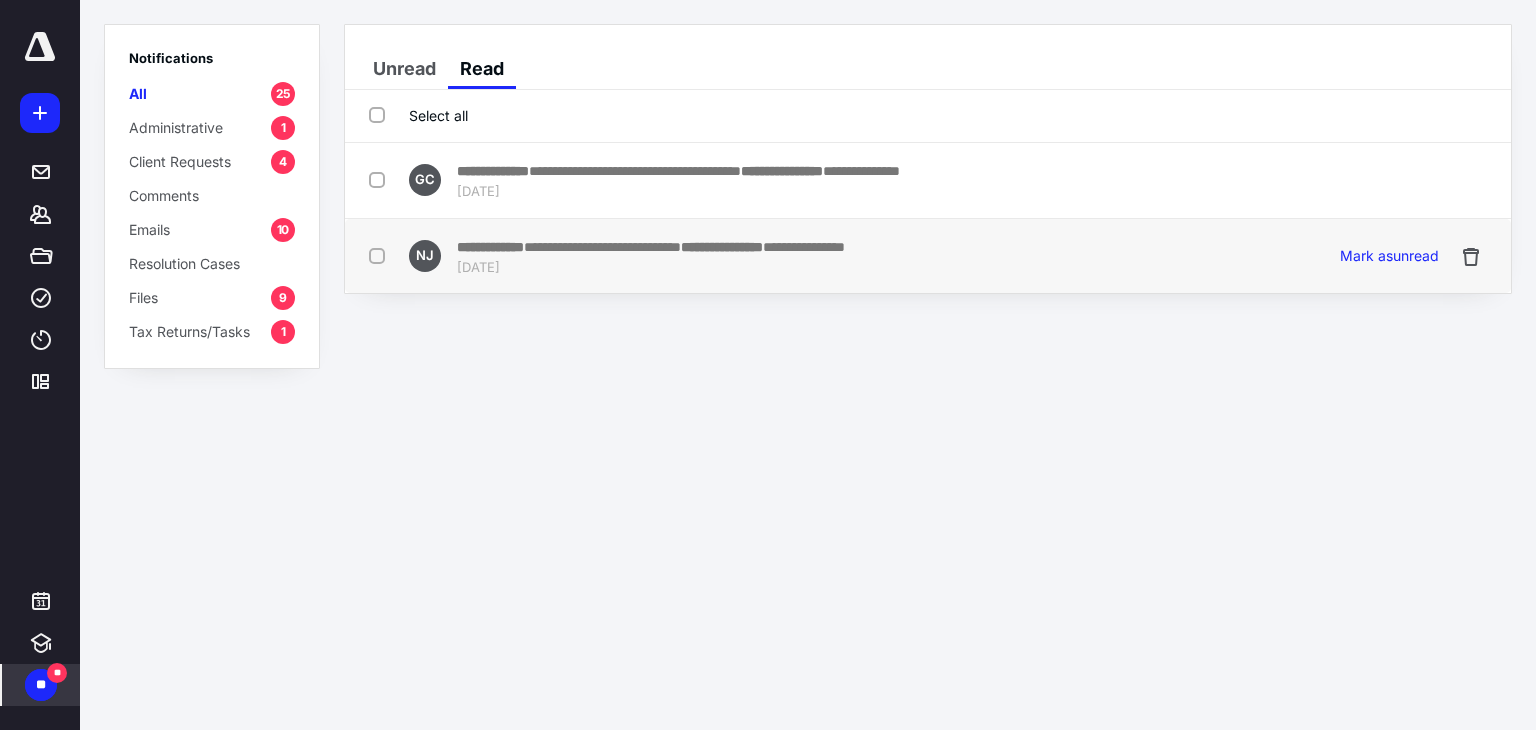 click on "Jun 30, 2025" at bounding box center (651, 268) 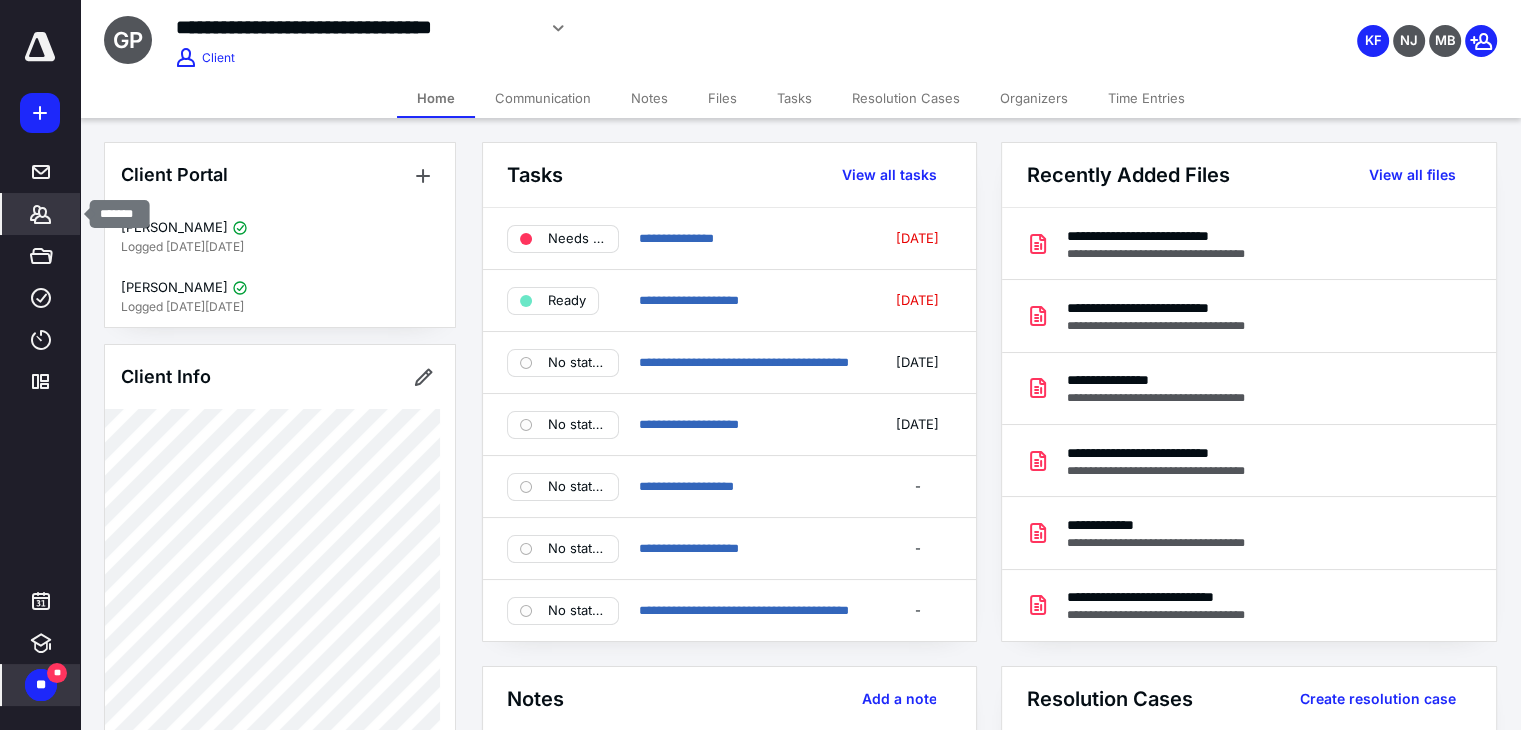click 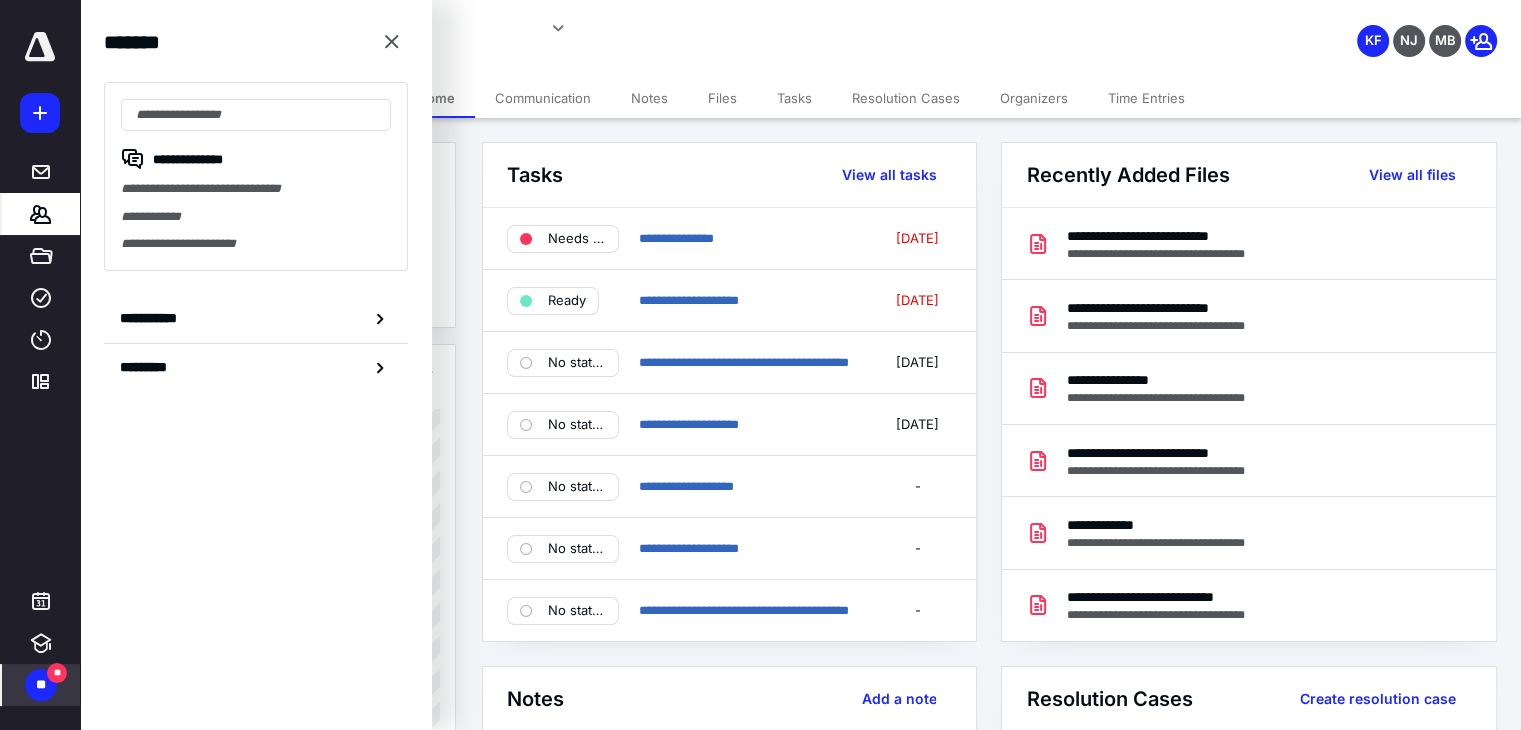 click on "**" at bounding box center [57, 673] 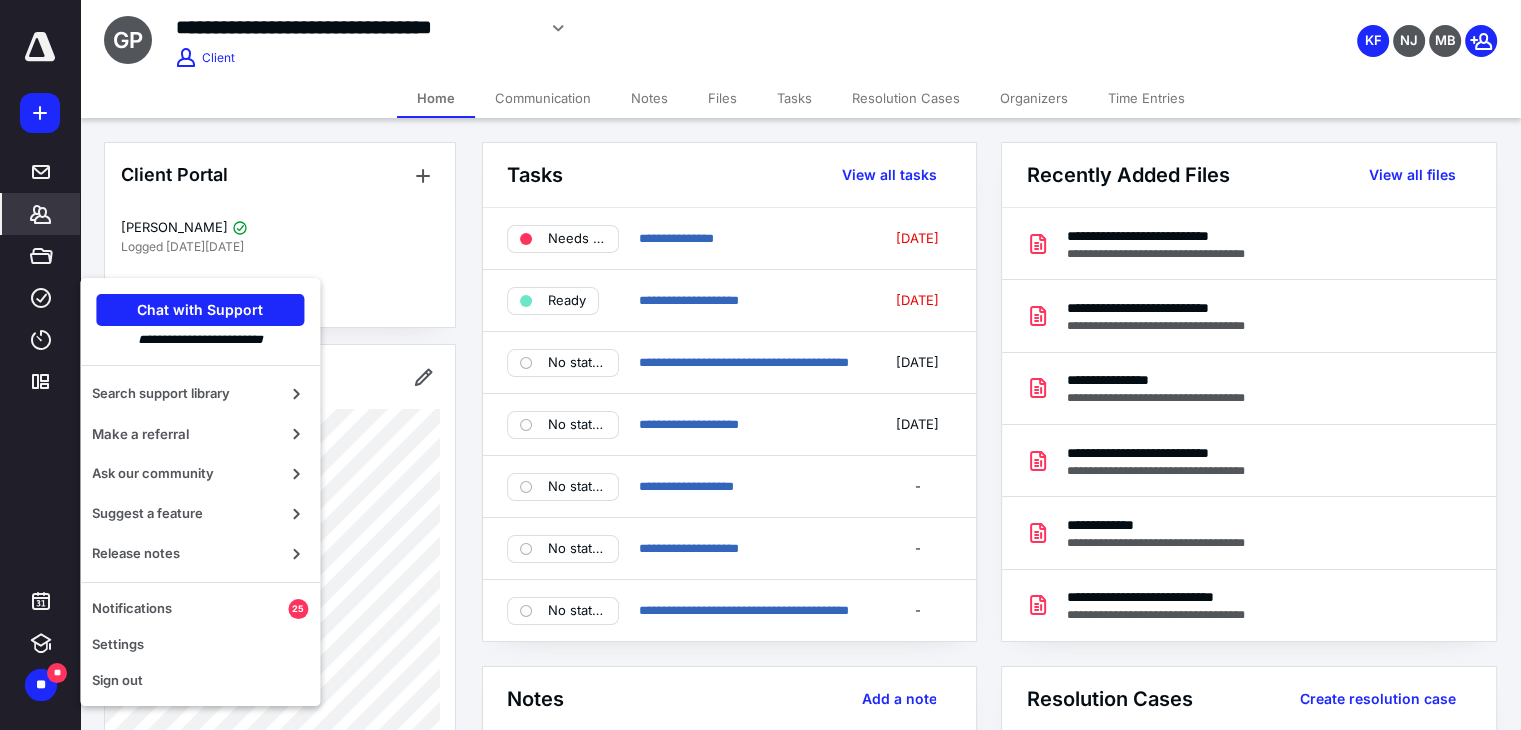 click on "Client Portal" at bounding box center [280, 175] 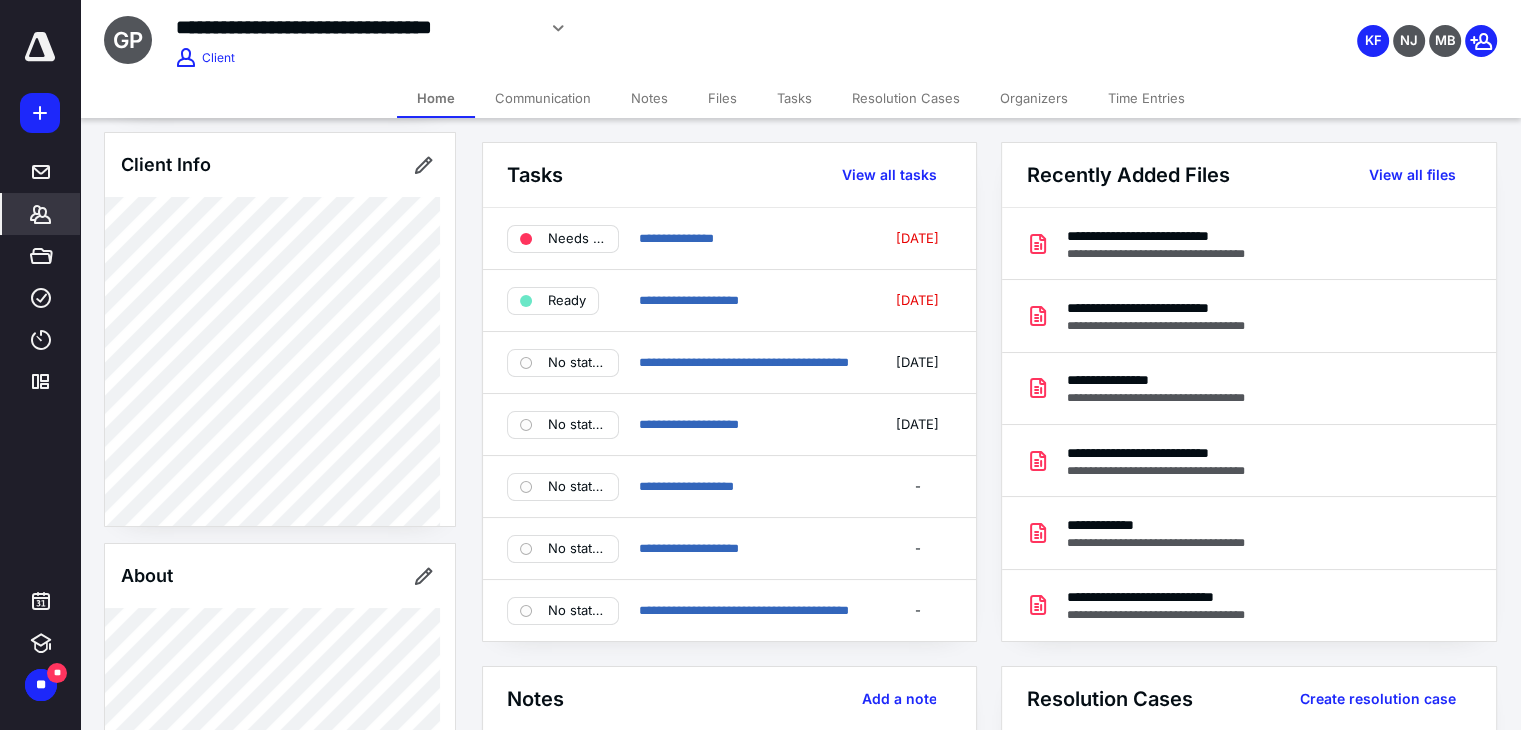 scroll, scrollTop: 0, scrollLeft: 0, axis: both 